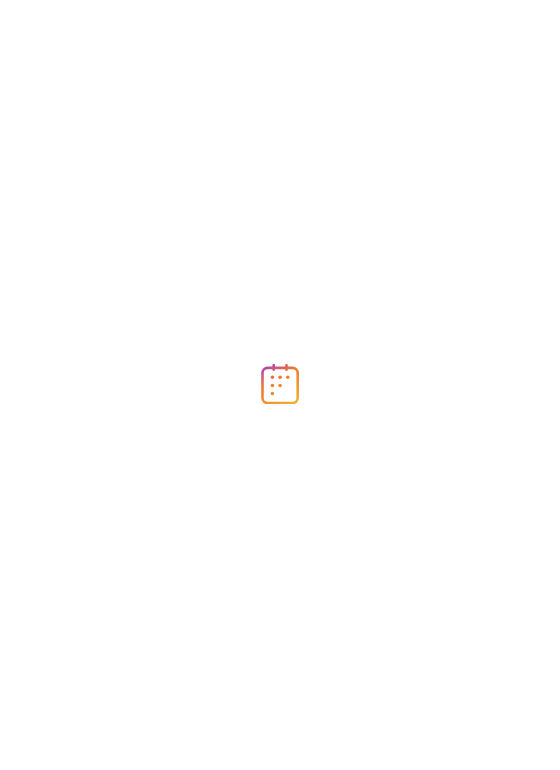 scroll, scrollTop: 0, scrollLeft: 0, axis: both 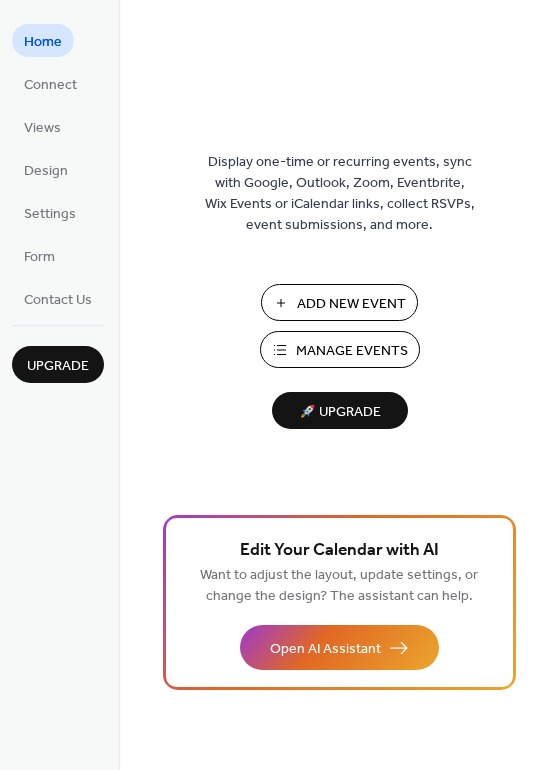 click on "Manage Events" at bounding box center [352, 351] 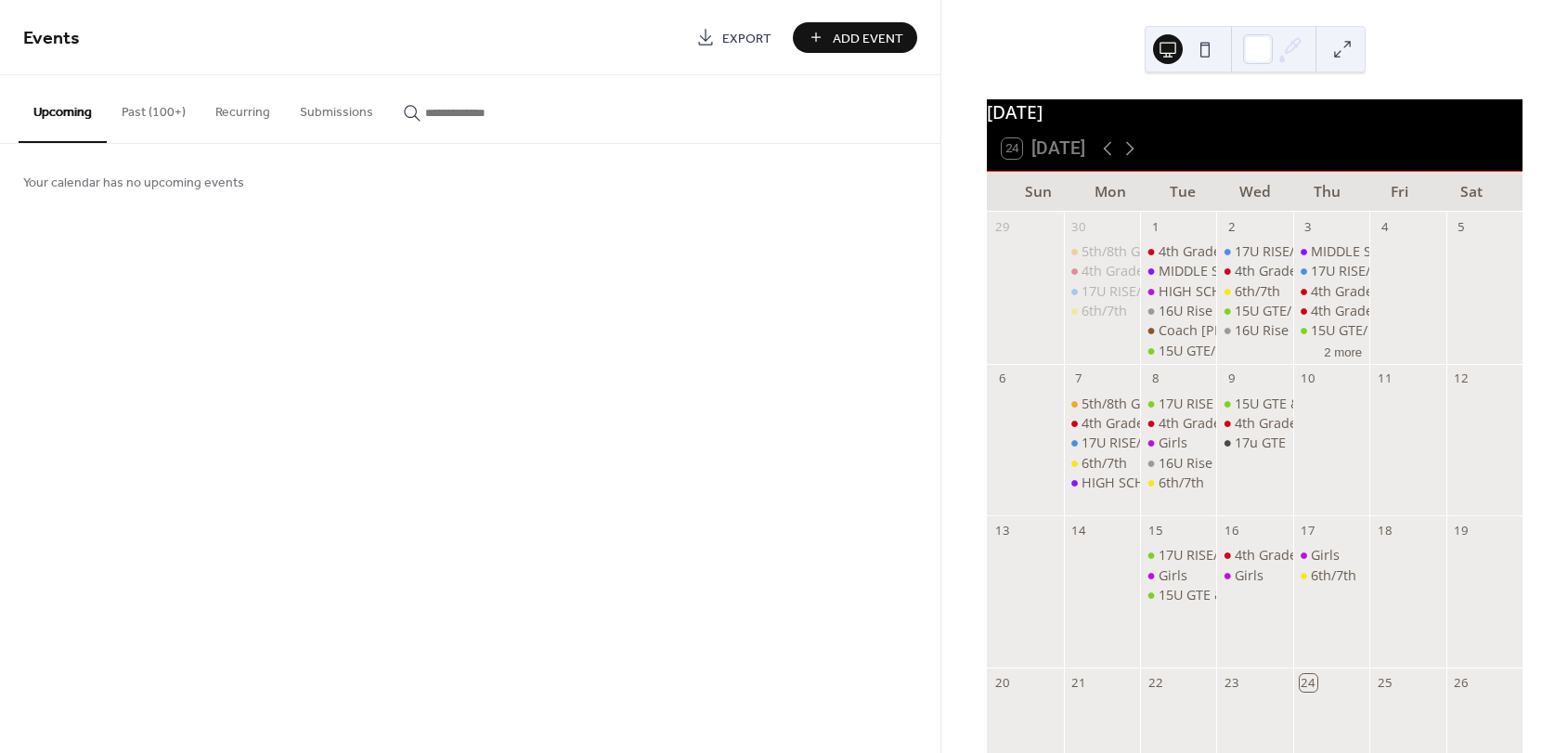 scroll, scrollTop: 0, scrollLeft: 0, axis: both 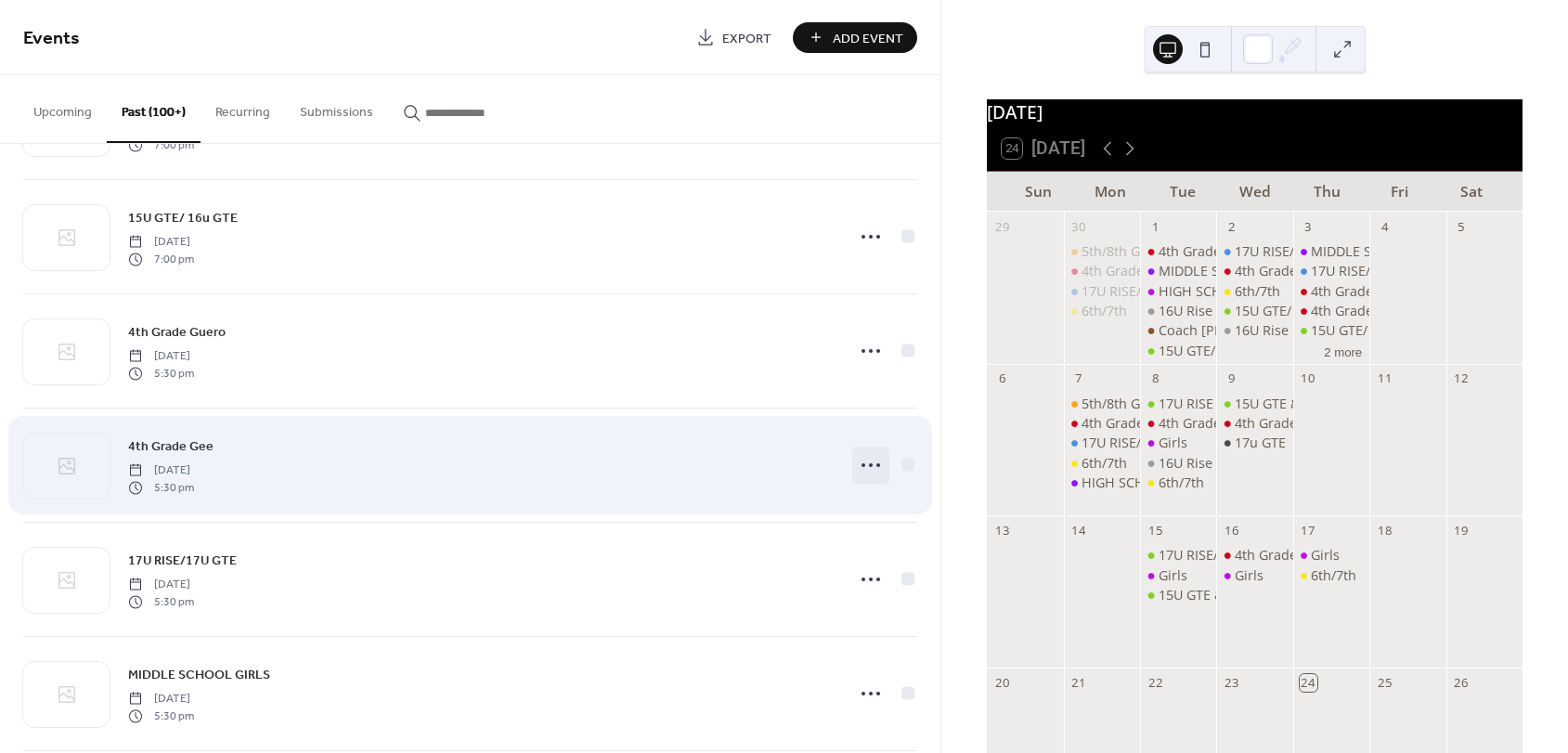 click 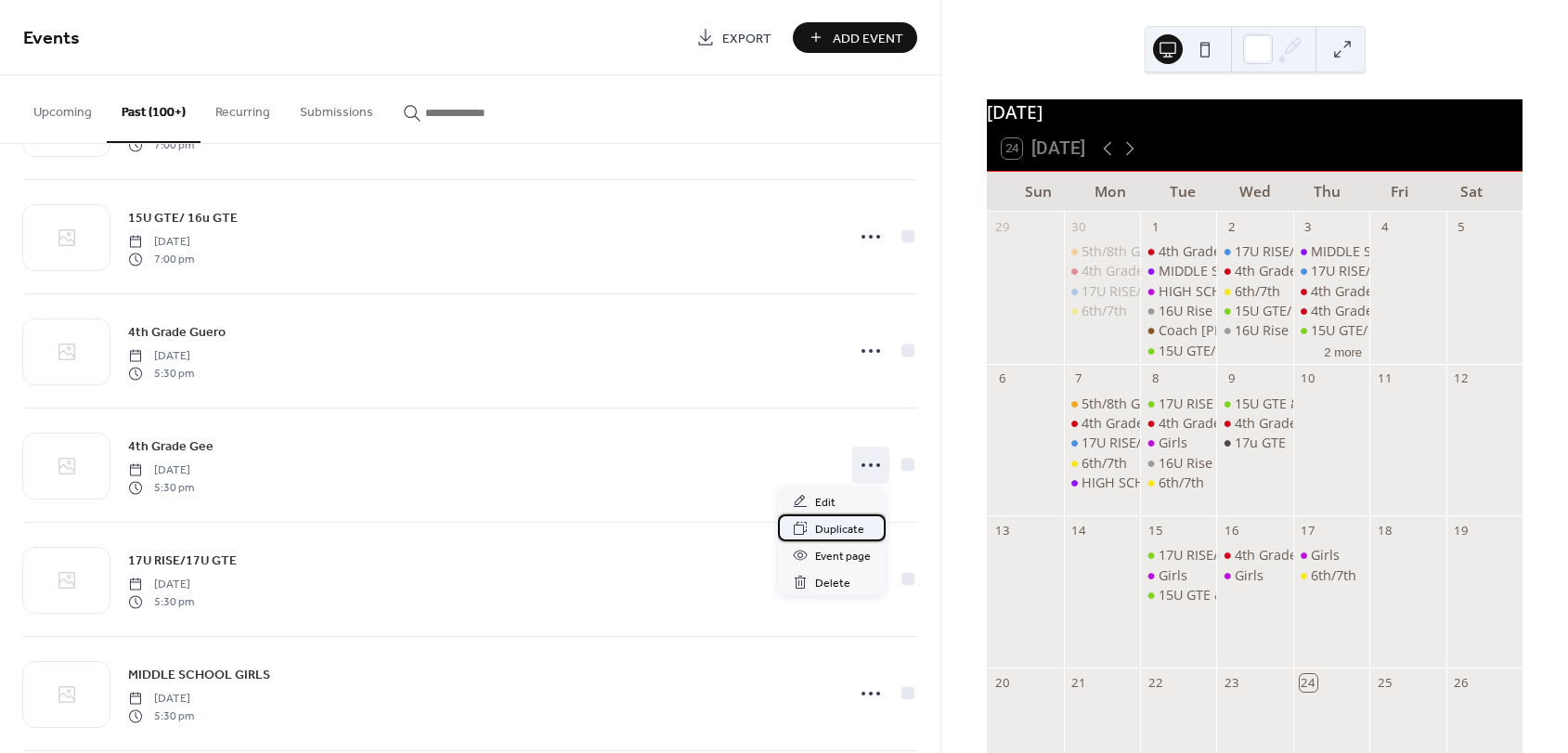 click on "Duplicate" at bounding box center [839, 529] 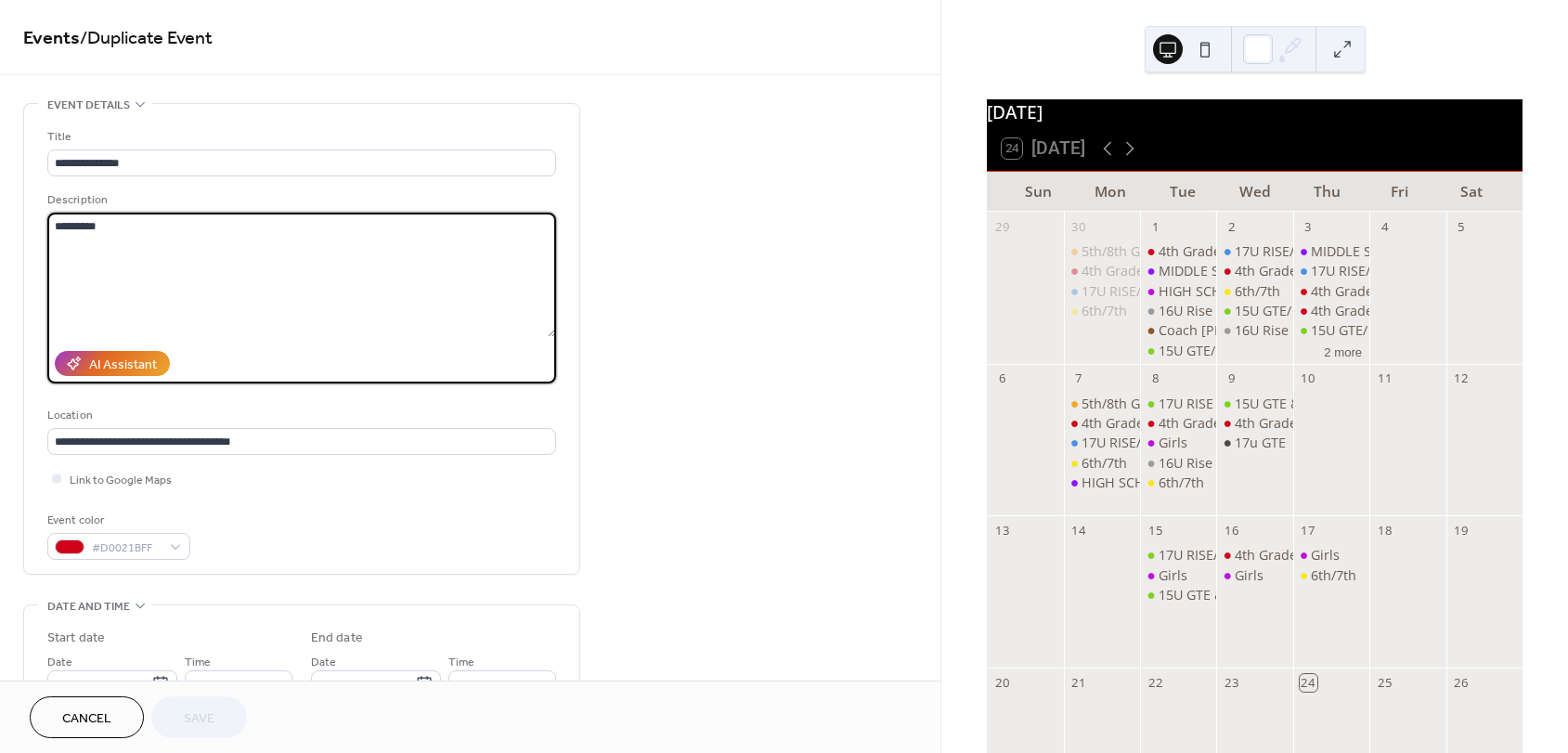 click on "*********" at bounding box center [302, 275] 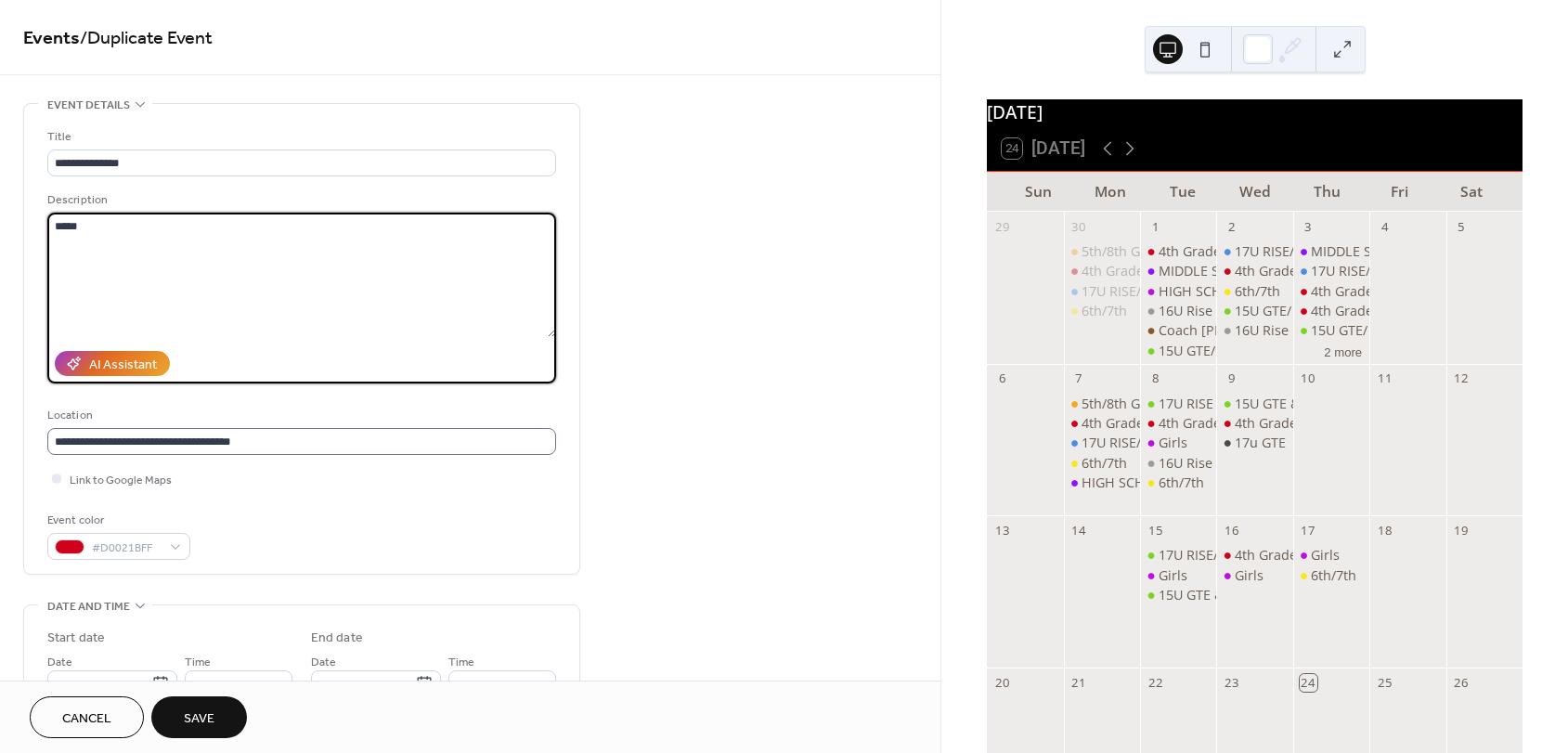 type on "*****" 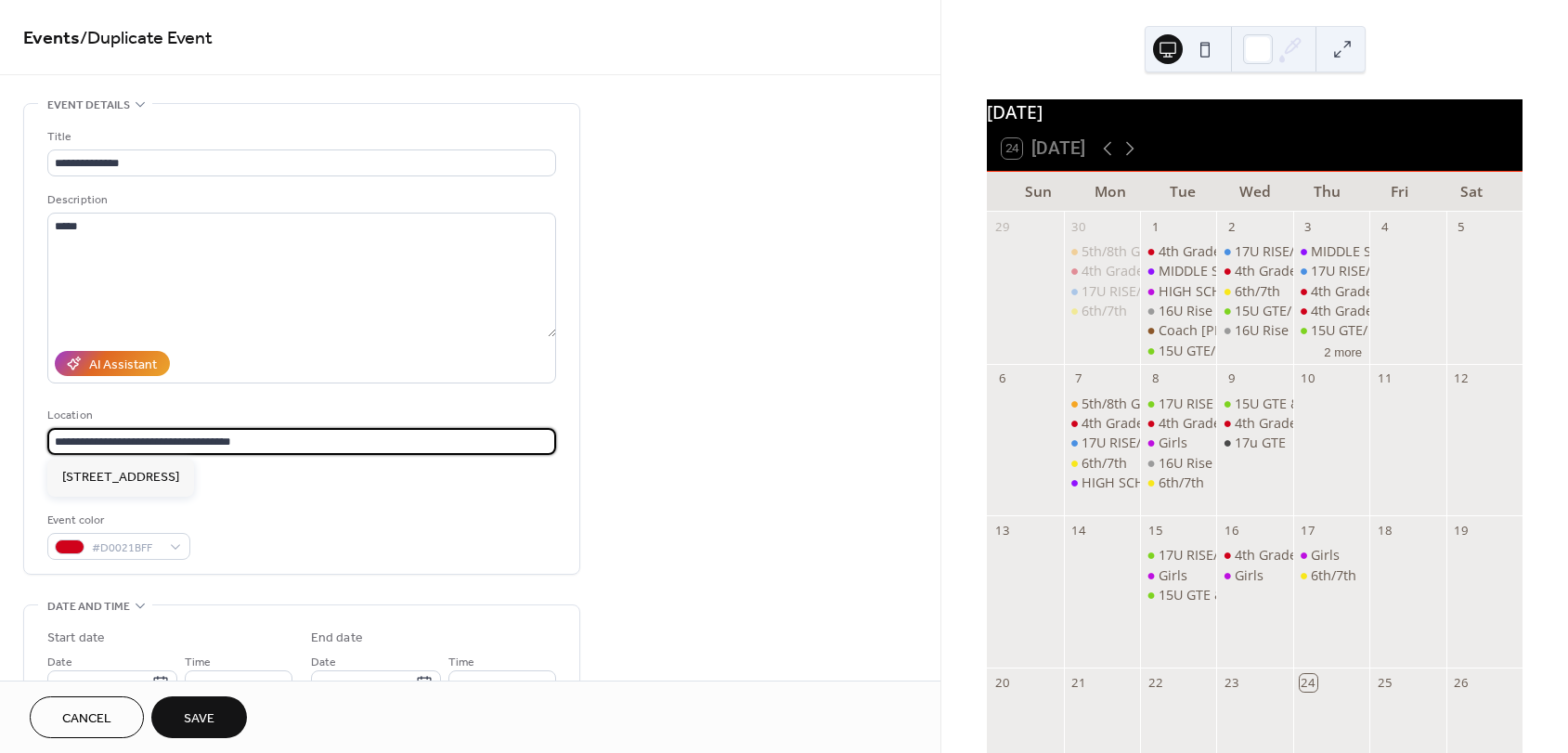 drag, startPoint x: 277, startPoint y: 437, endPoint x: -6, endPoint y: 422, distance: 283.39725 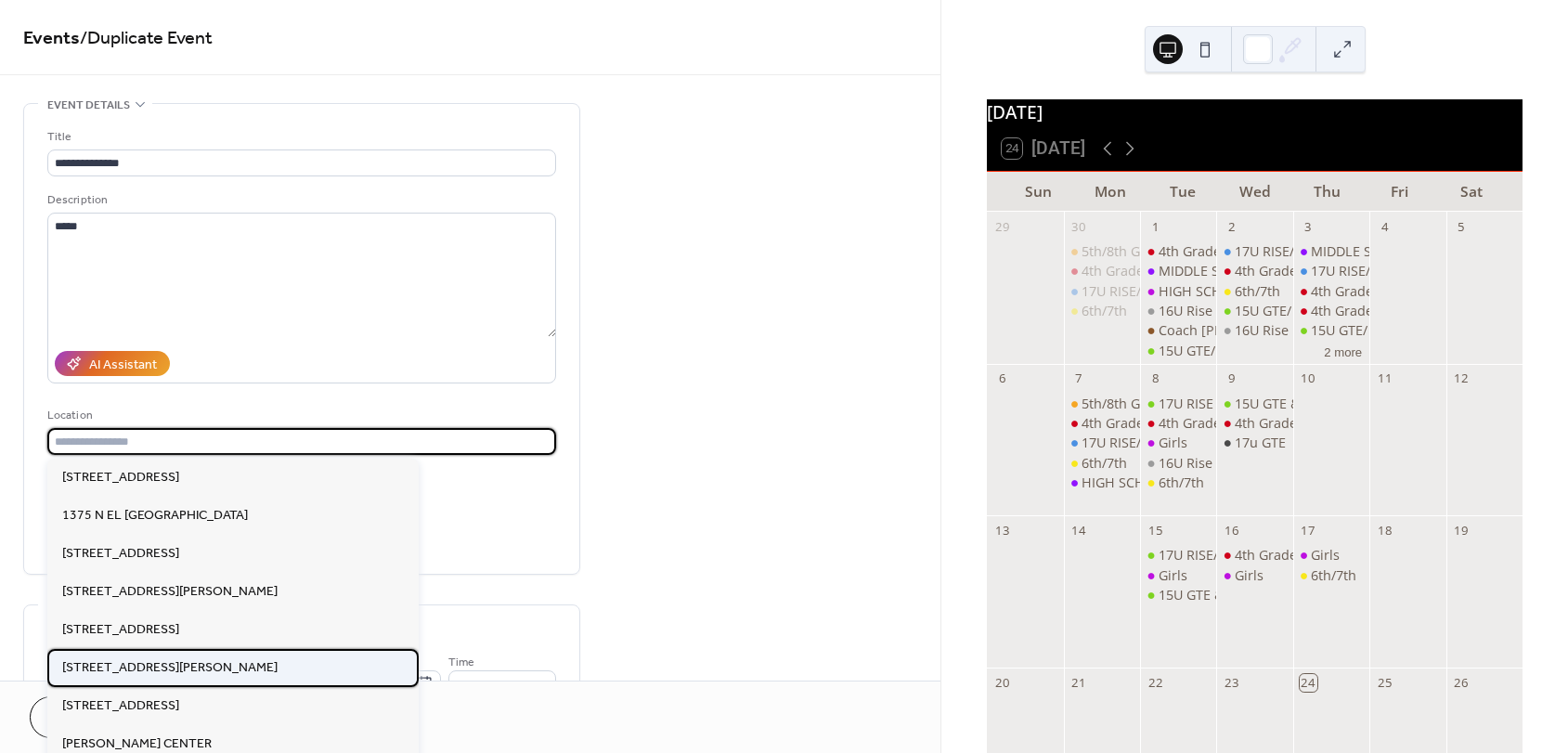 click on "[STREET_ADDRESS][PERSON_NAME]" at bounding box center [170, 668] 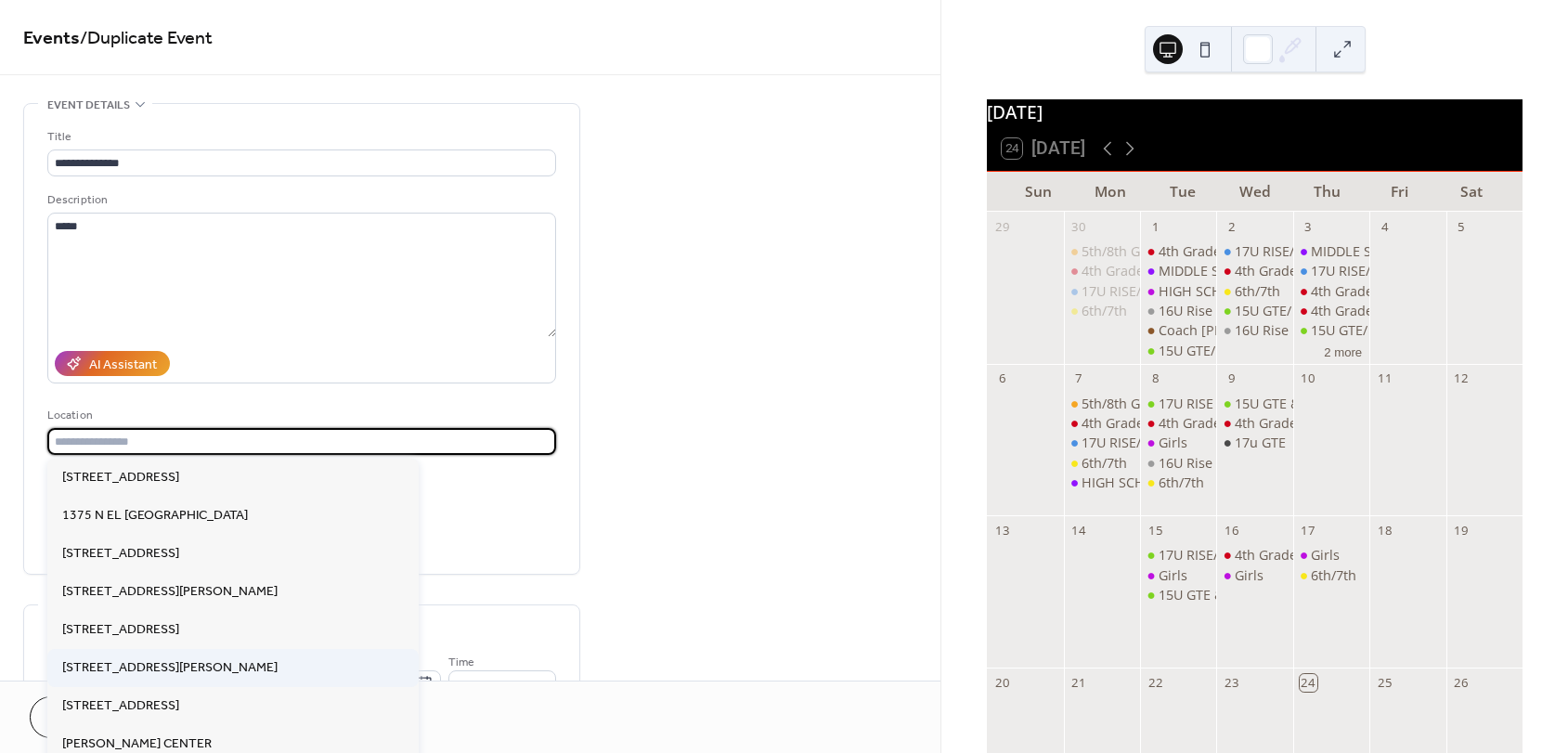 type on "**********" 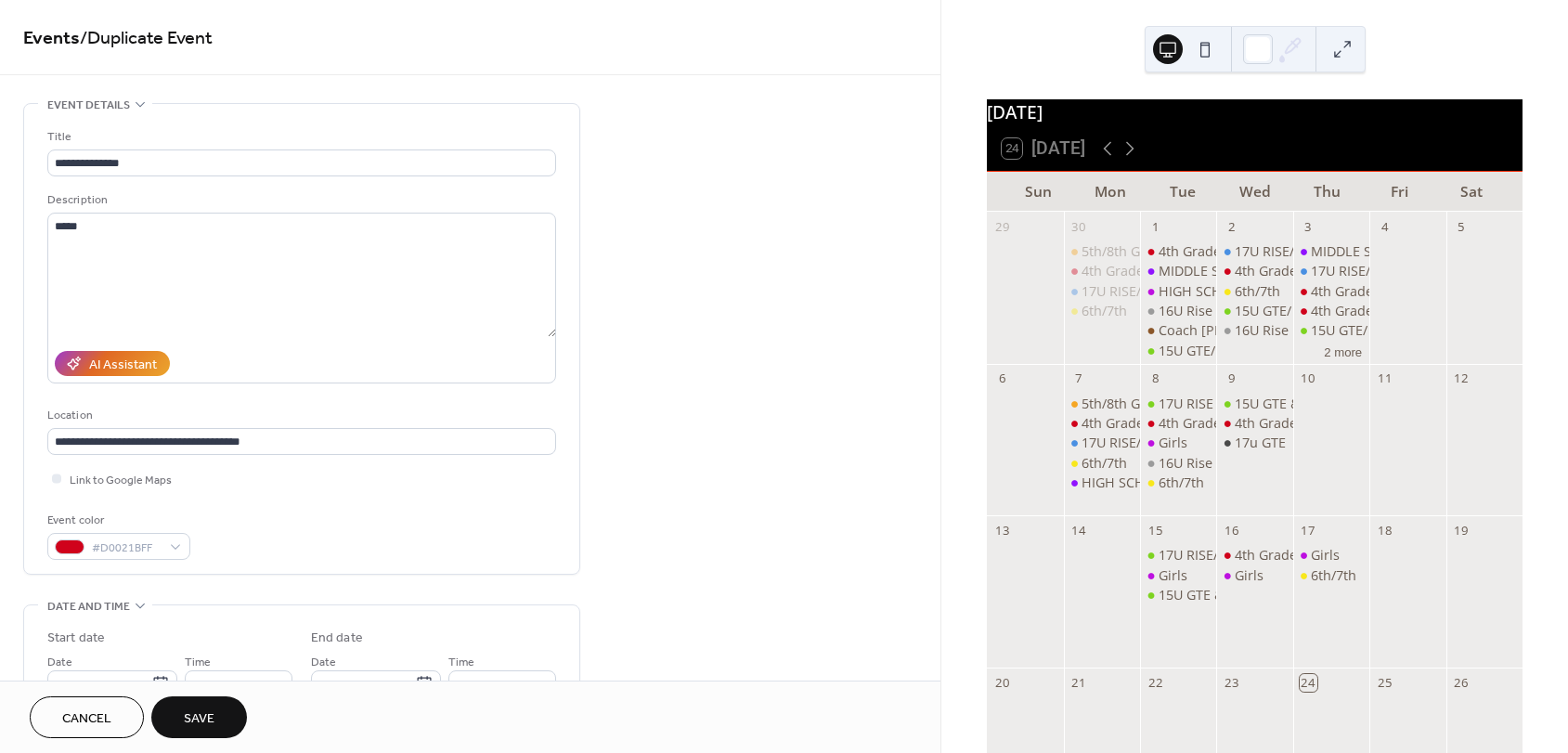 click on "Event color #D0021BFF" at bounding box center [302, 535] 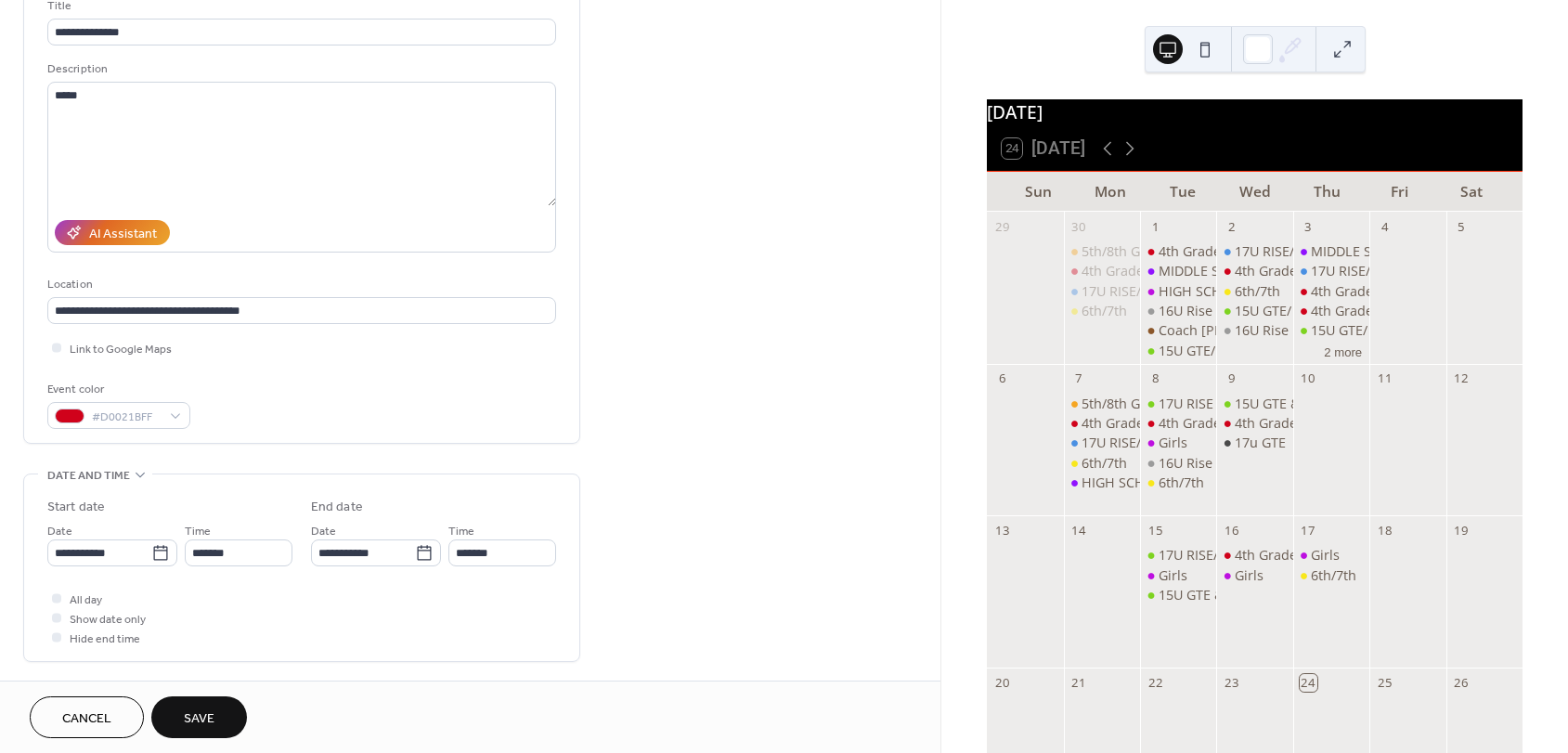 scroll, scrollTop: 186, scrollLeft: 0, axis: vertical 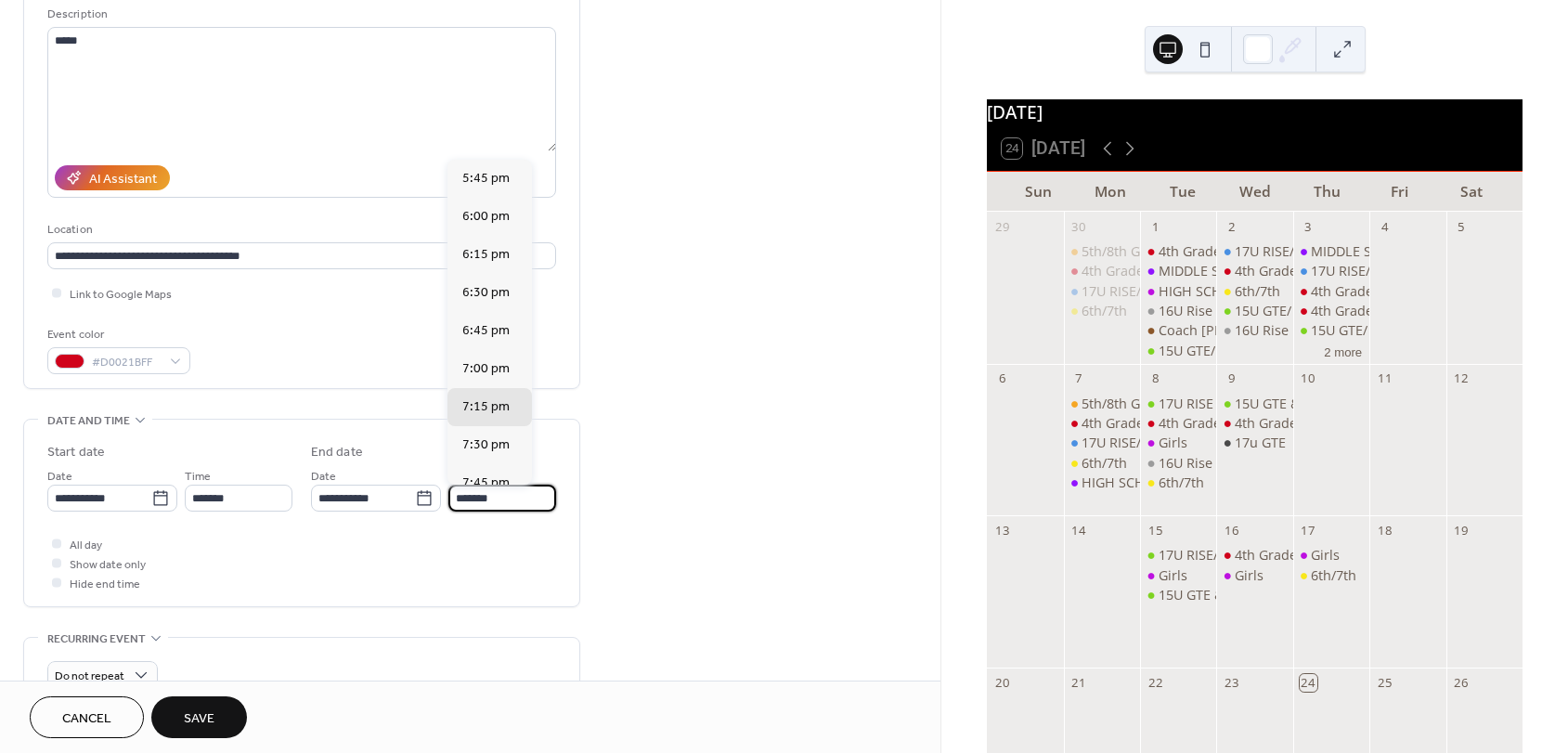 click on "*******" at bounding box center [502, 498] 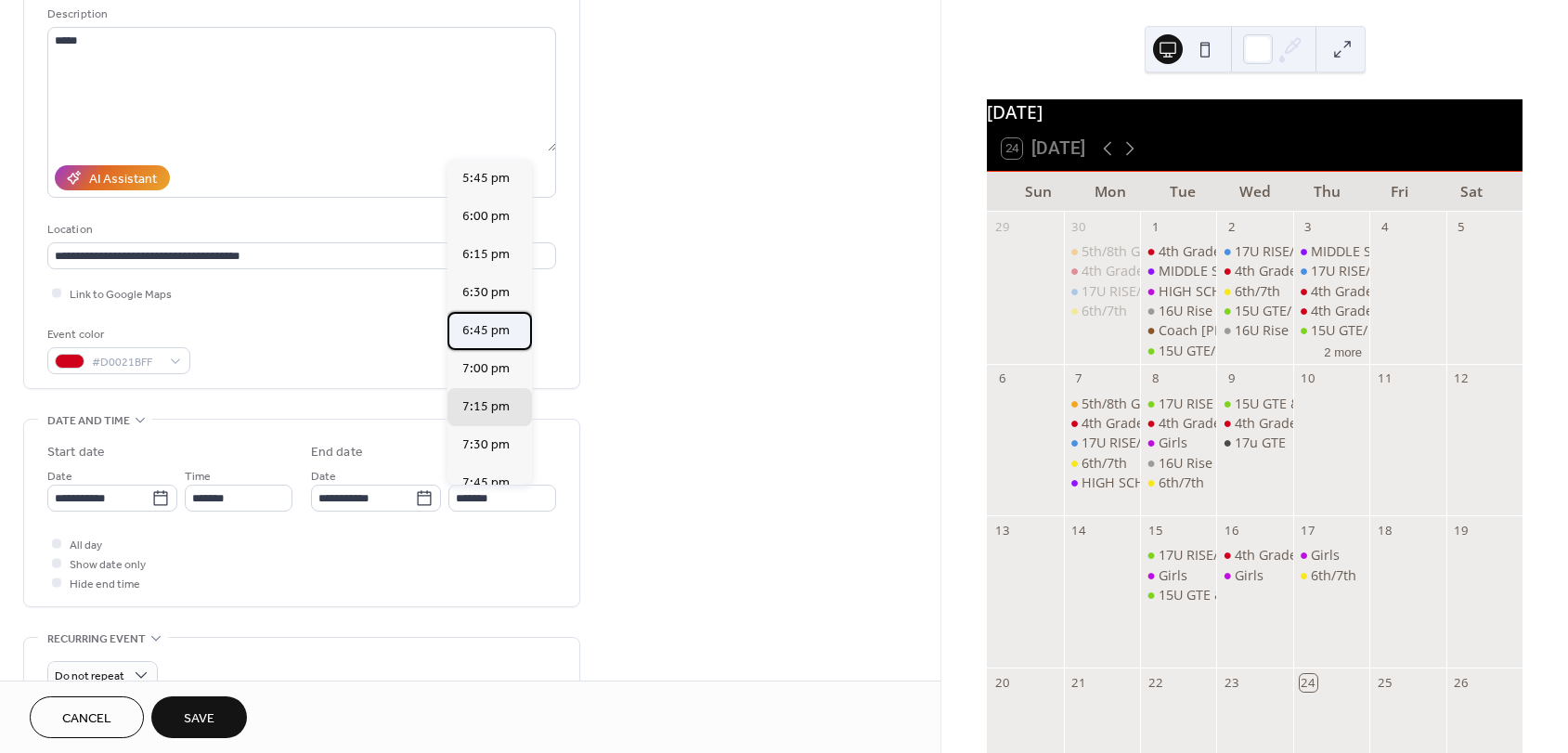 click on "6:45 pm" at bounding box center [486, 331] 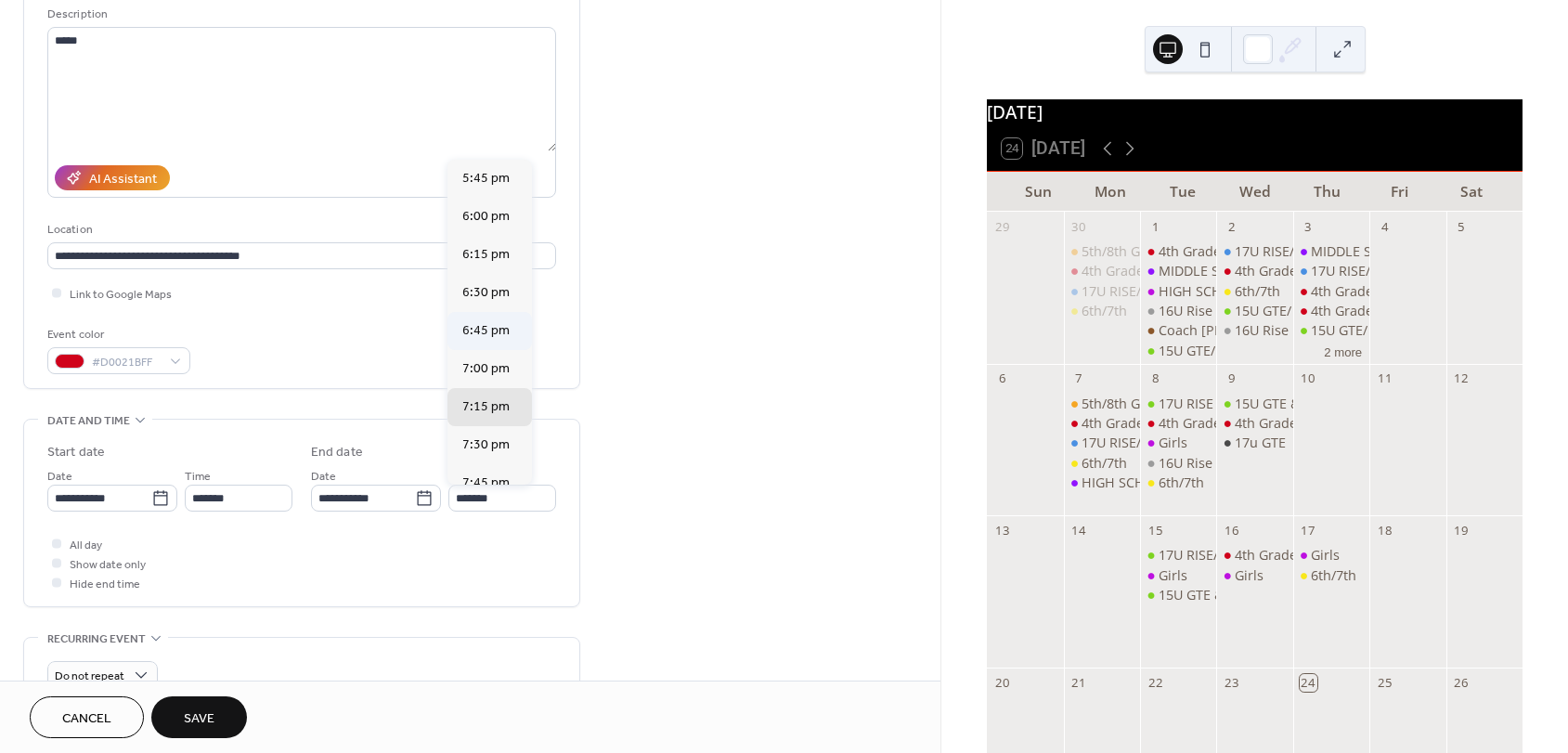 type on "*******" 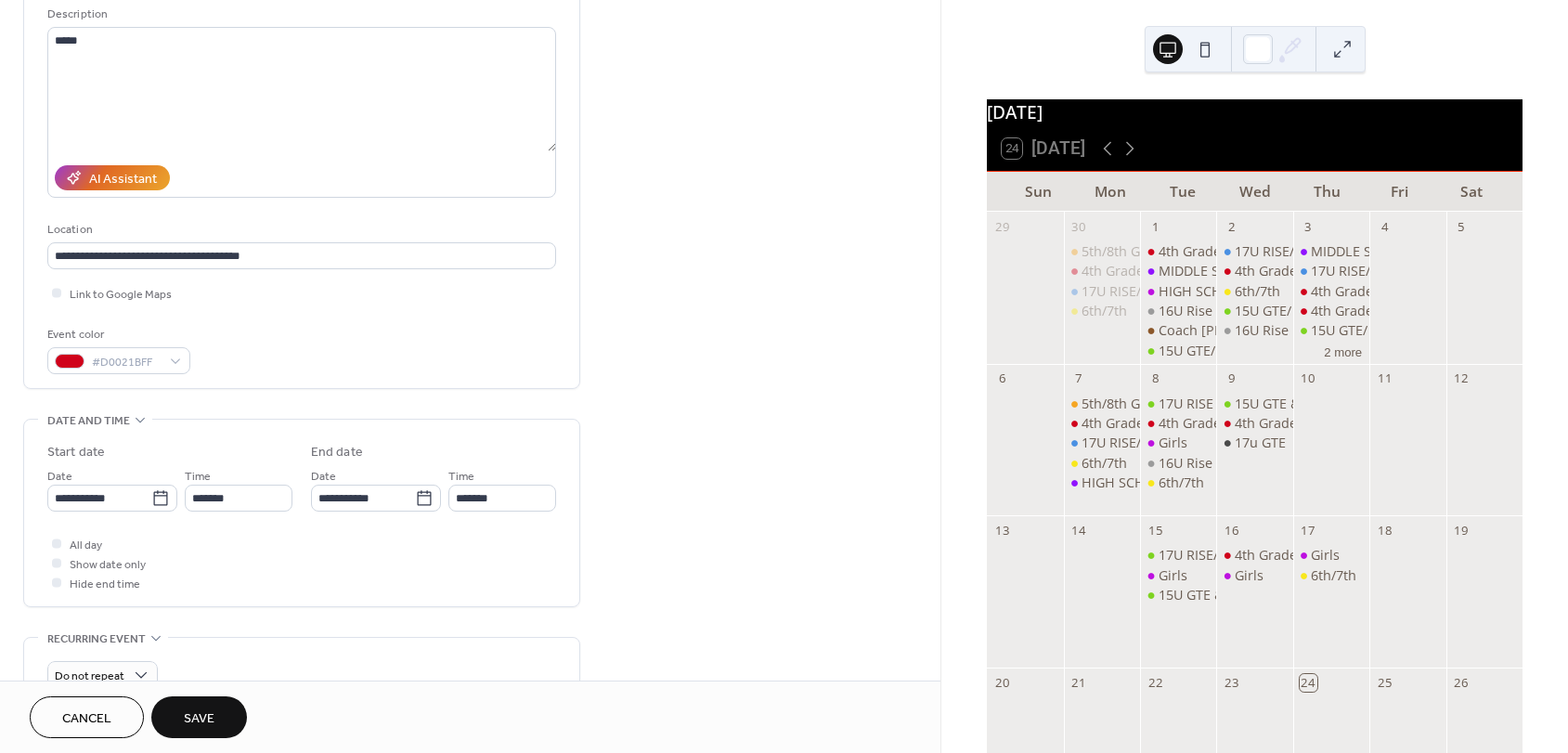 click on "**********" at bounding box center (470, 483) 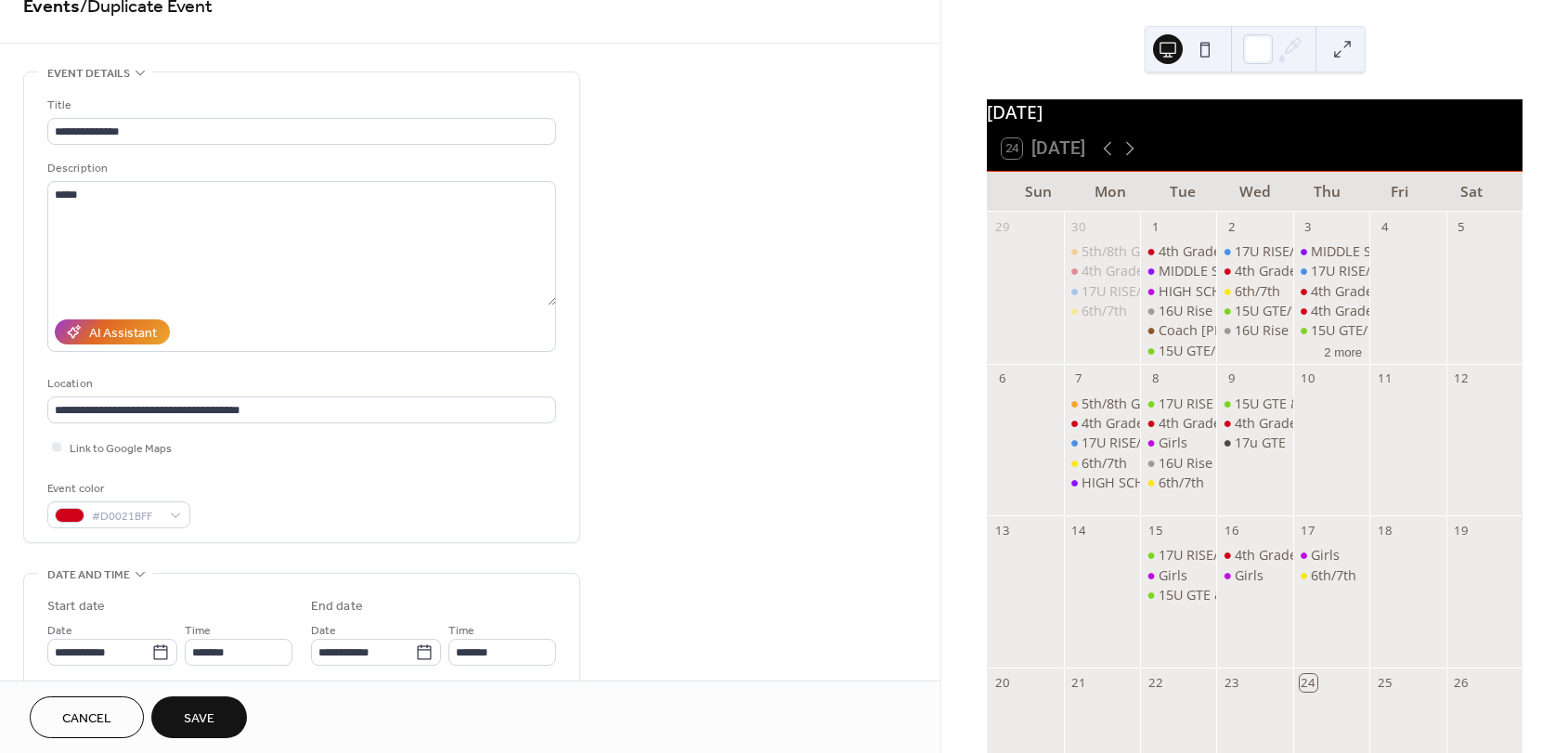 scroll, scrollTop: 0, scrollLeft: 0, axis: both 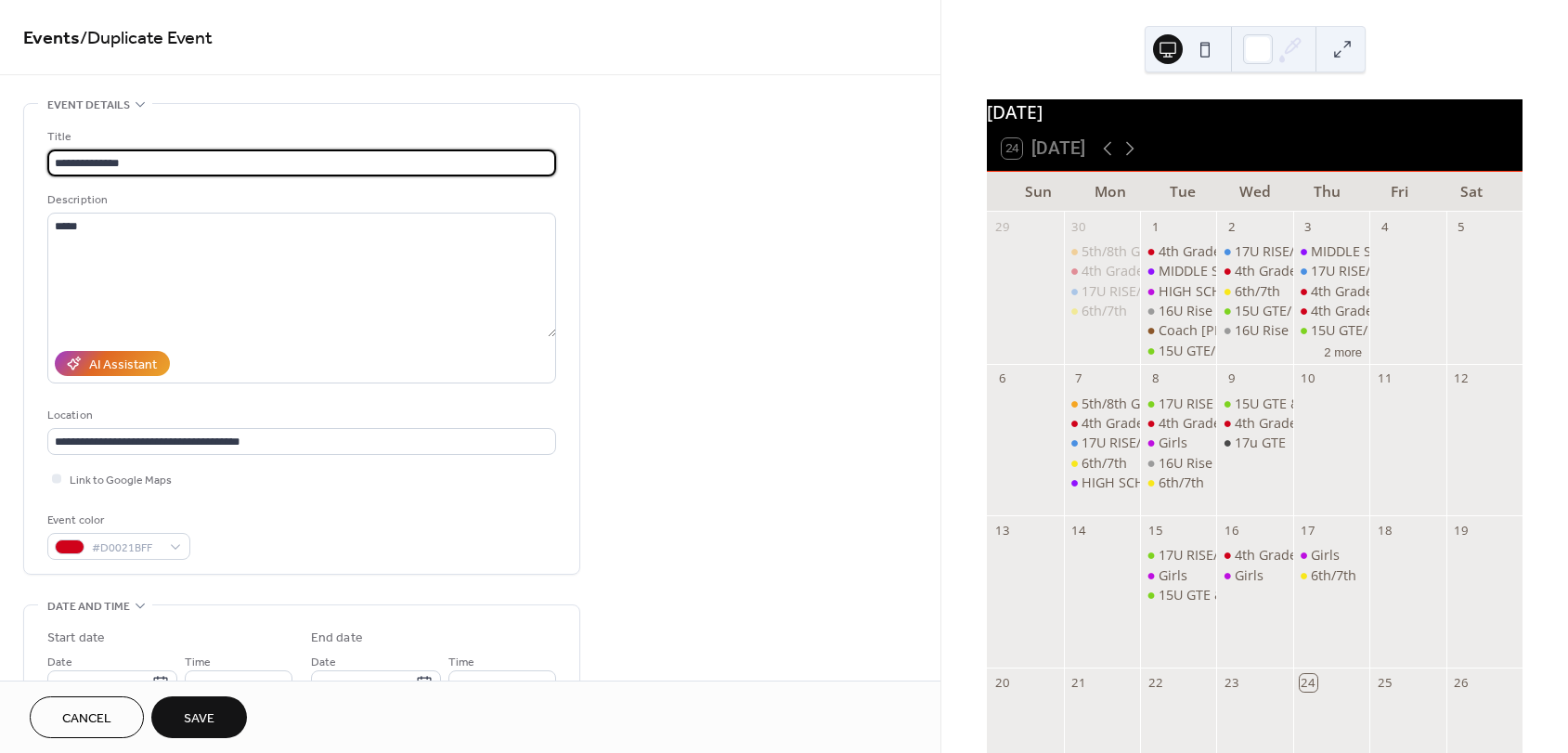 click on "**********" at bounding box center (302, 162) 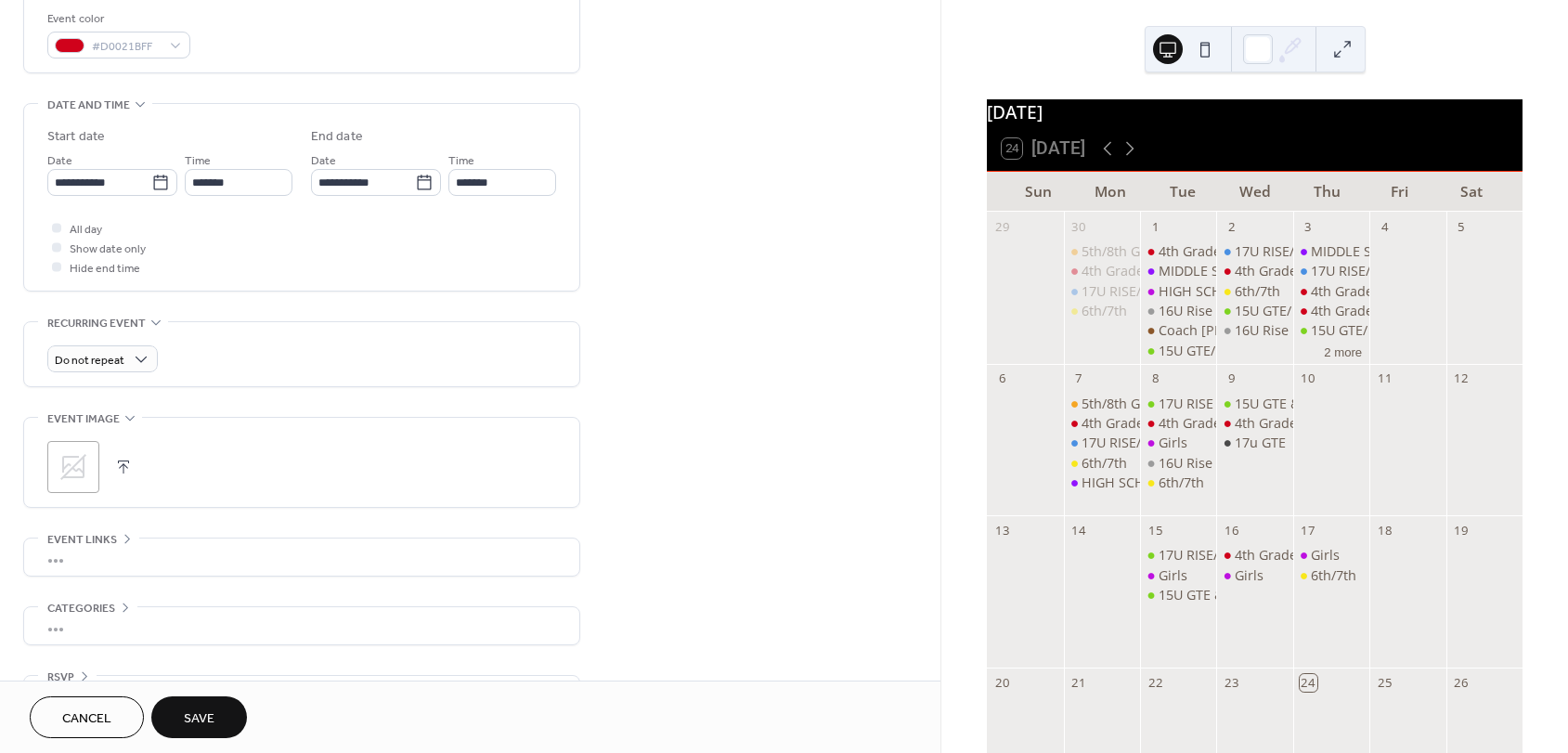 scroll, scrollTop: 553, scrollLeft: 0, axis: vertical 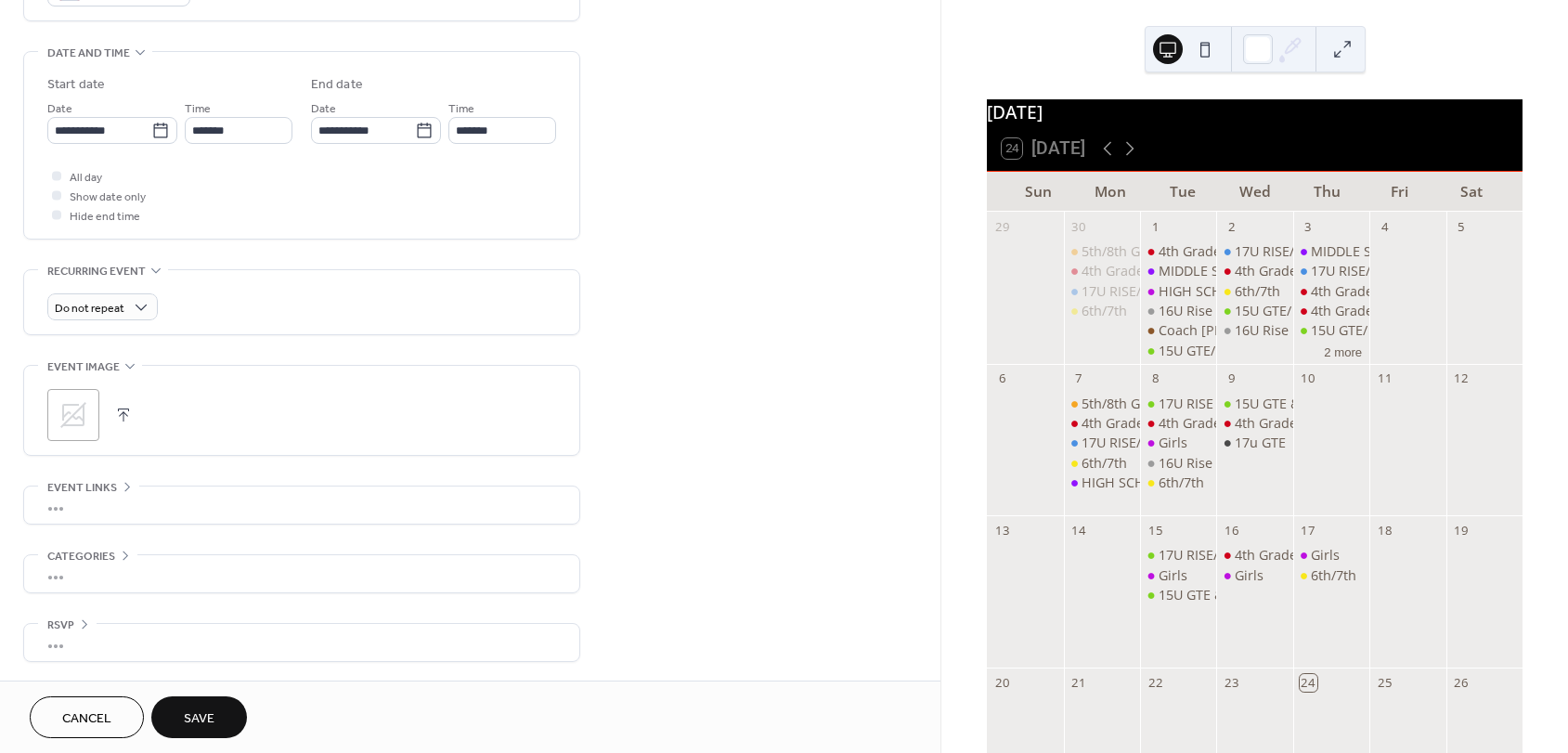 type on "**********" 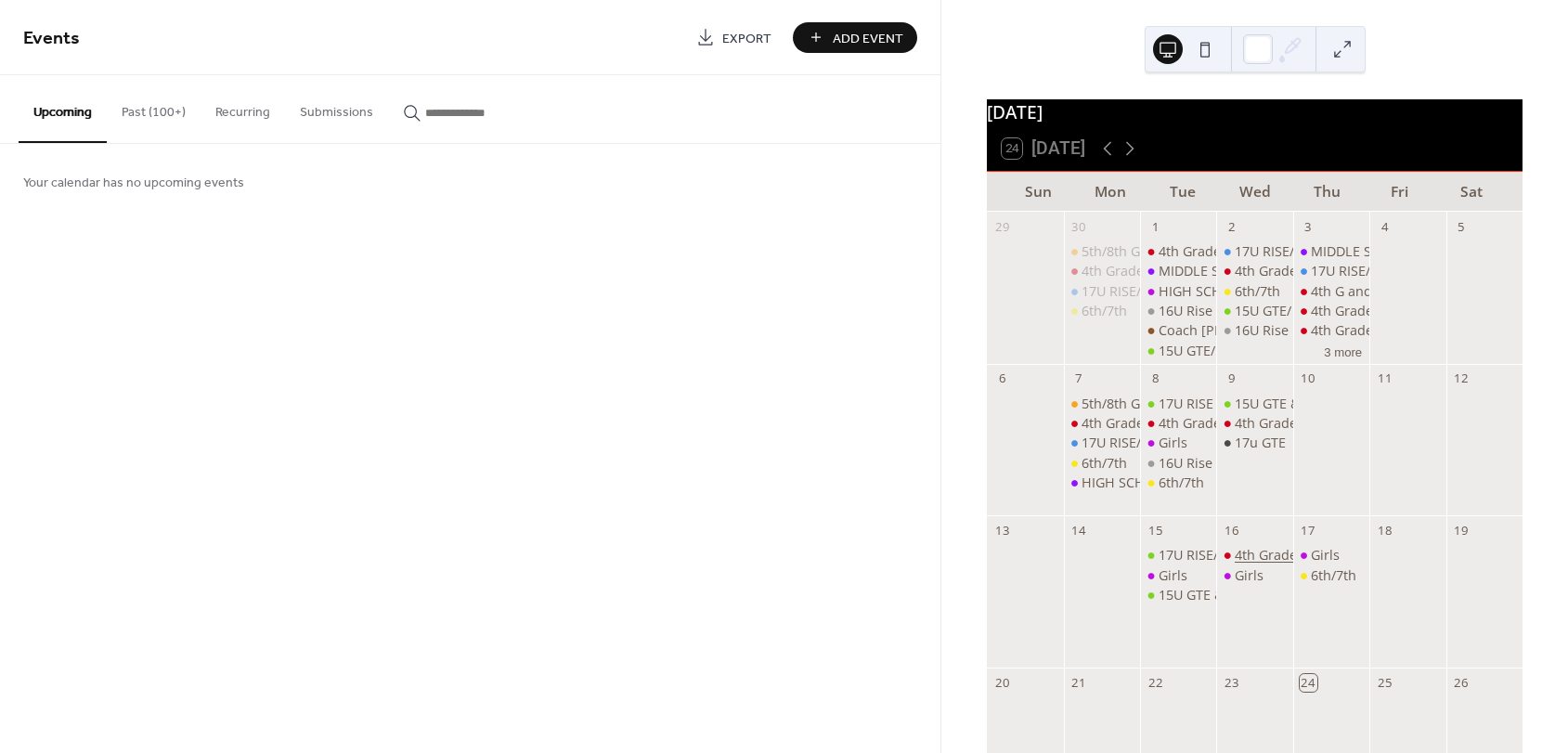 click on "4th Grade Guero" at bounding box center (1287, 555) 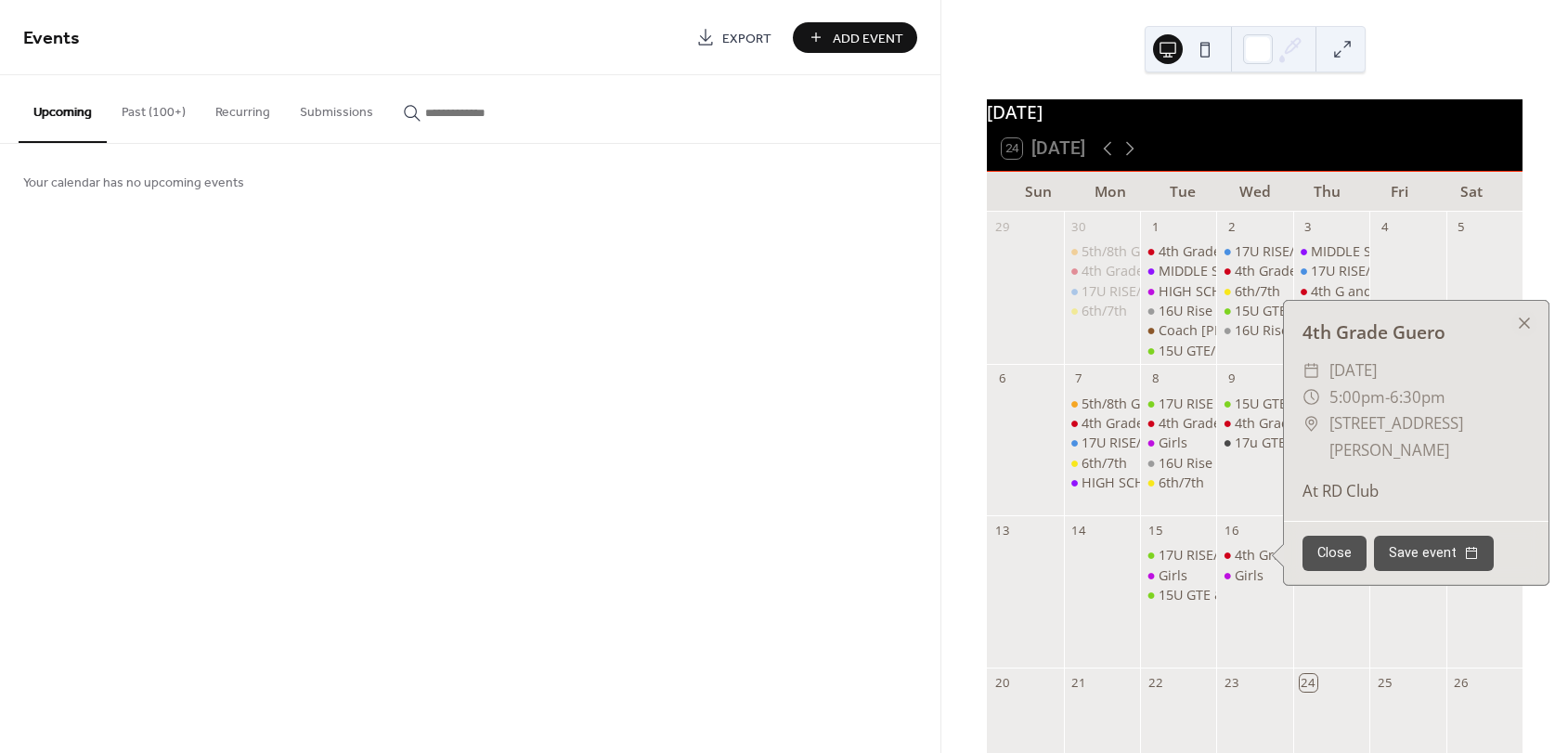 click at bounding box center (1025, 603) 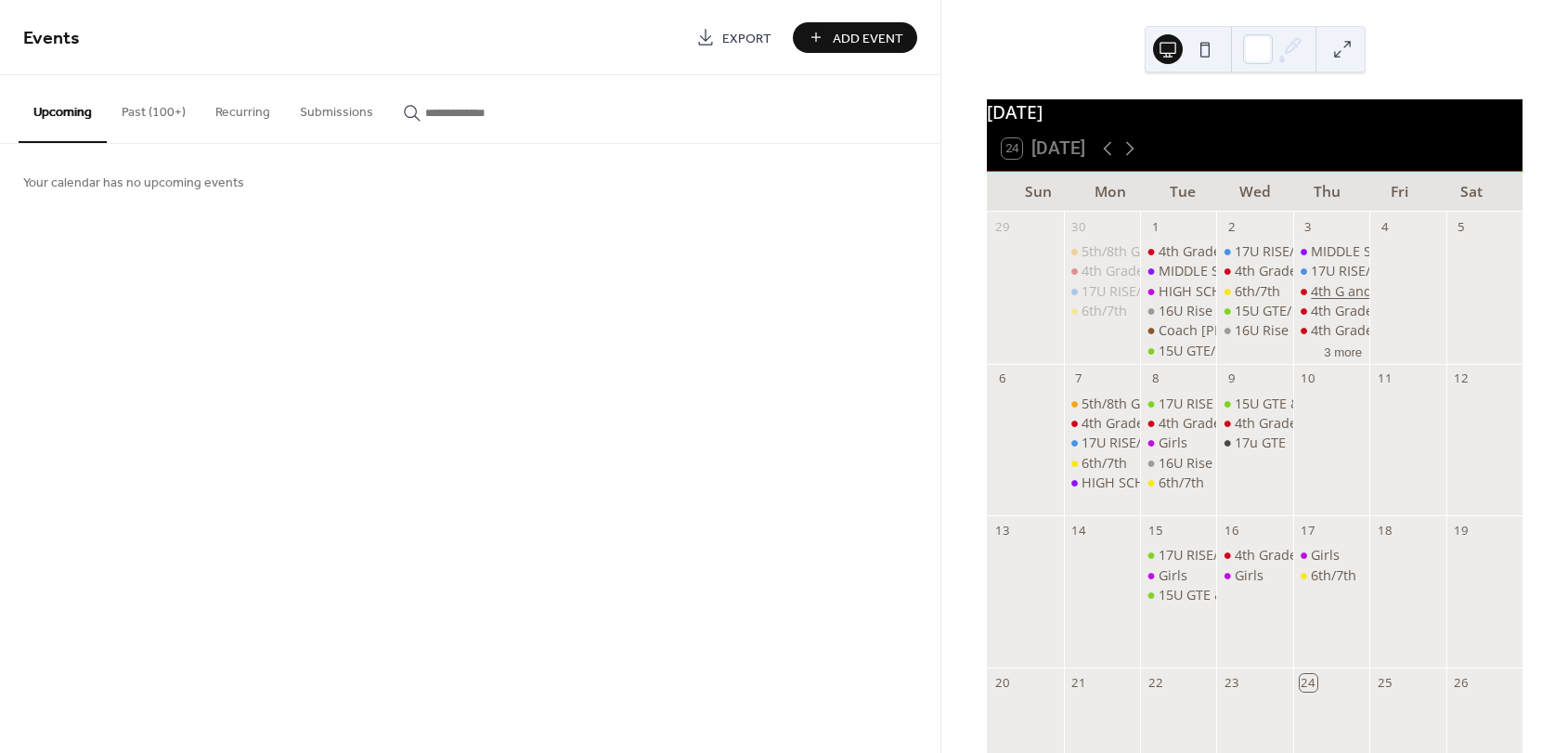 click on "4th G and Guero" at bounding box center [1363, 292] 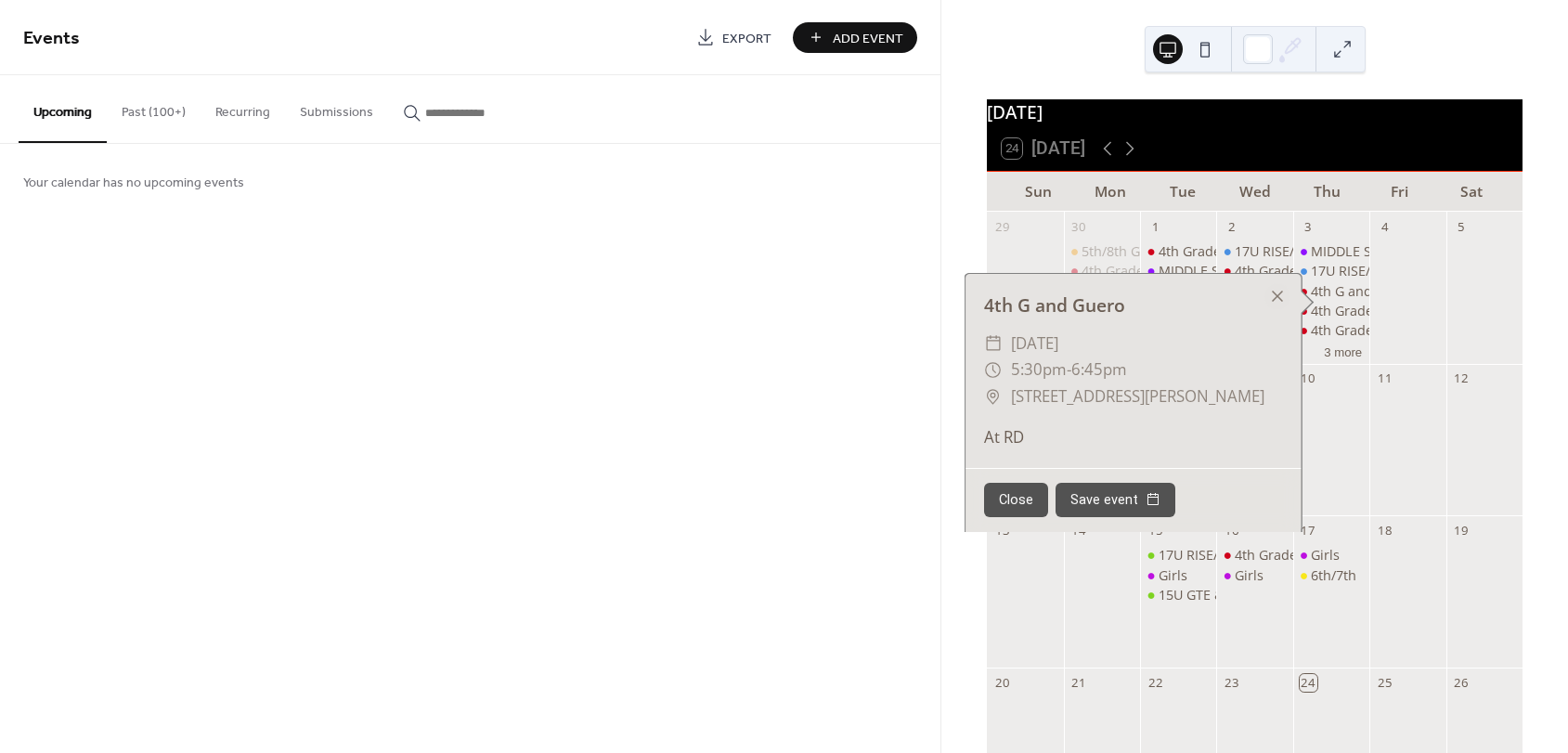 click at bounding box center (1407, 299) 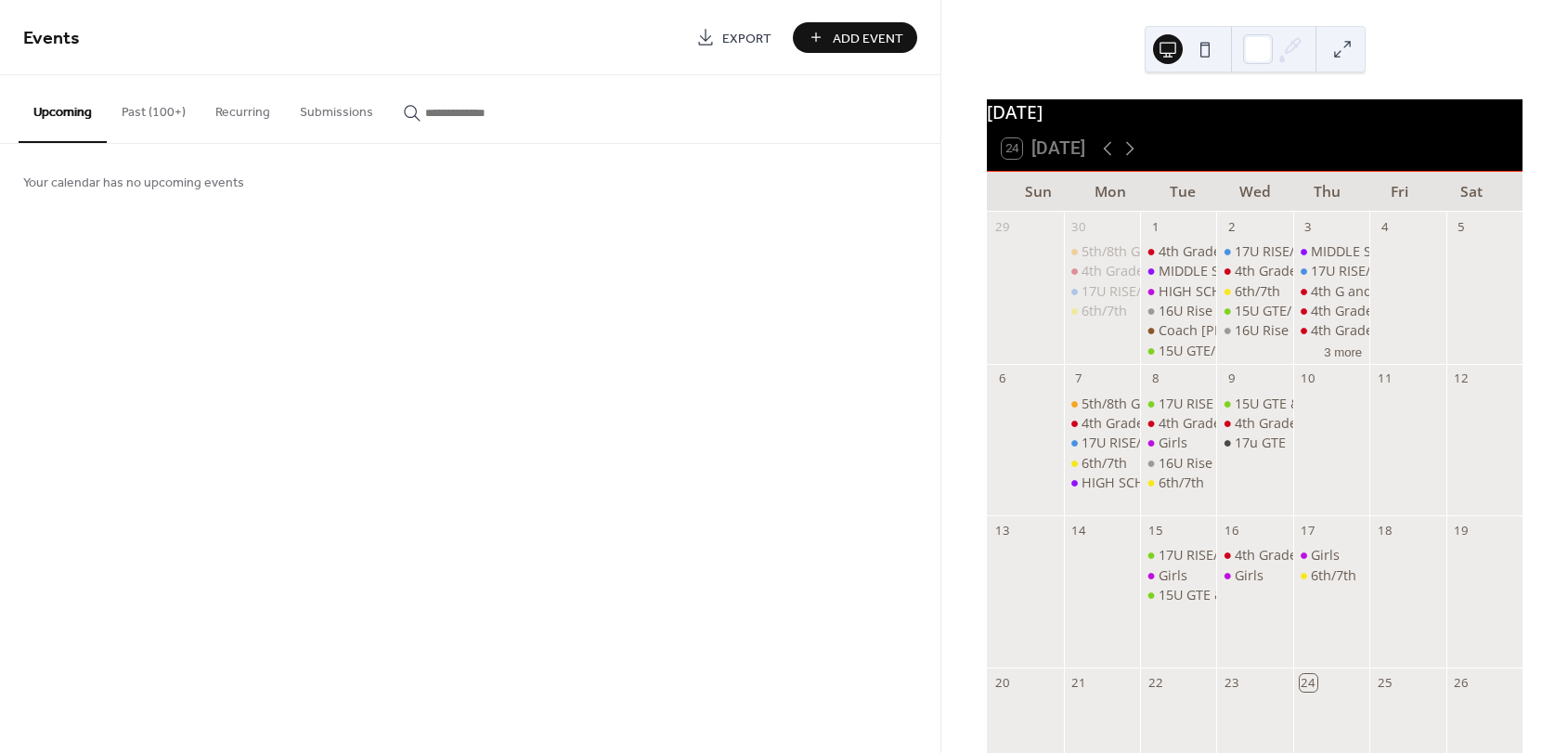 click on "Past (100+)" at bounding box center [153, 108] 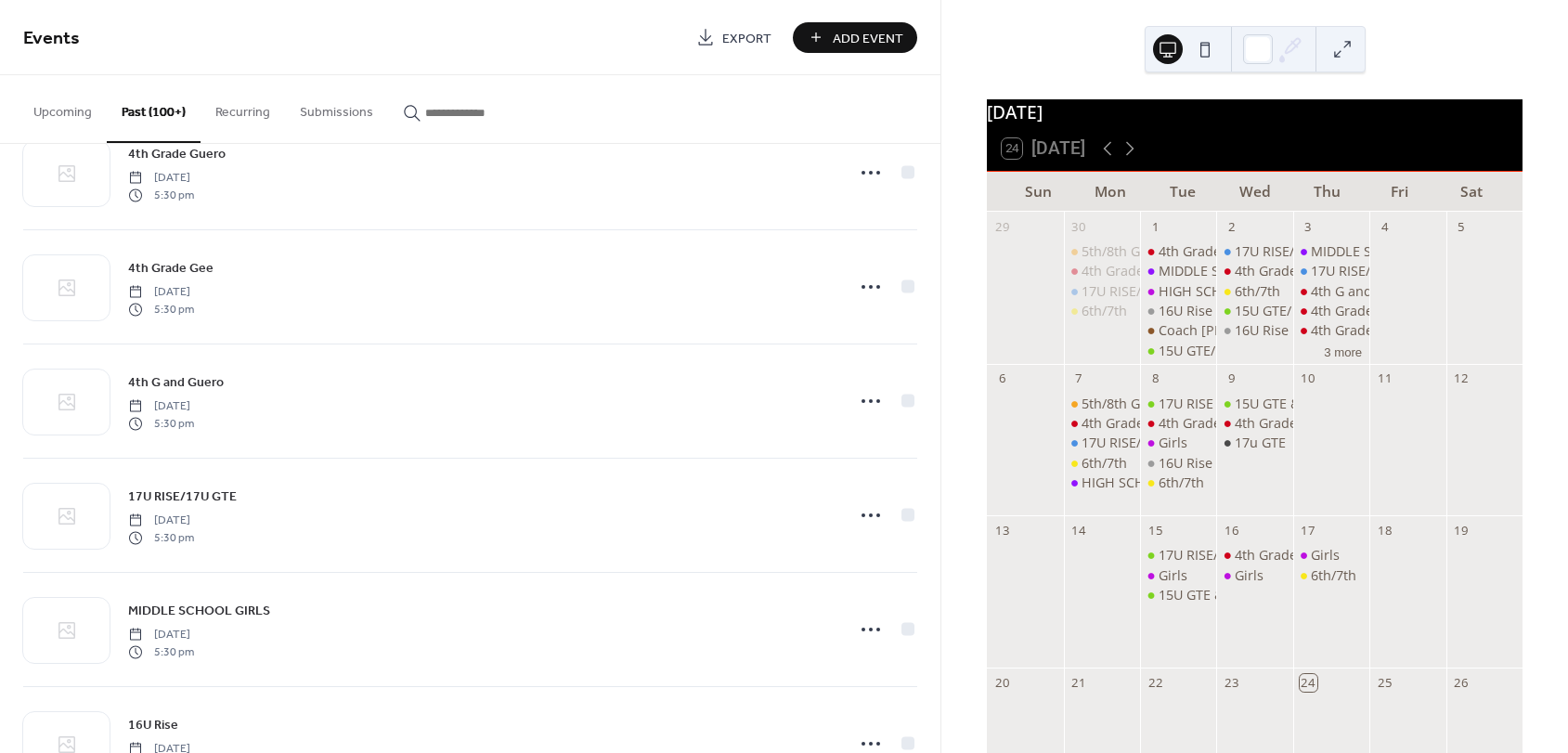 scroll, scrollTop: 2693, scrollLeft: 0, axis: vertical 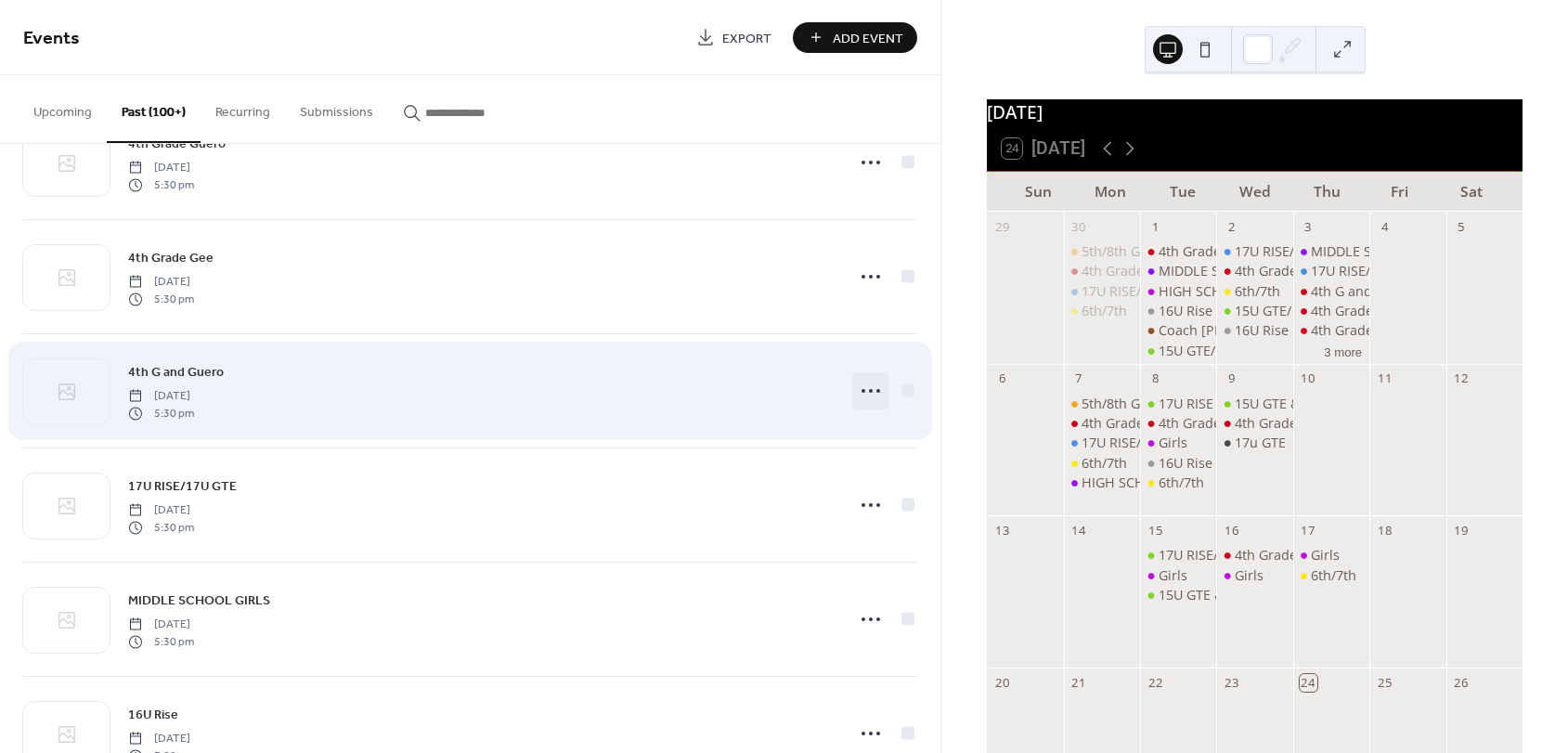 click 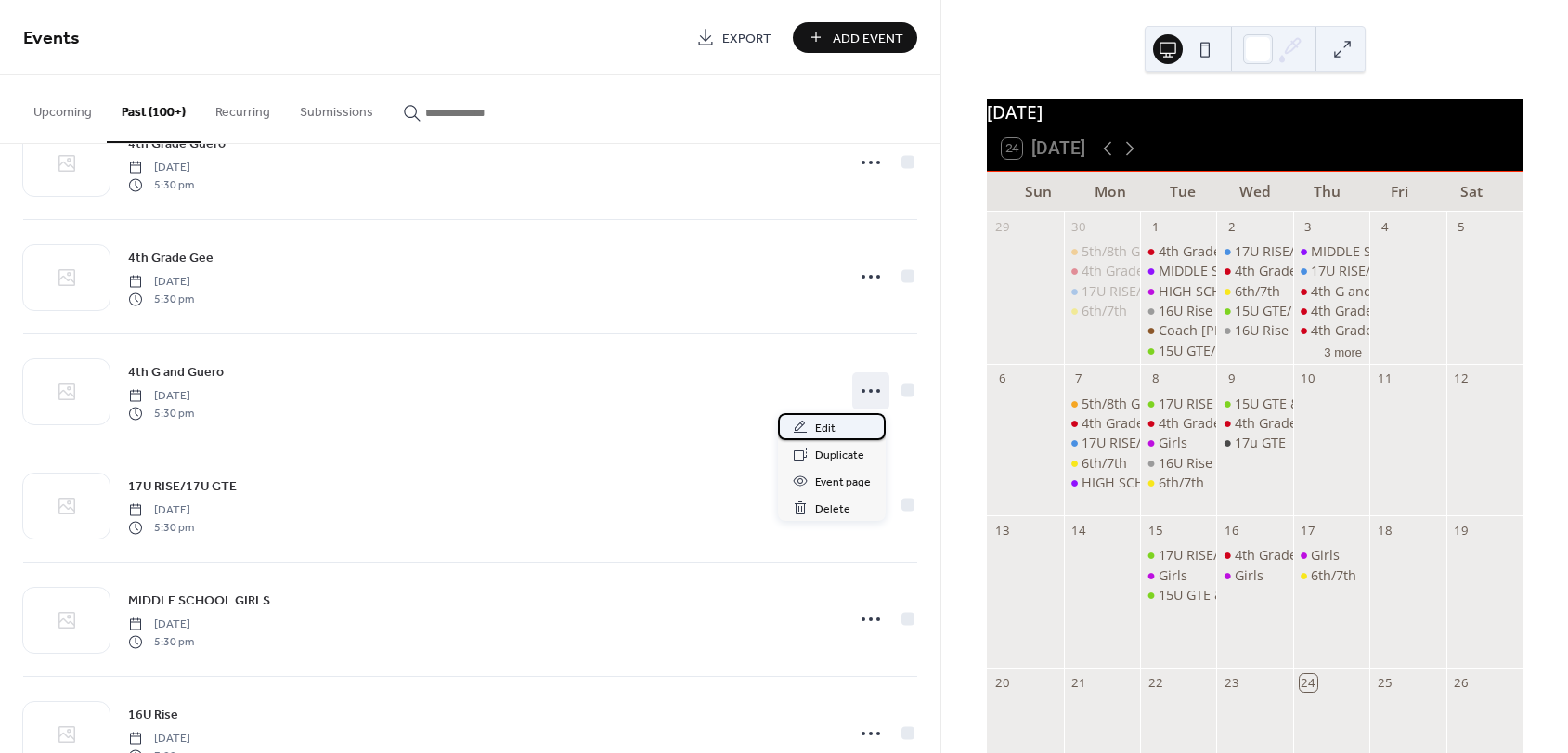 click on "Edit" at bounding box center (825, 428) 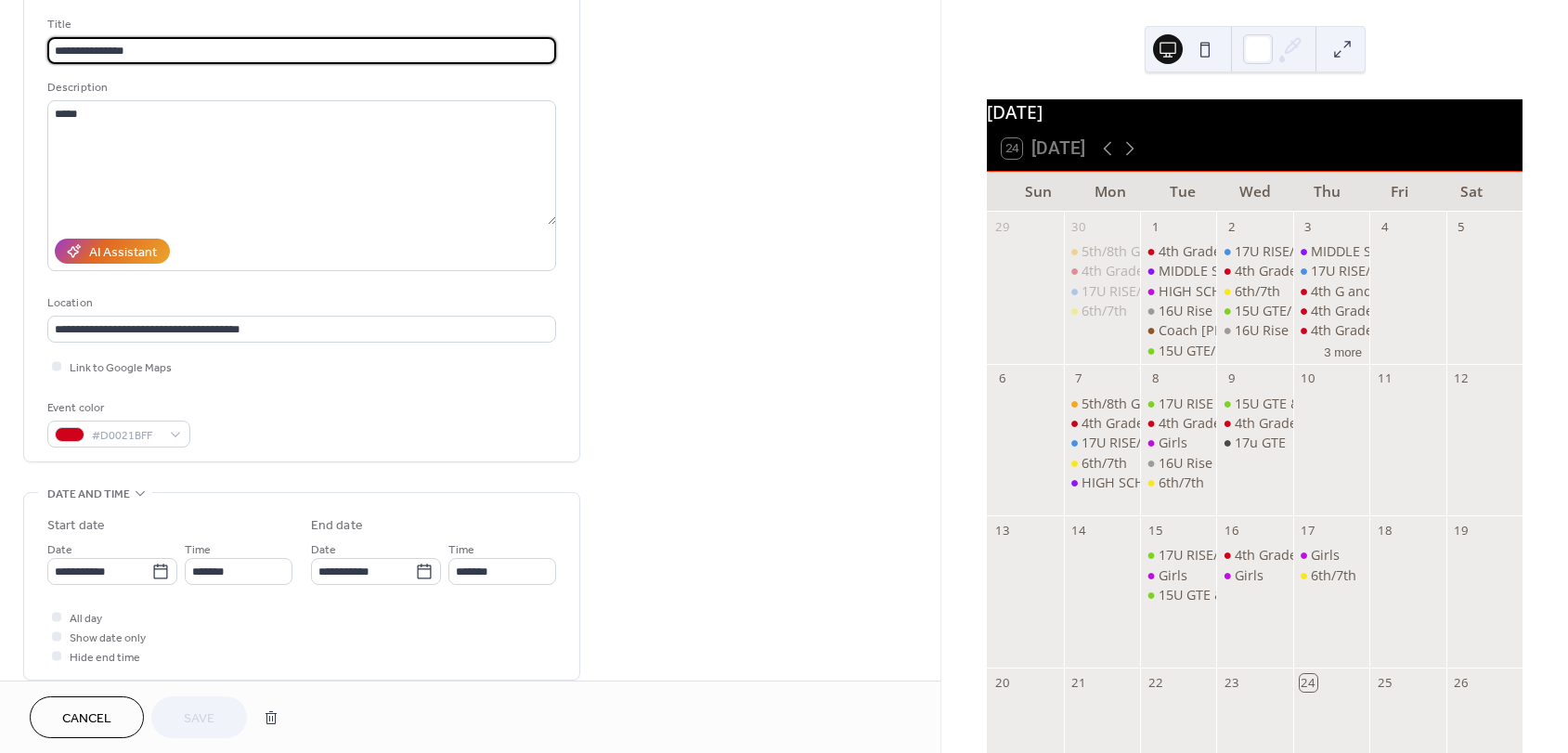 scroll, scrollTop: 279, scrollLeft: 0, axis: vertical 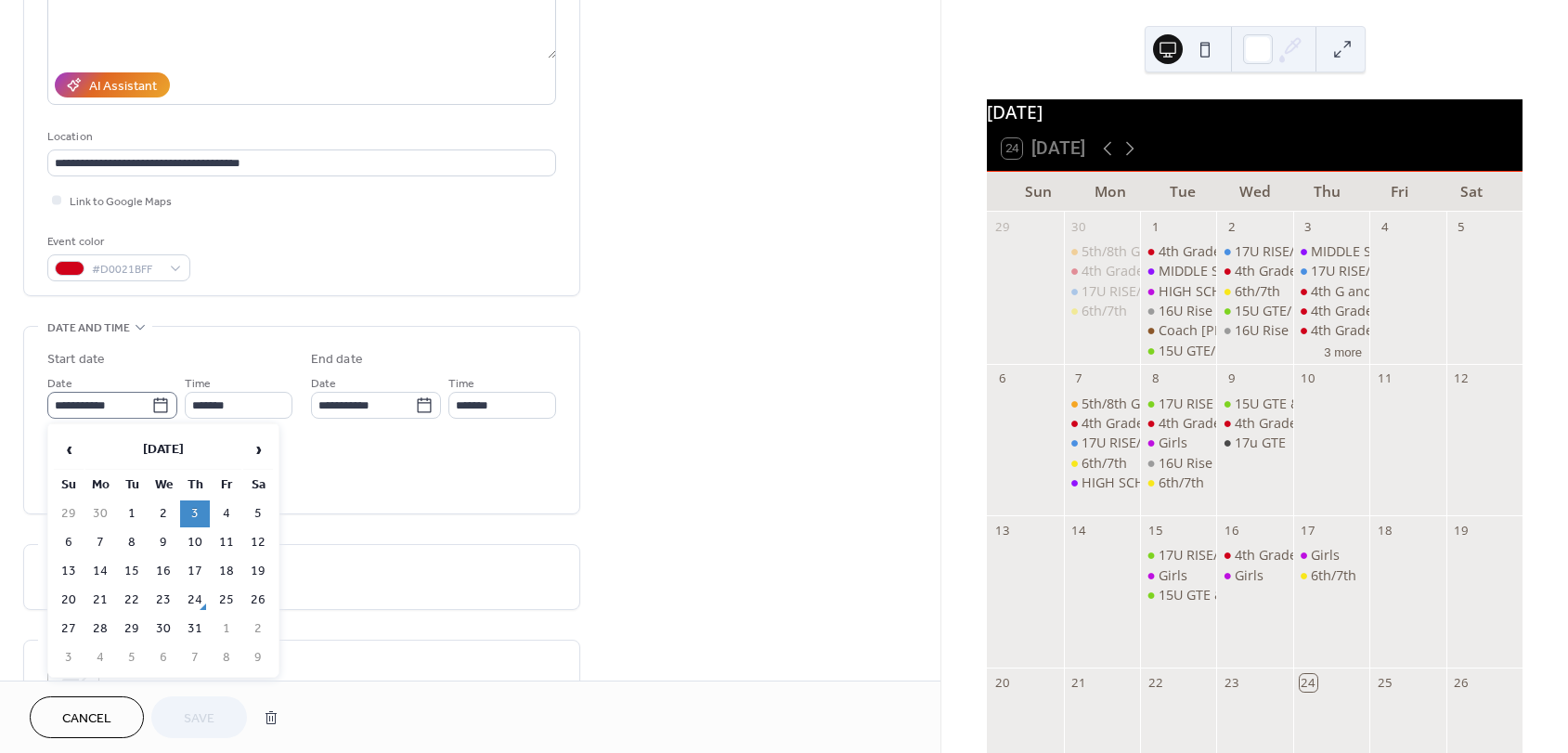 click 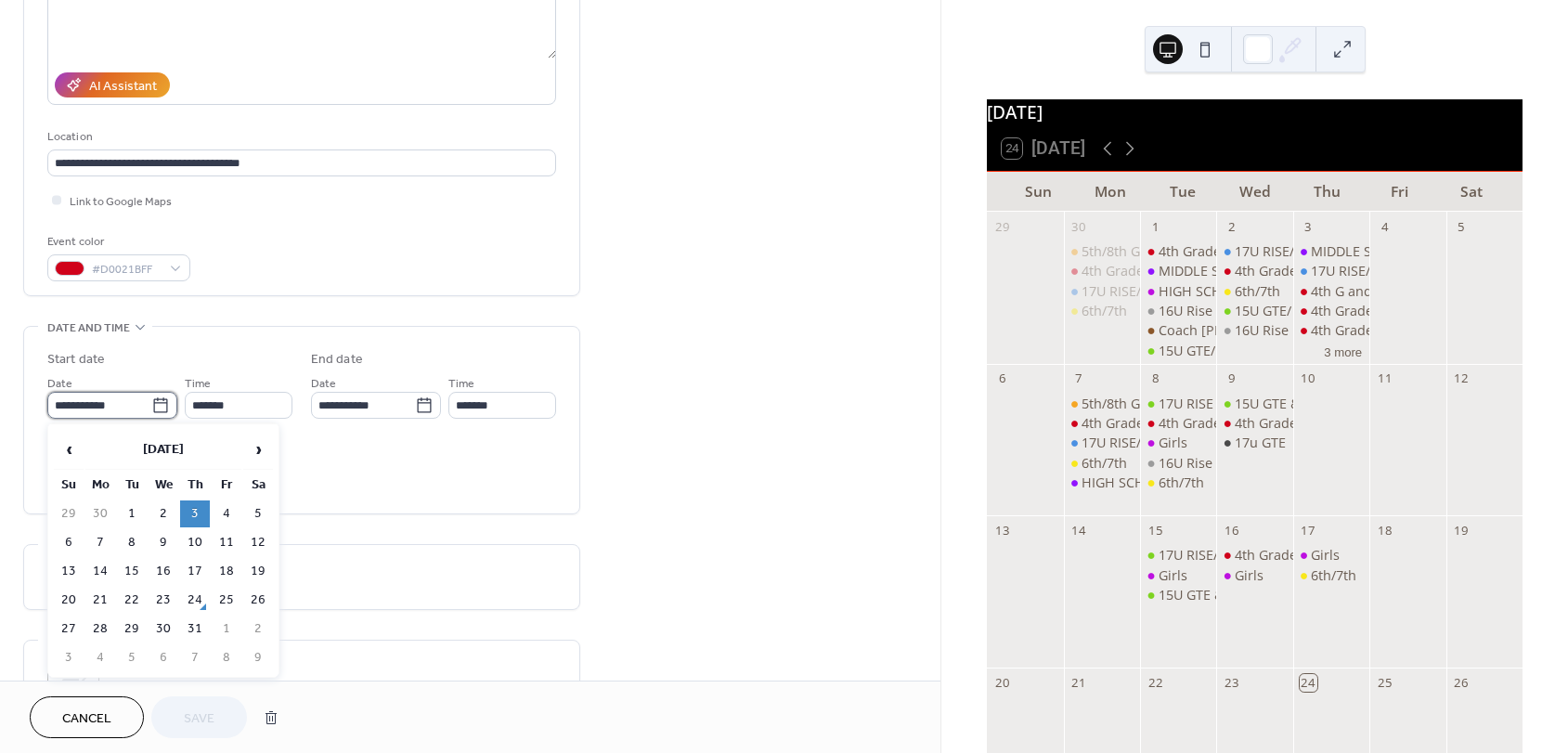 click on "**********" at bounding box center (99, 405) 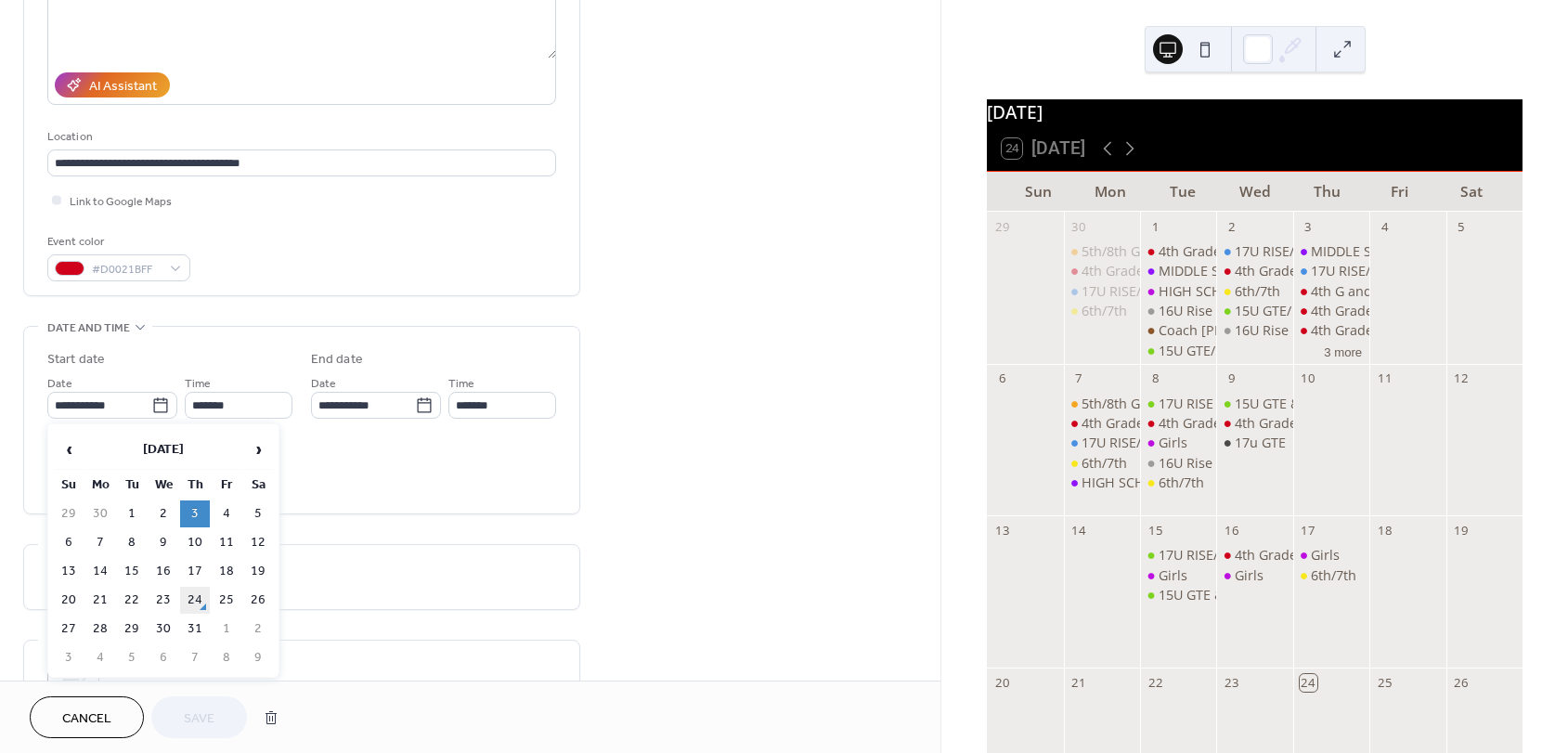 click on "24" at bounding box center [195, 600] 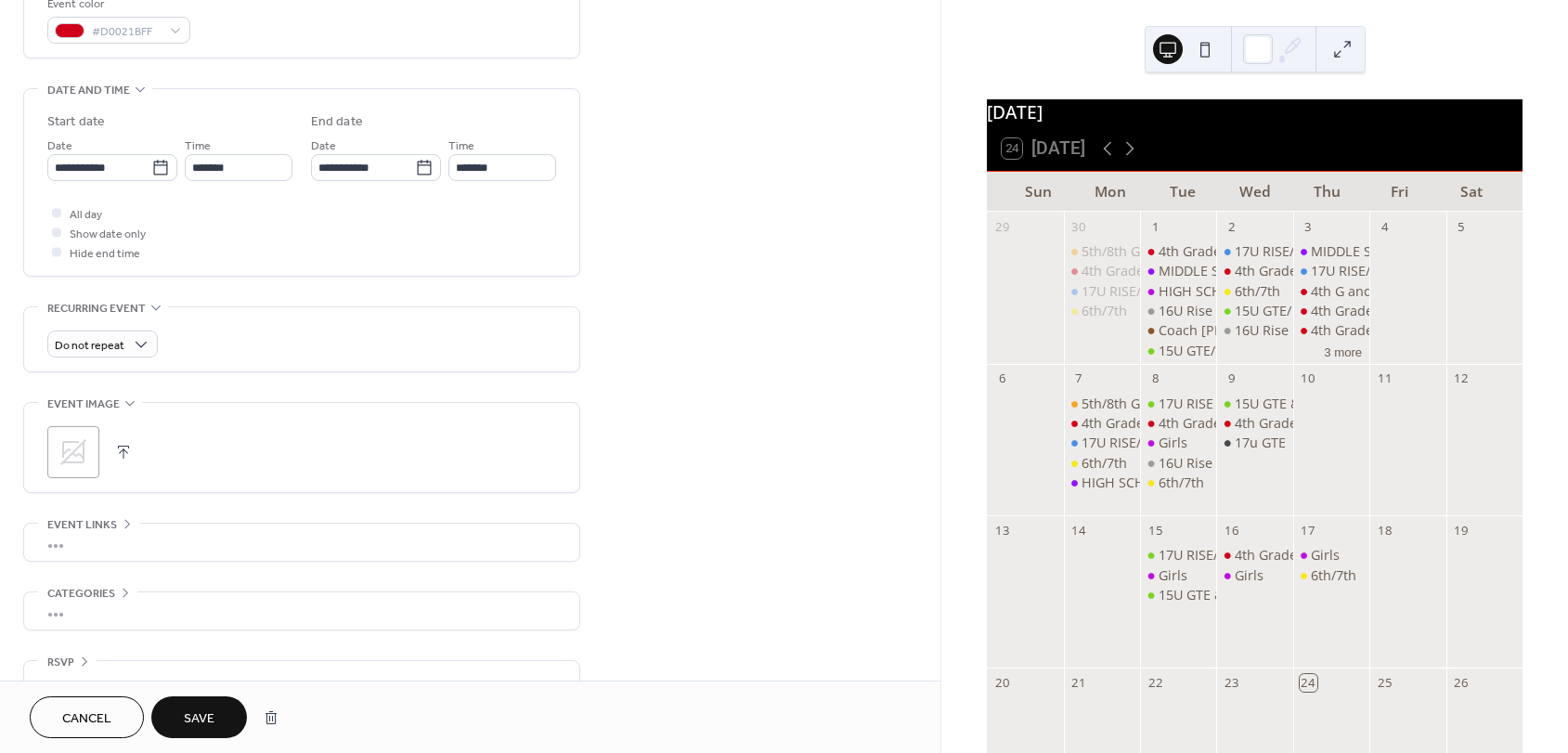 scroll, scrollTop: 553, scrollLeft: 0, axis: vertical 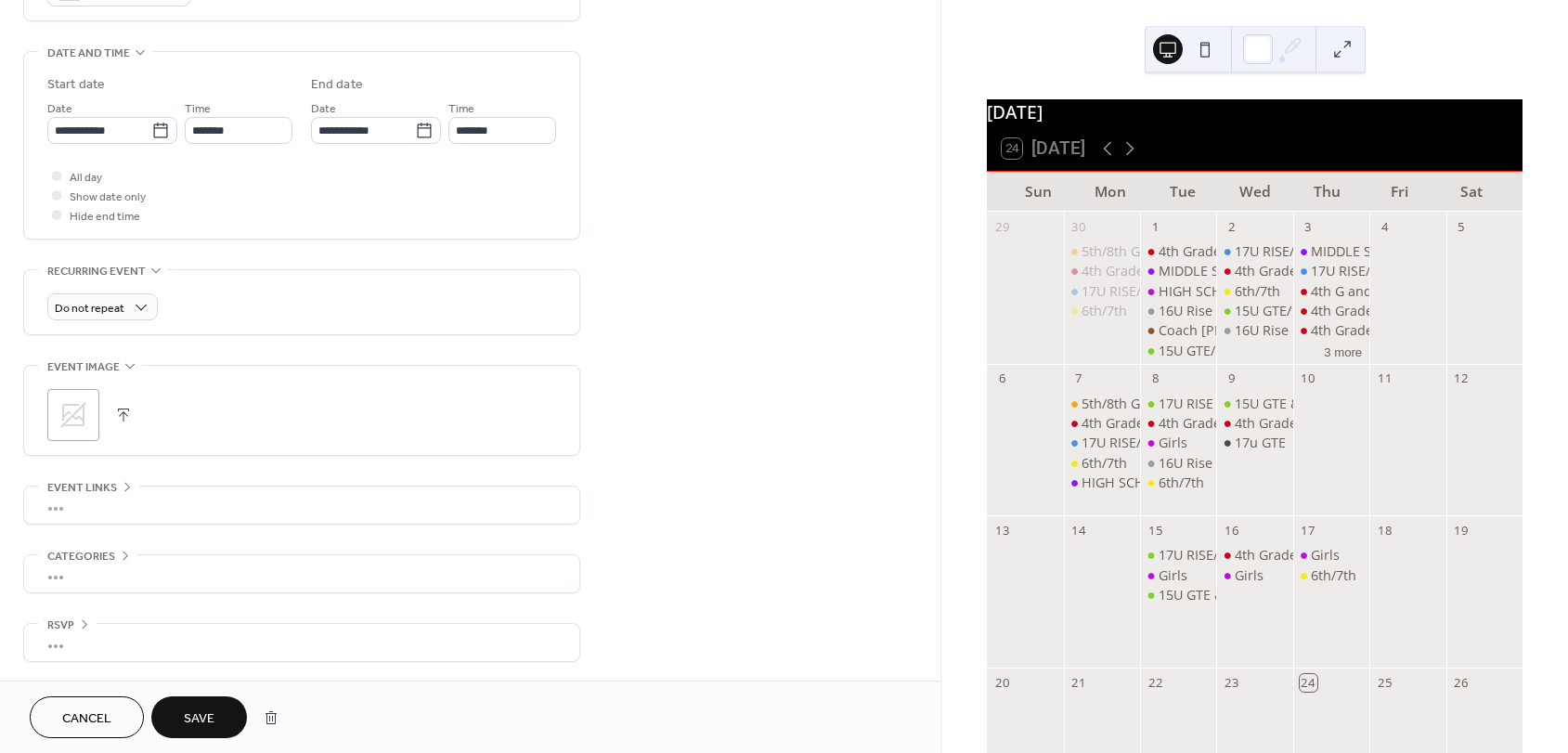 click on "Save" at bounding box center [199, 719] 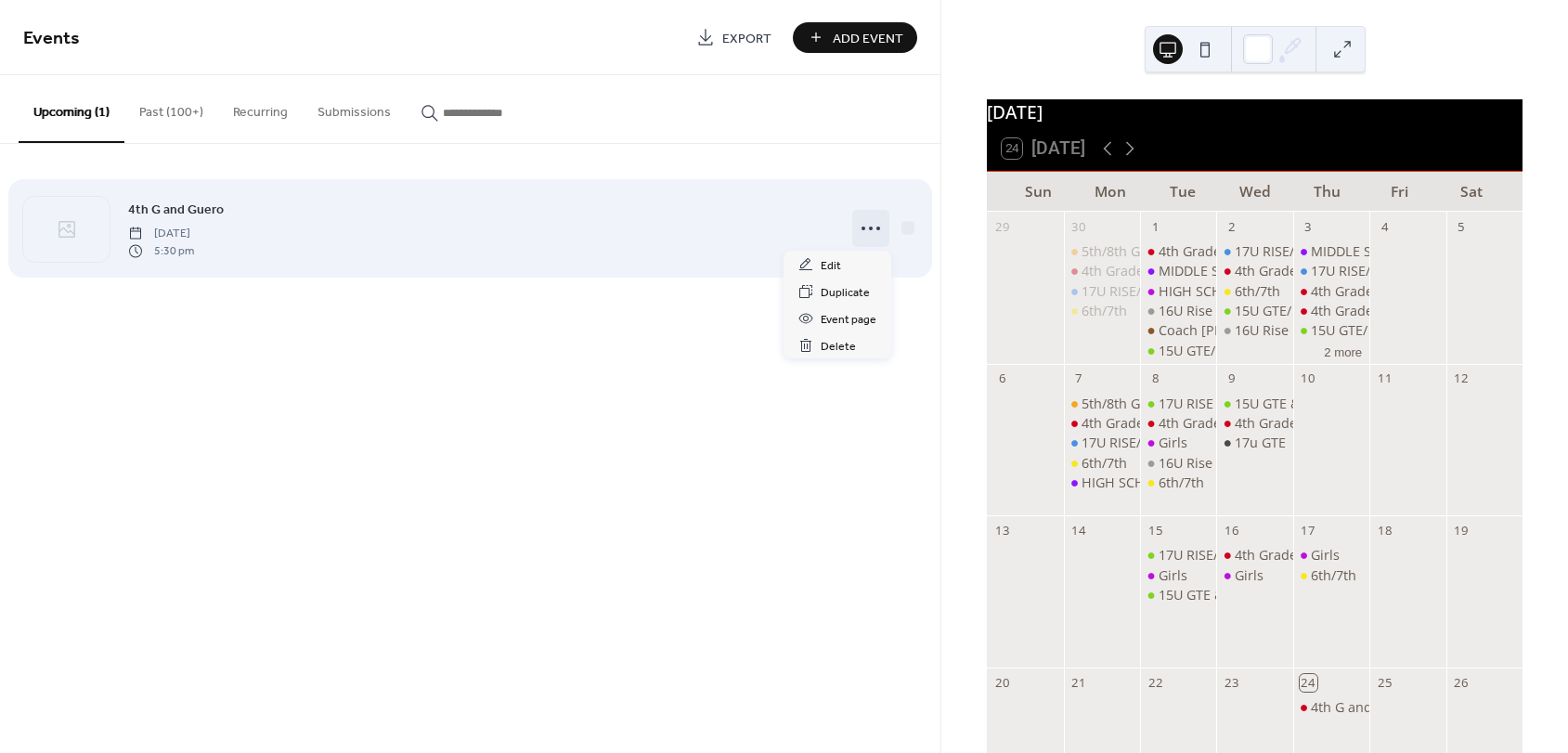click 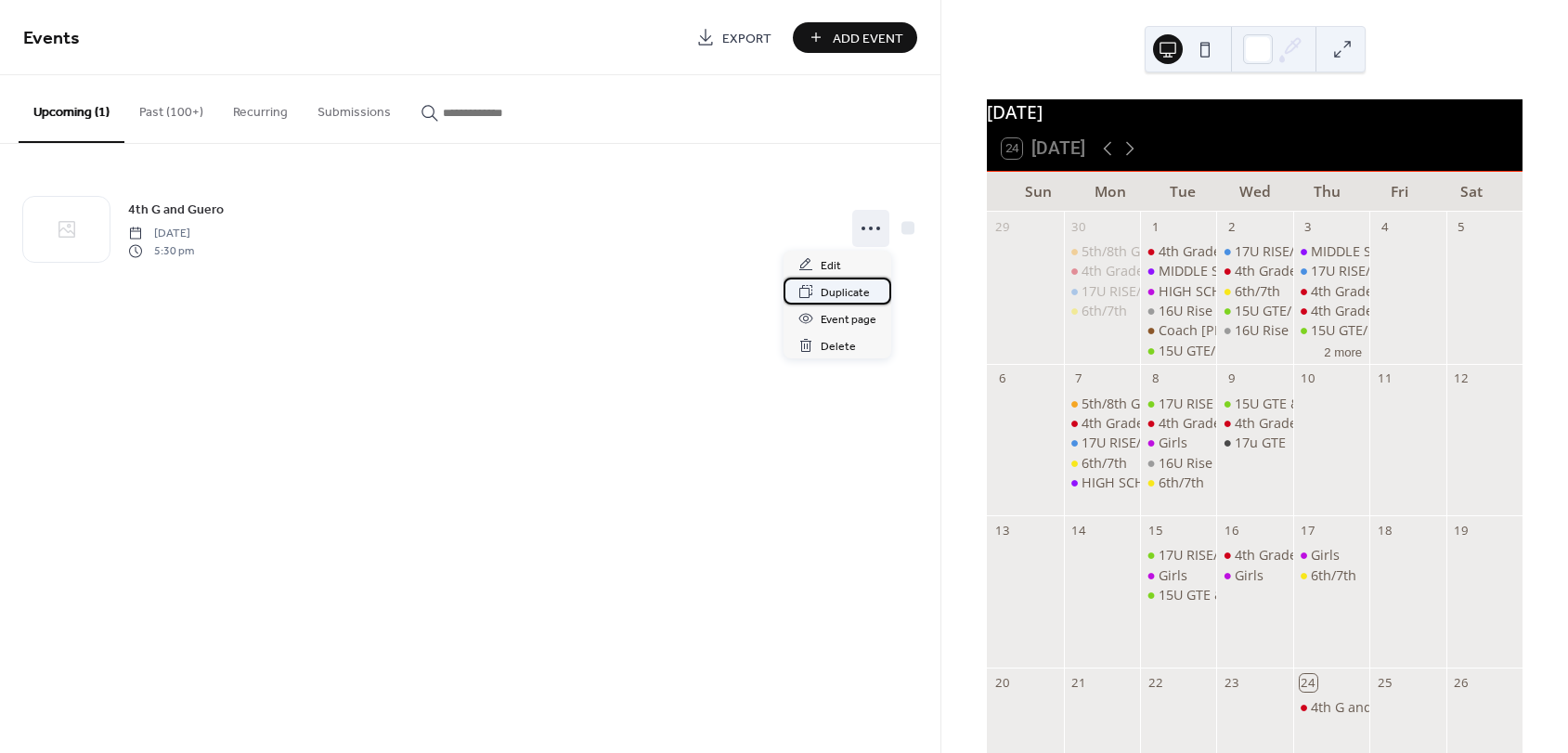 click on "Duplicate" at bounding box center (845, 292) 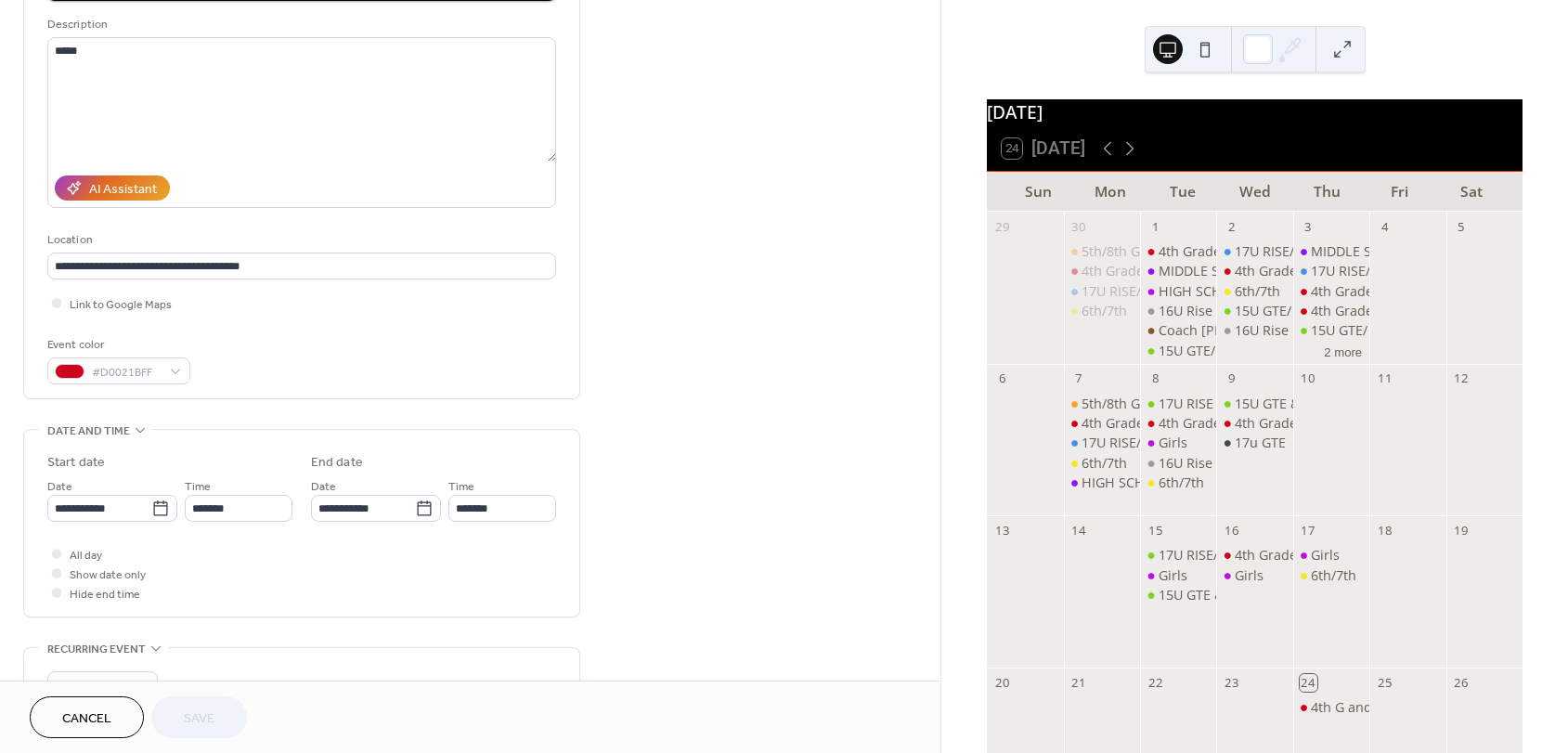 scroll, scrollTop: 279, scrollLeft: 0, axis: vertical 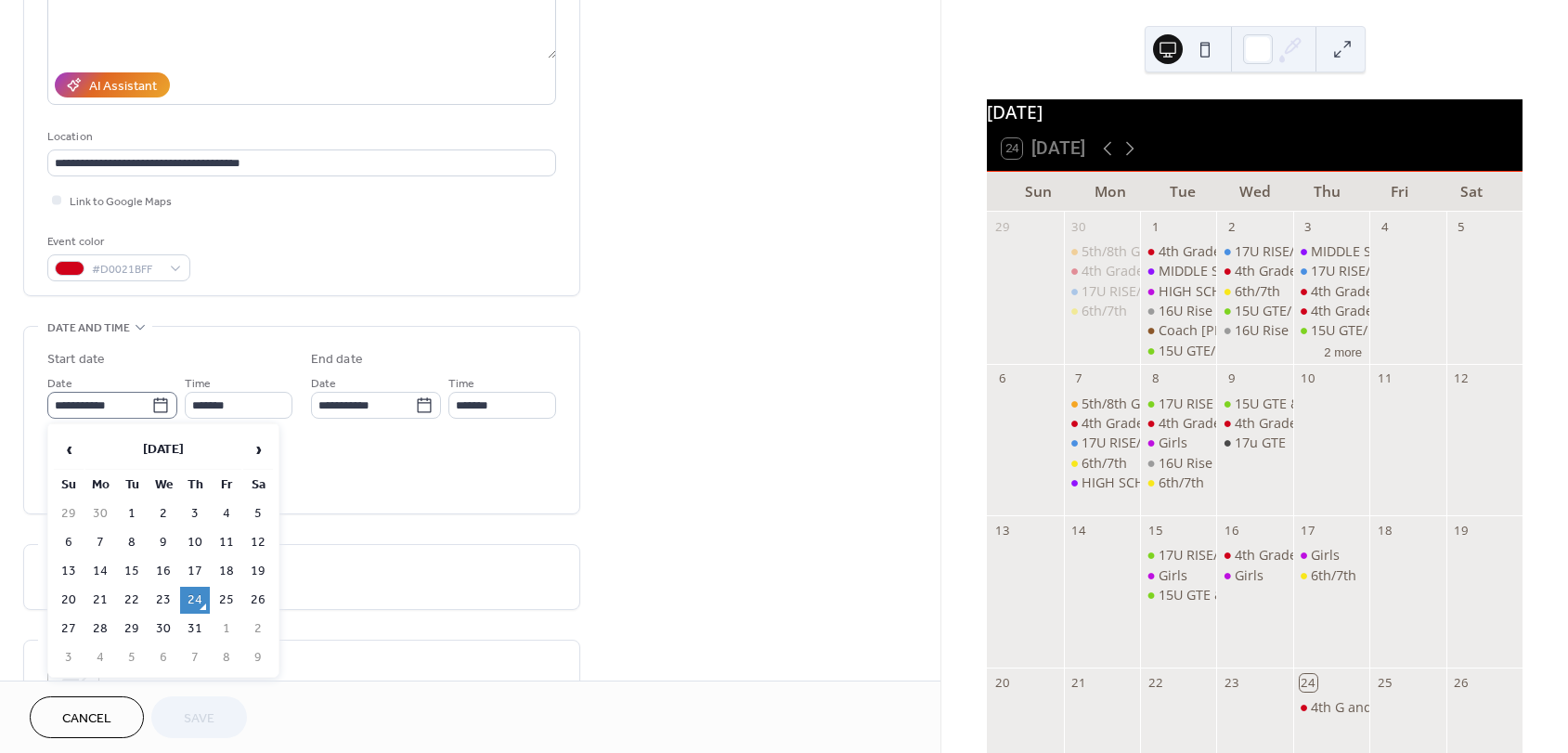 click 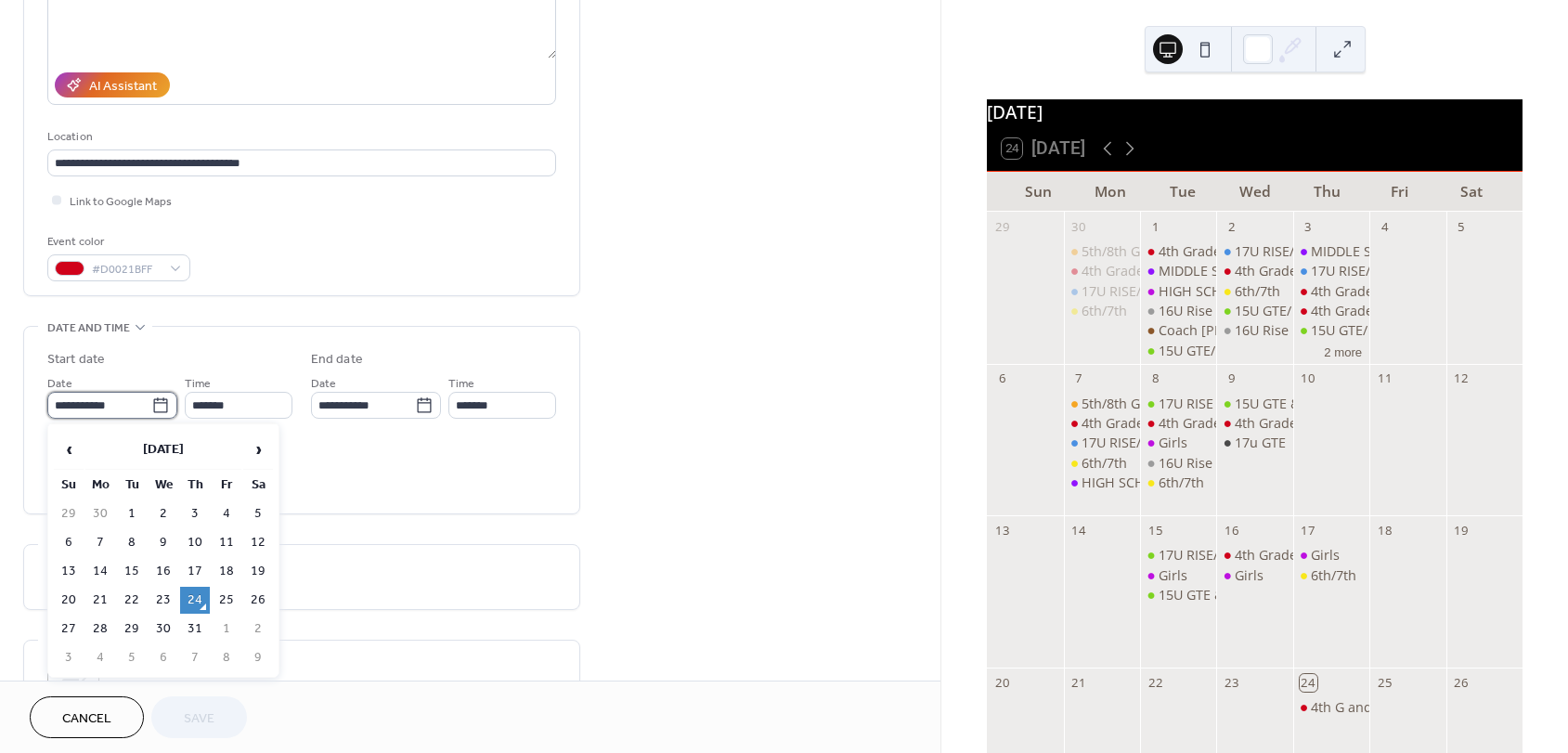 click on "**********" at bounding box center [99, 405] 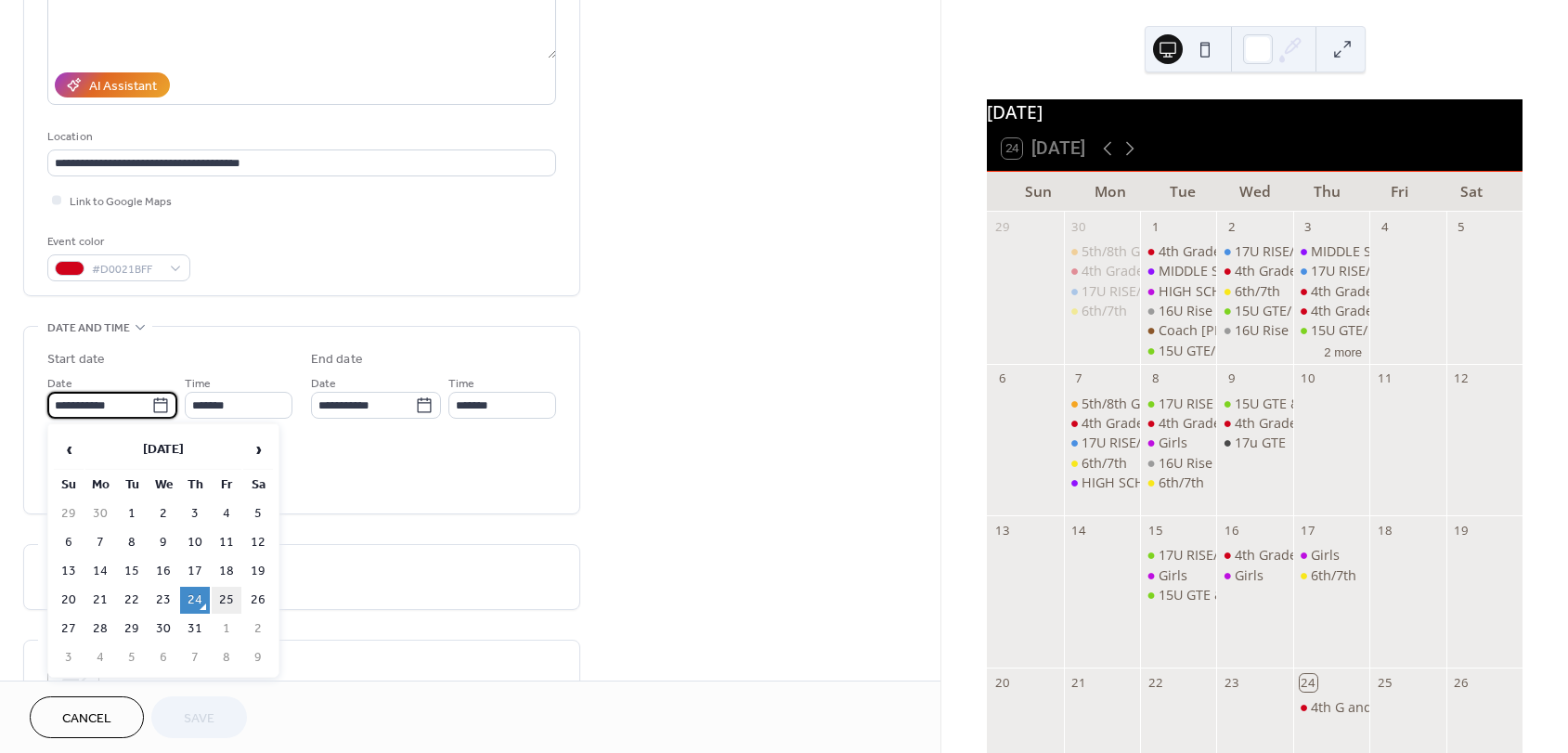click on "25" at bounding box center [227, 600] 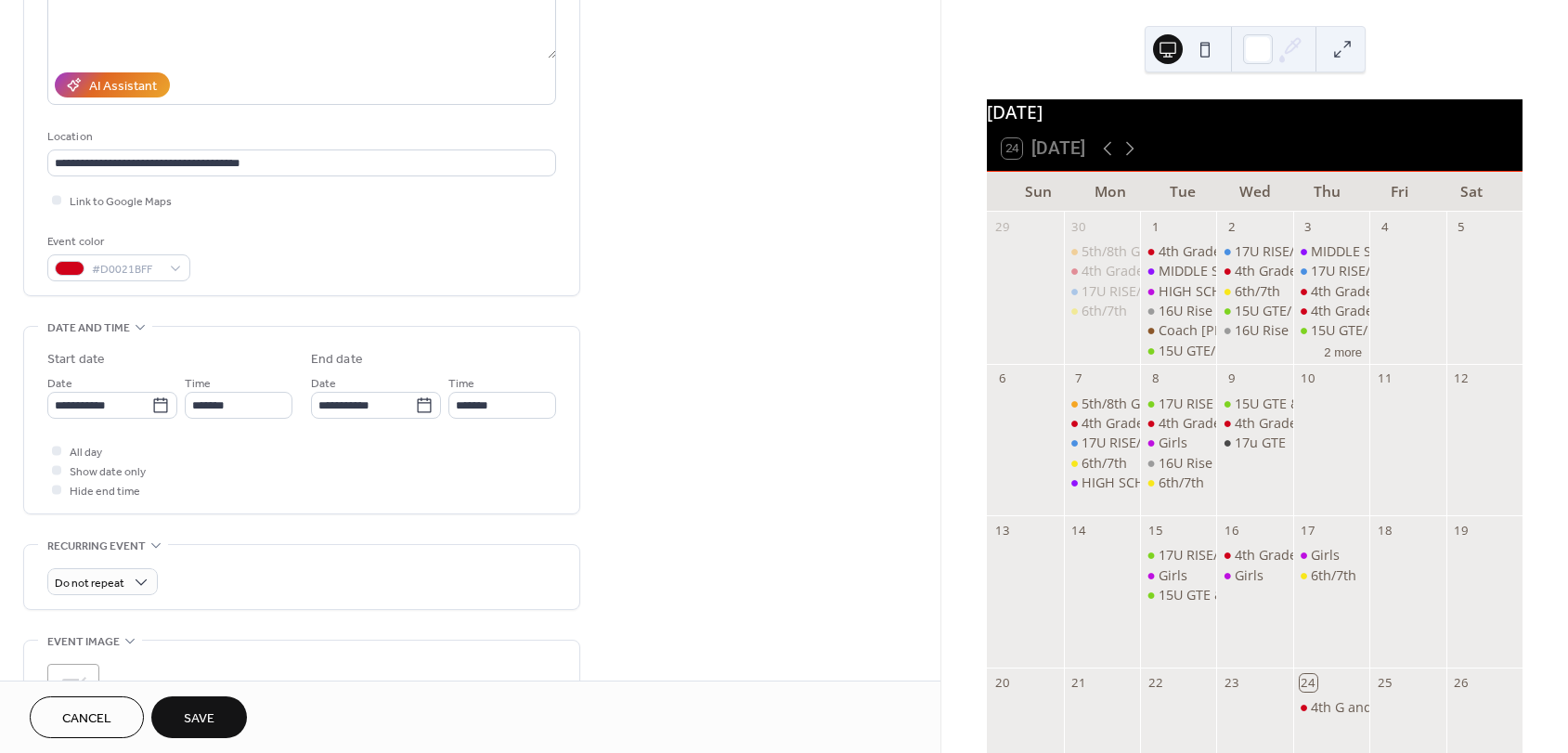 type on "**********" 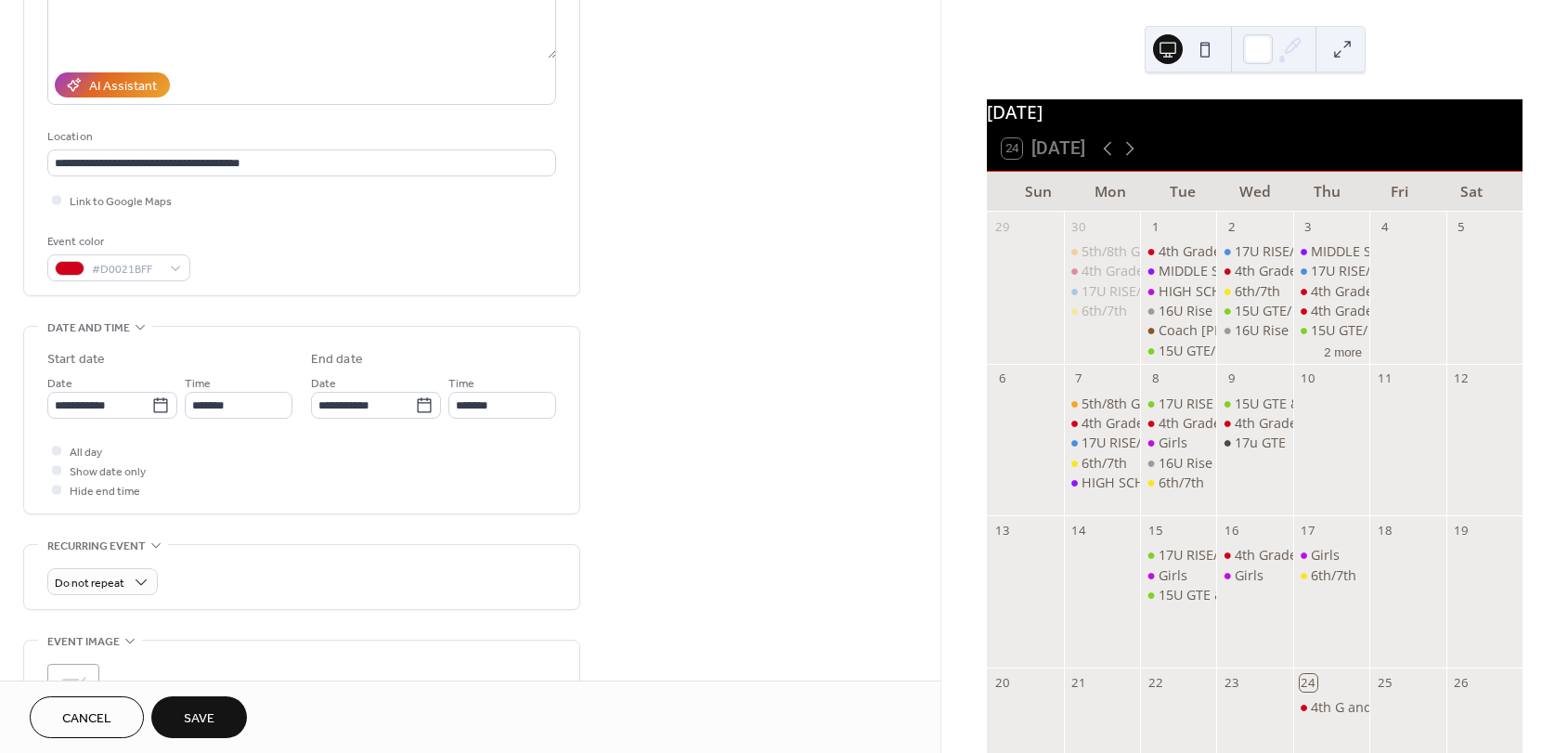 type on "**********" 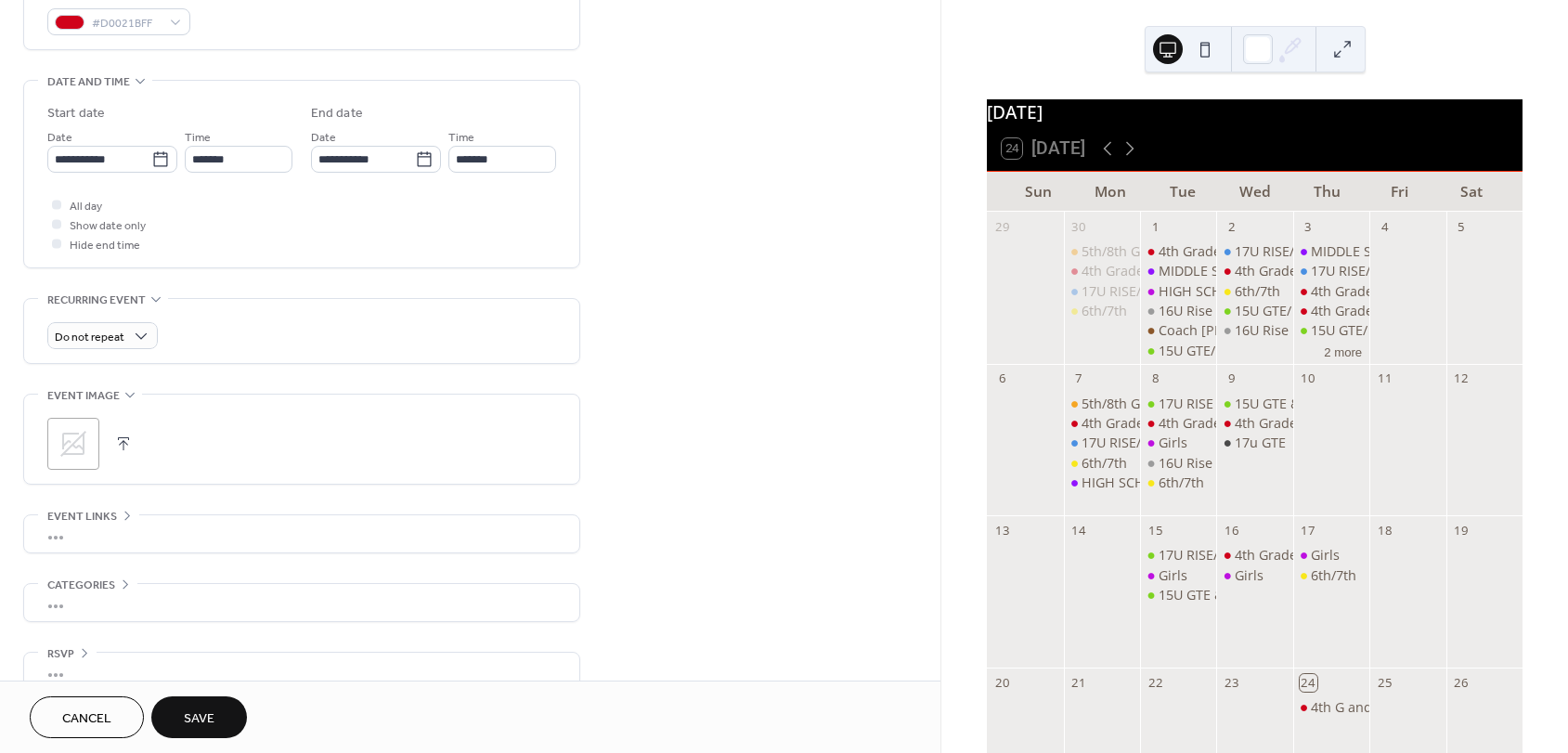 scroll, scrollTop: 553, scrollLeft: 0, axis: vertical 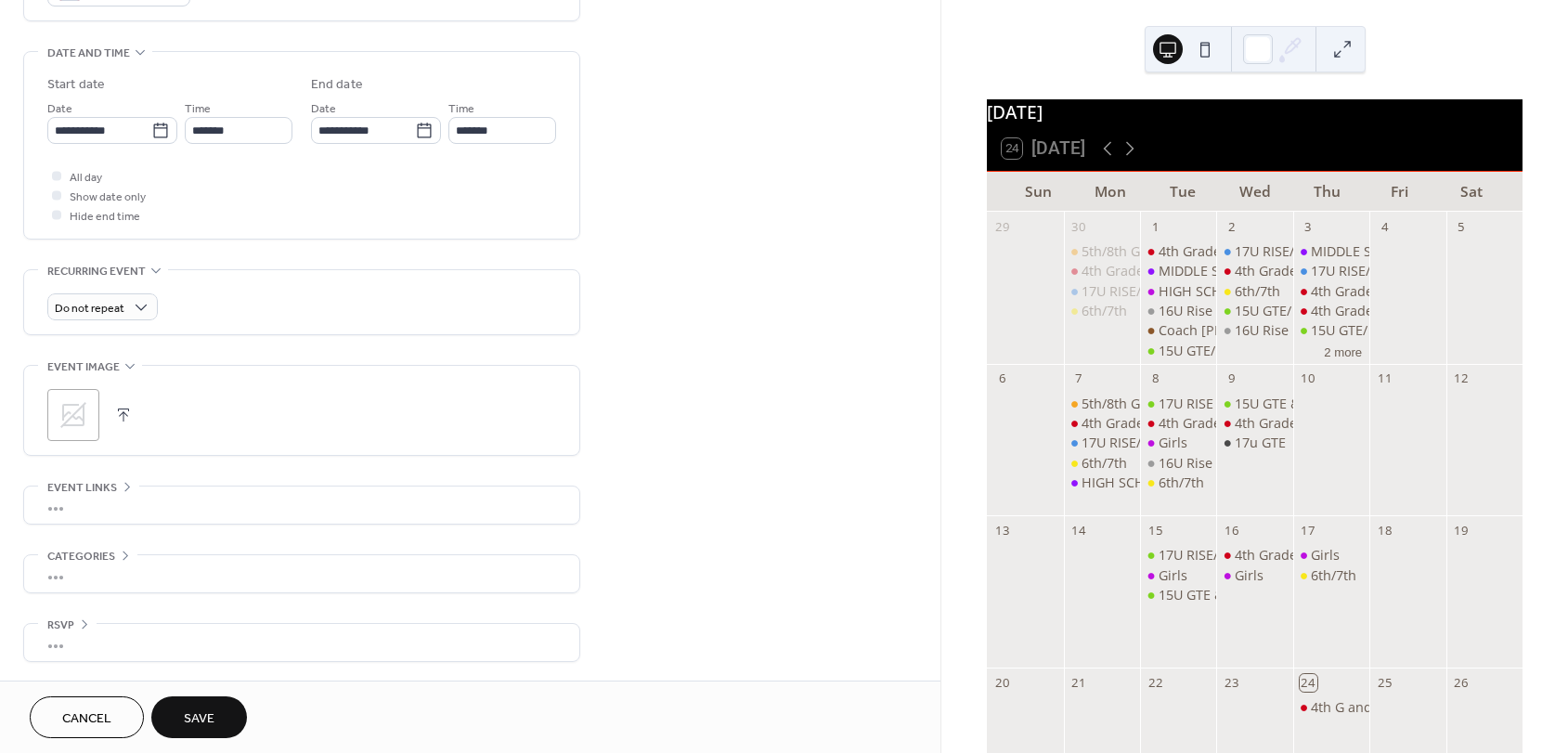 click on "Save" at bounding box center [199, 719] 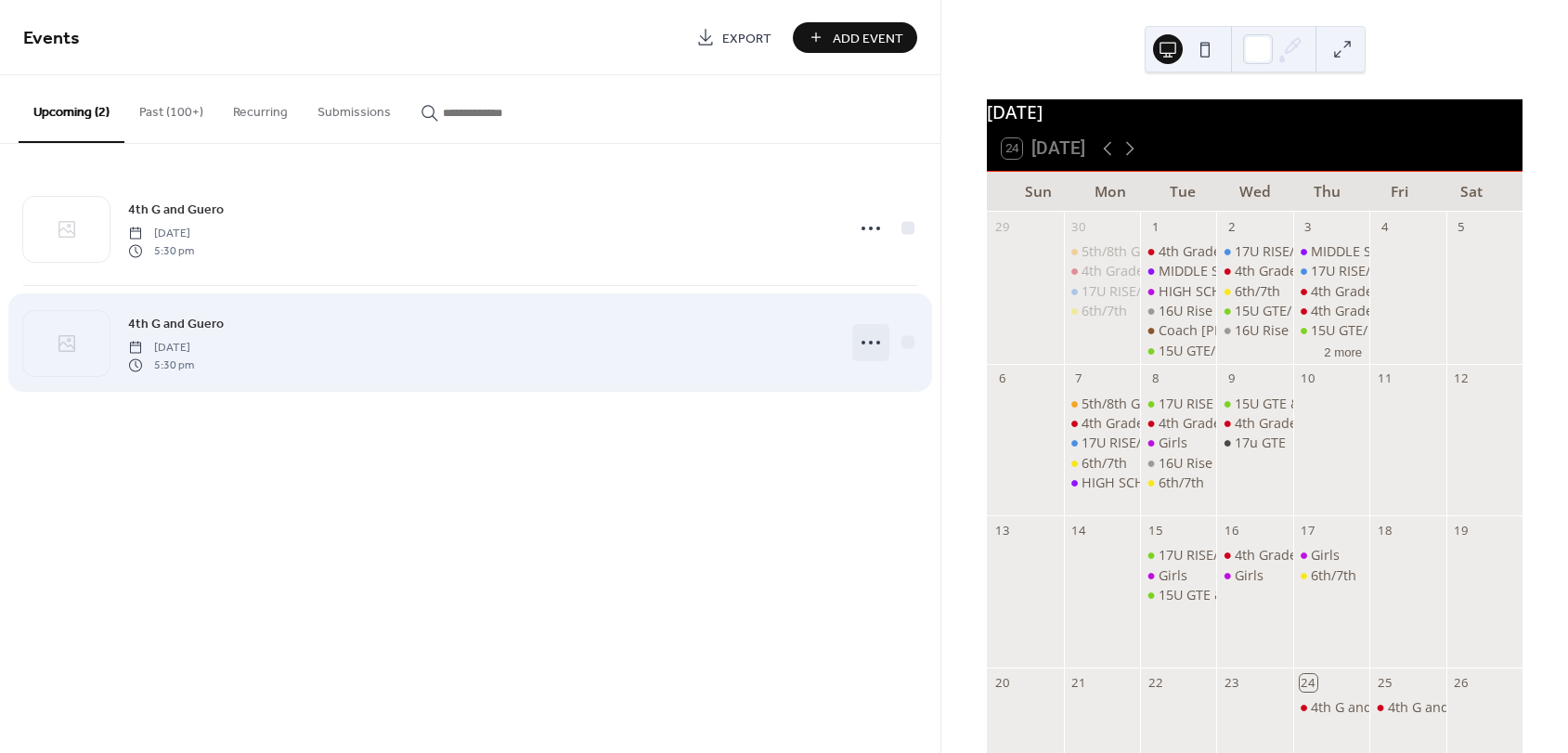 click 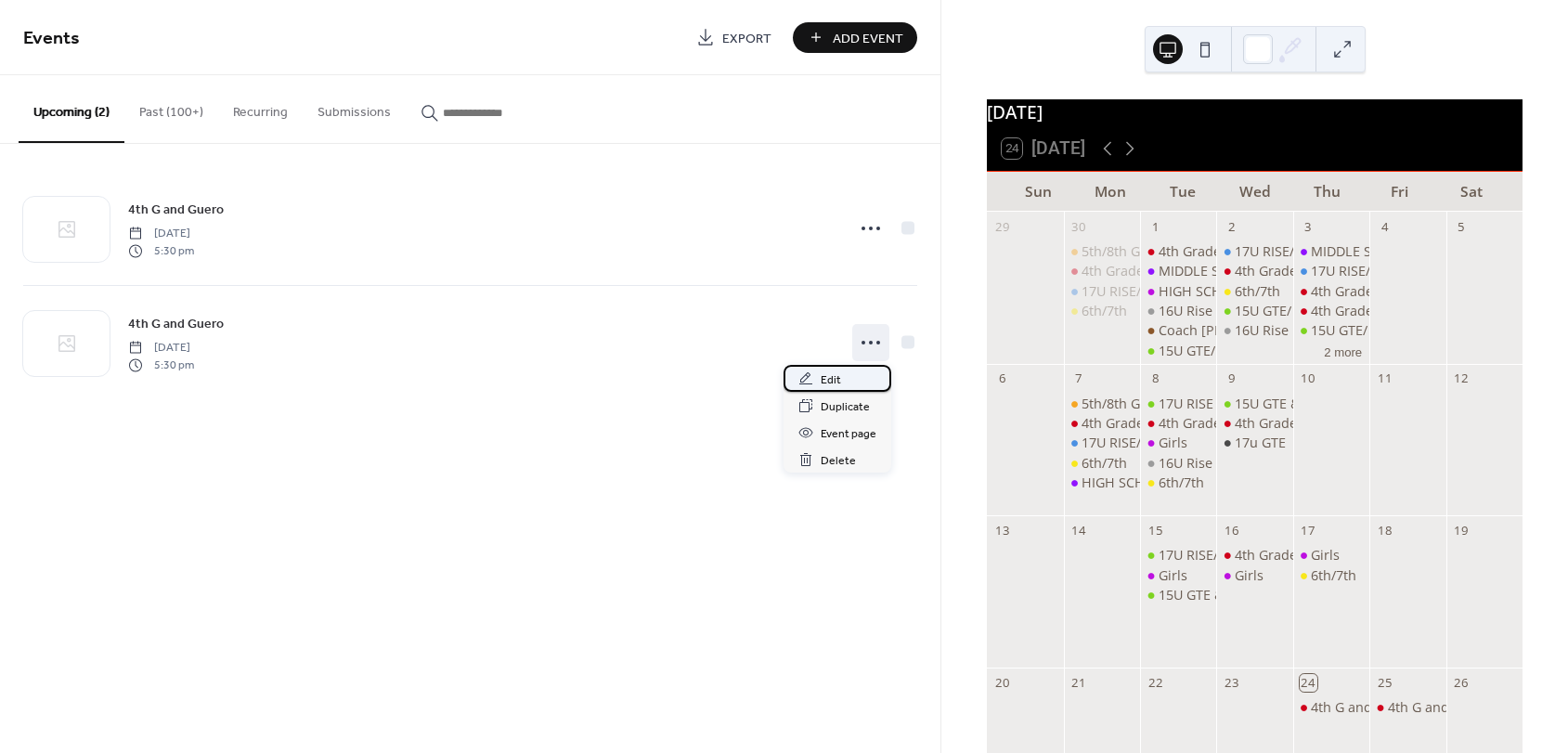 click on "Edit" at bounding box center [831, 380] 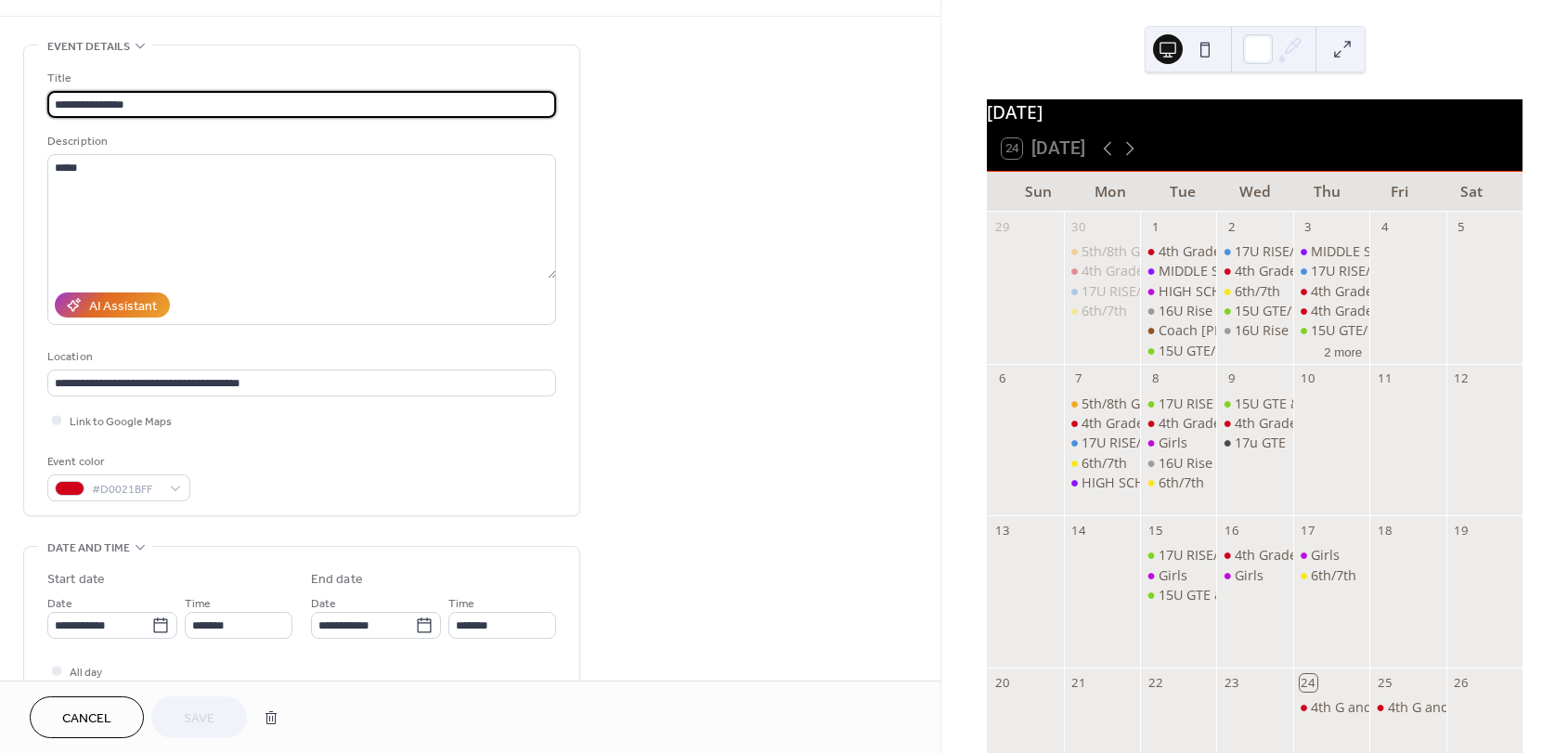 scroll, scrollTop: 186, scrollLeft: 0, axis: vertical 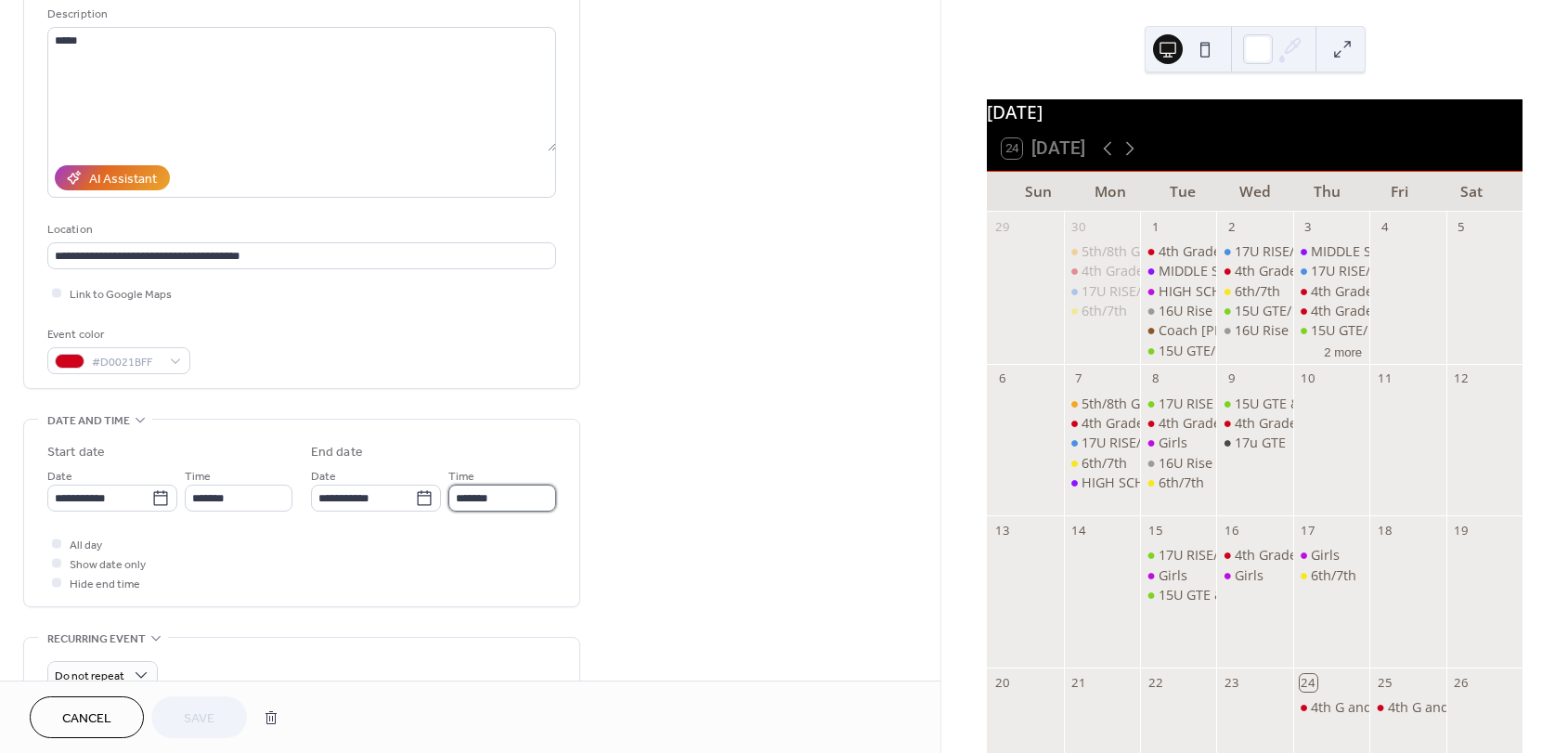 click on "*******" at bounding box center (502, 498) 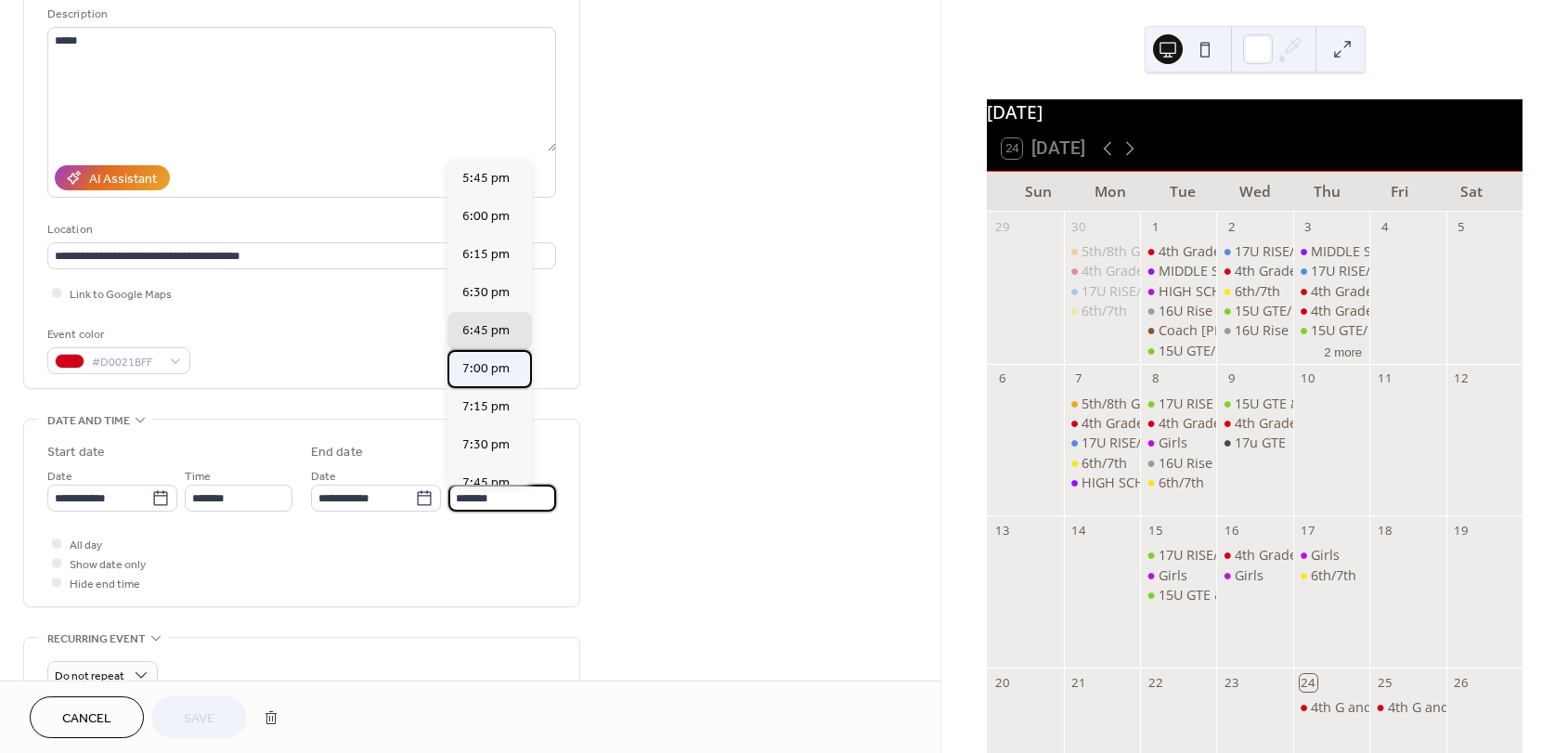 click on "7:00 pm" at bounding box center (486, 369) 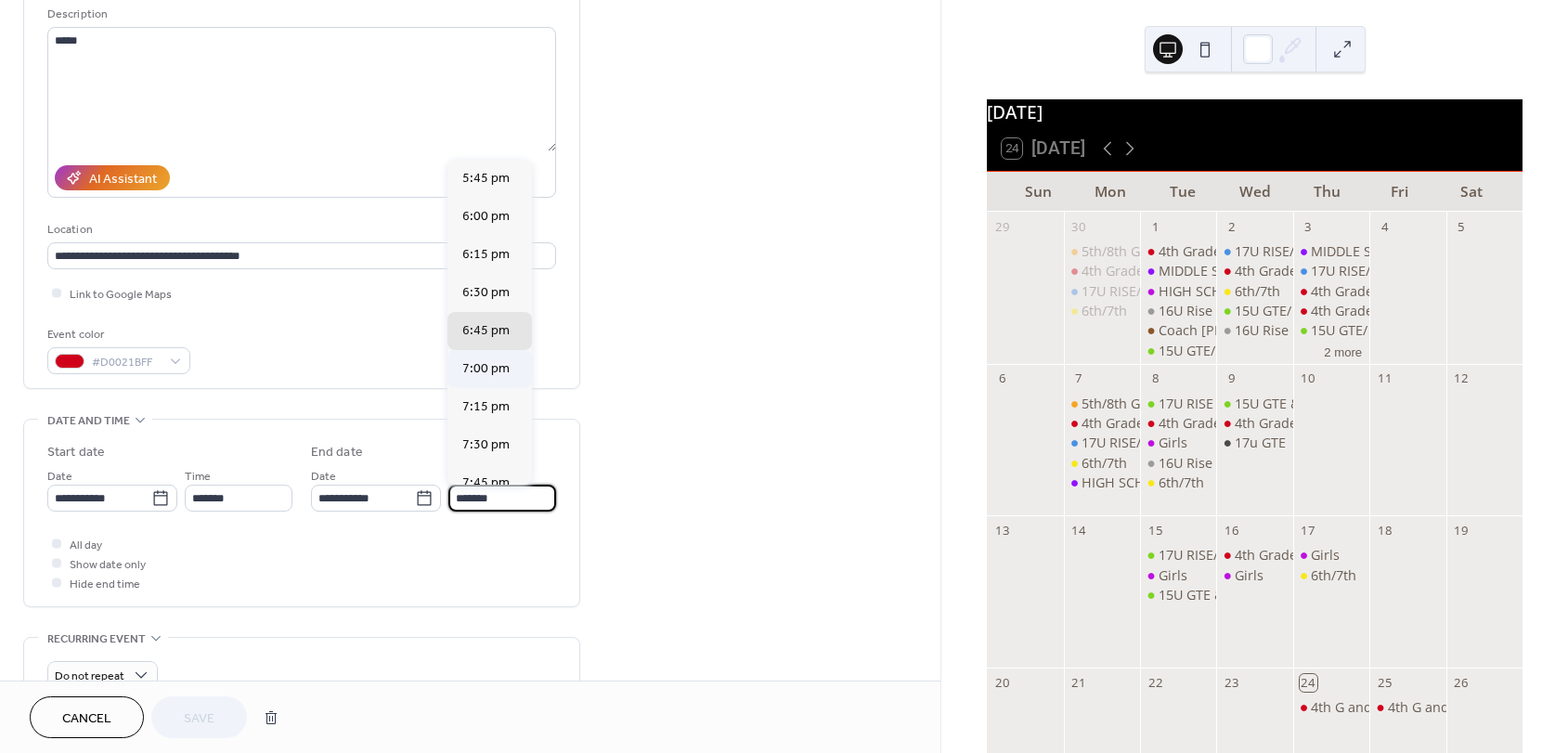 type on "*******" 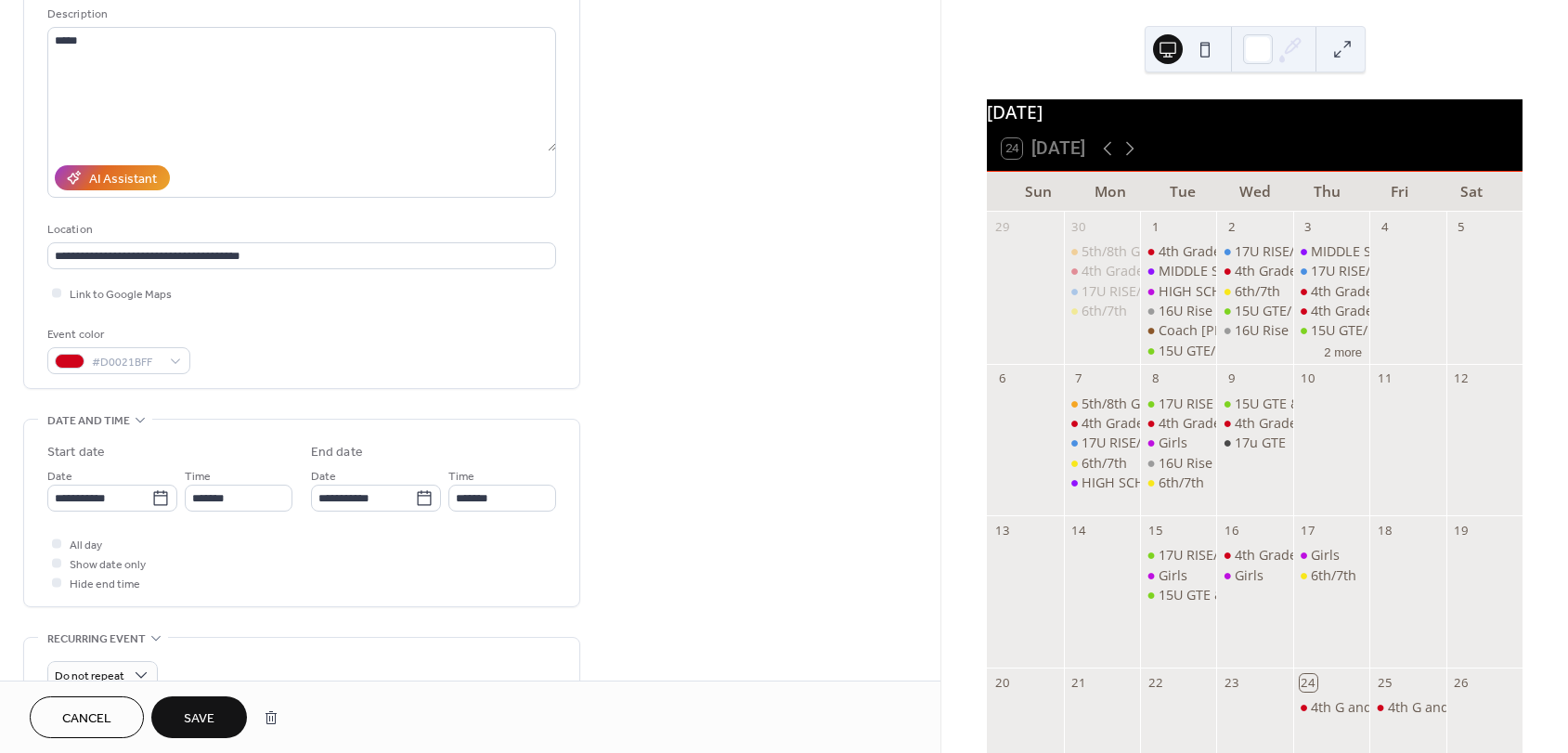 click on "Save" at bounding box center (199, 717) 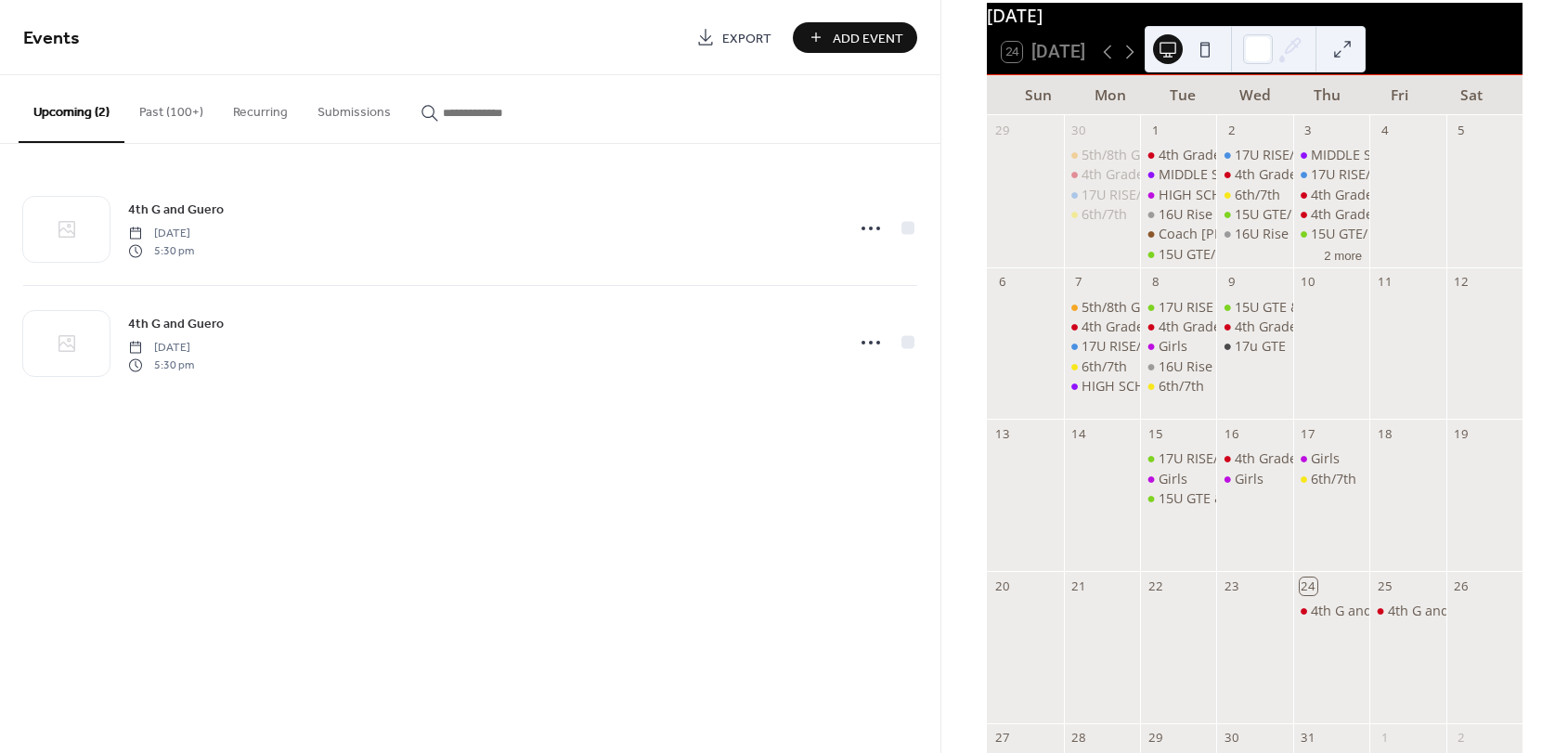 scroll, scrollTop: 93, scrollLeft: 0, axis: vertical 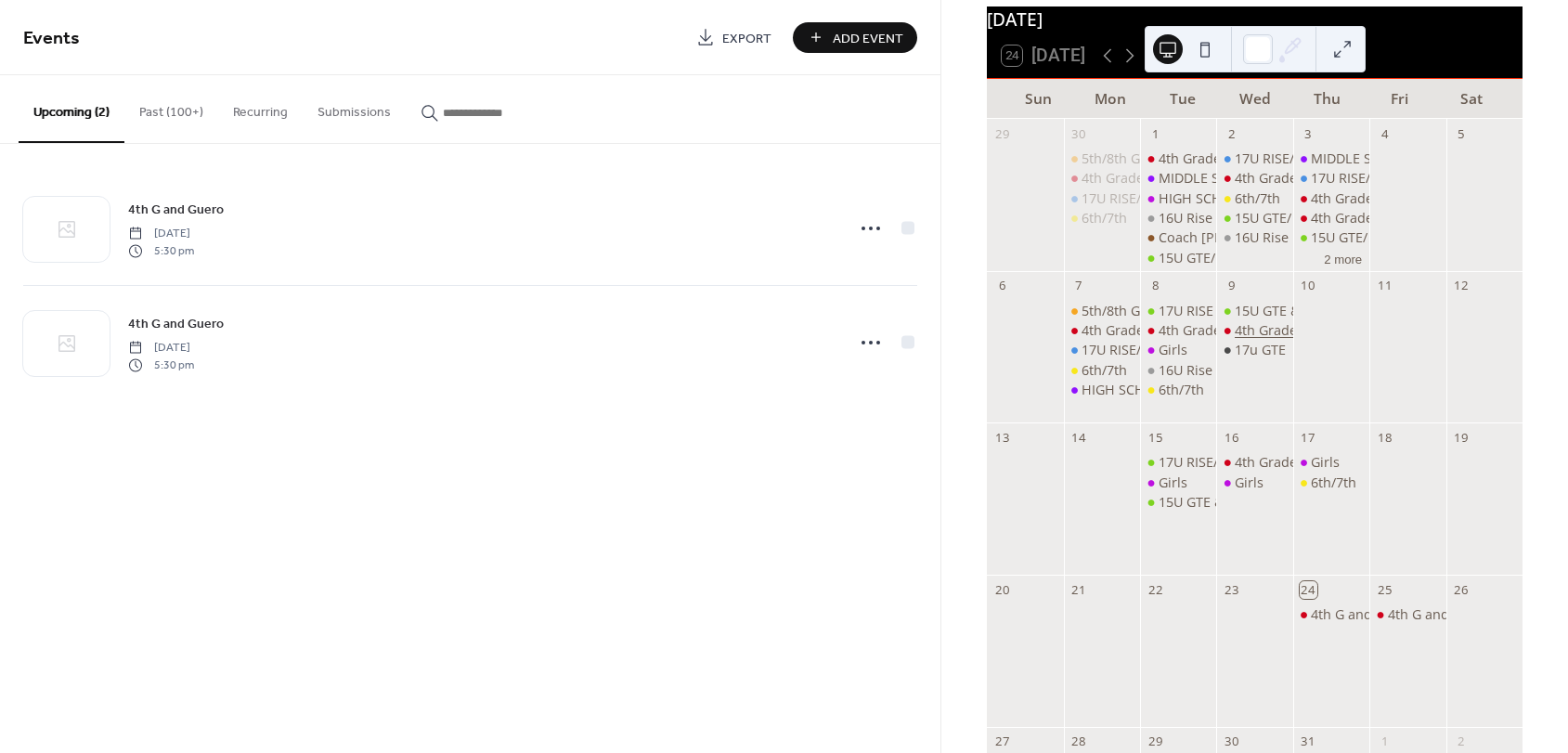 click on "4th Grade Guero" at bounding box center [1287, 331] 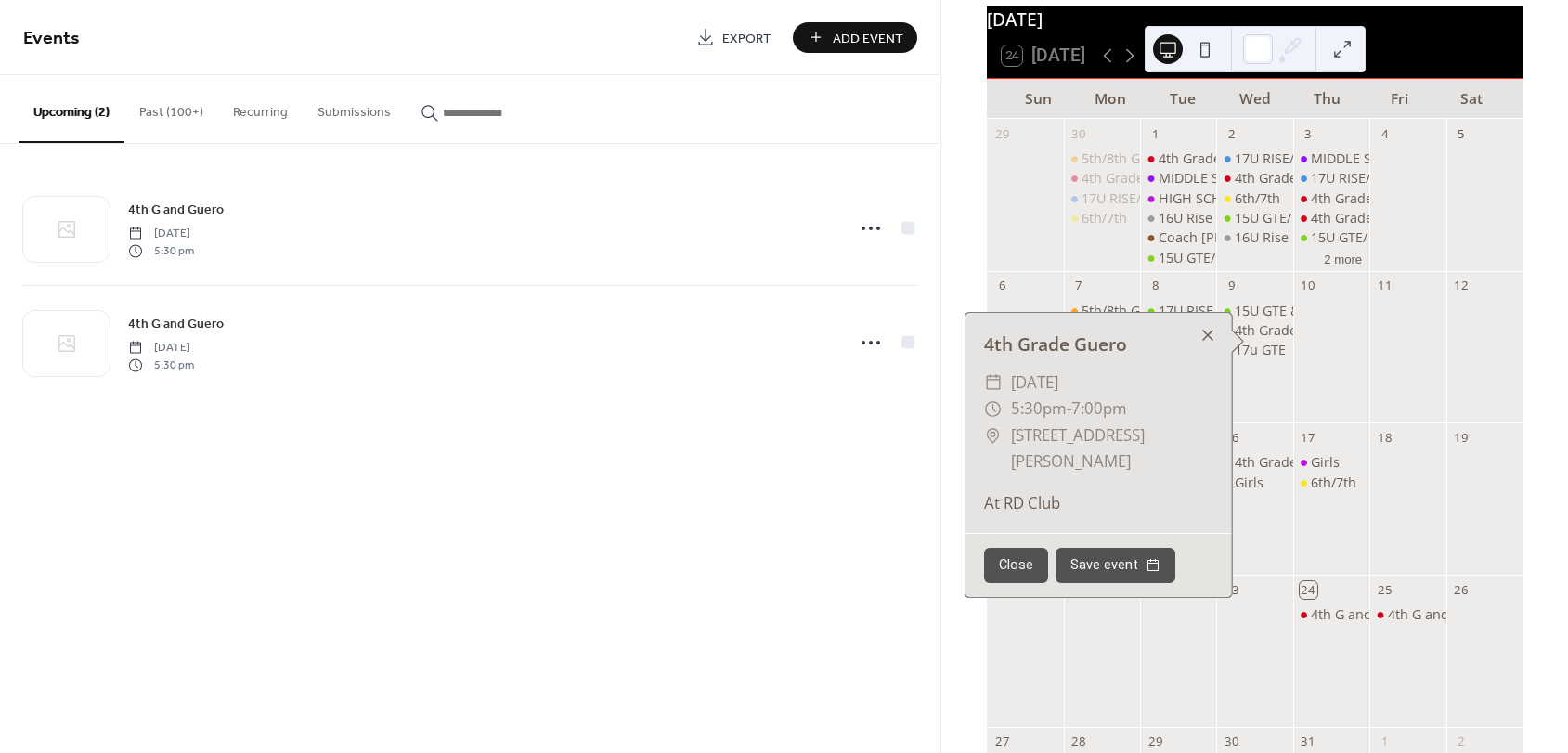 click at bounding box center (1208, 335) 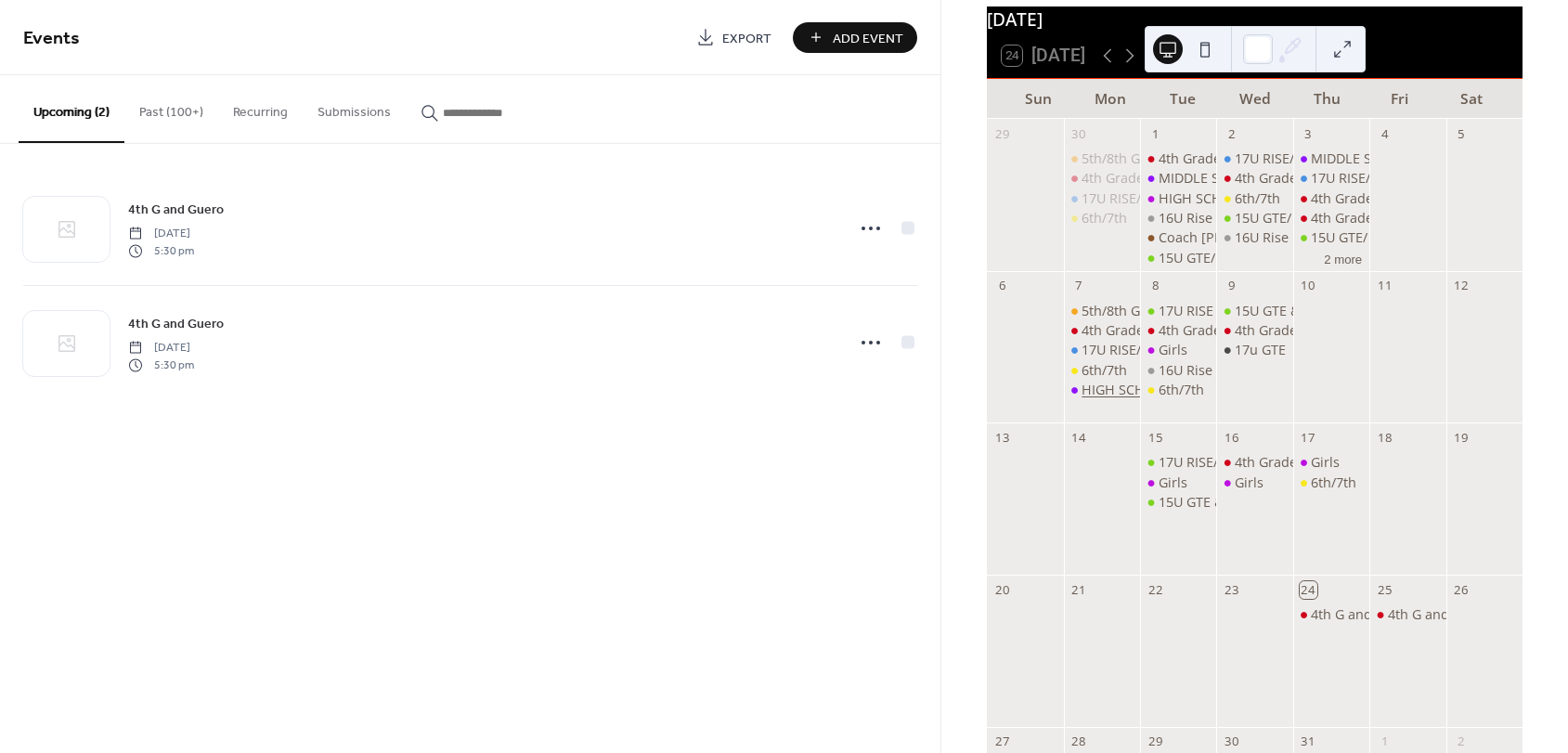 click on "HIGH SCHOOL GIRLS" at bounding box center (1147, 390) 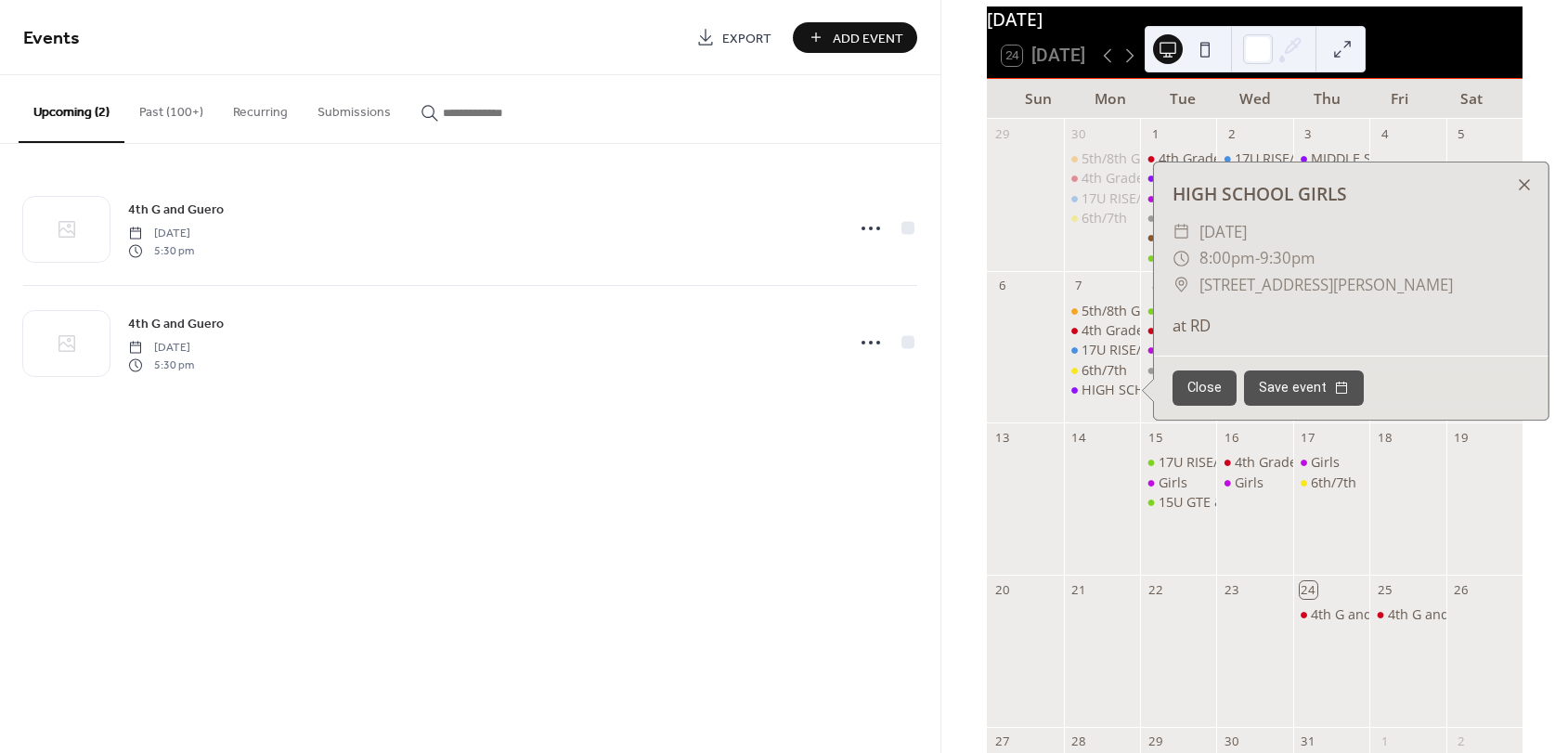 click at bounding box center [1524, 185] 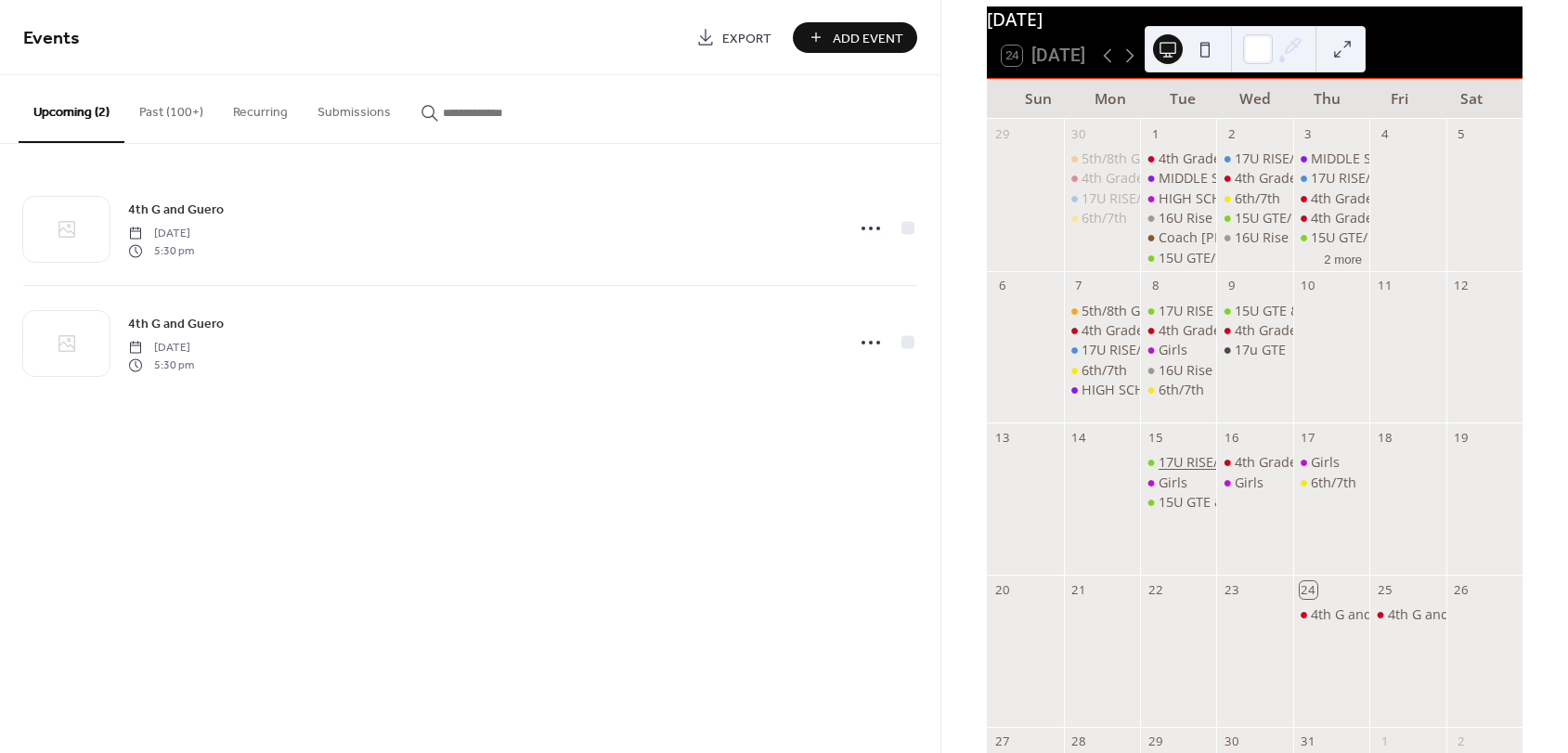 click on "17U RISE/17u GTE" at bounding box center (1213, 462) 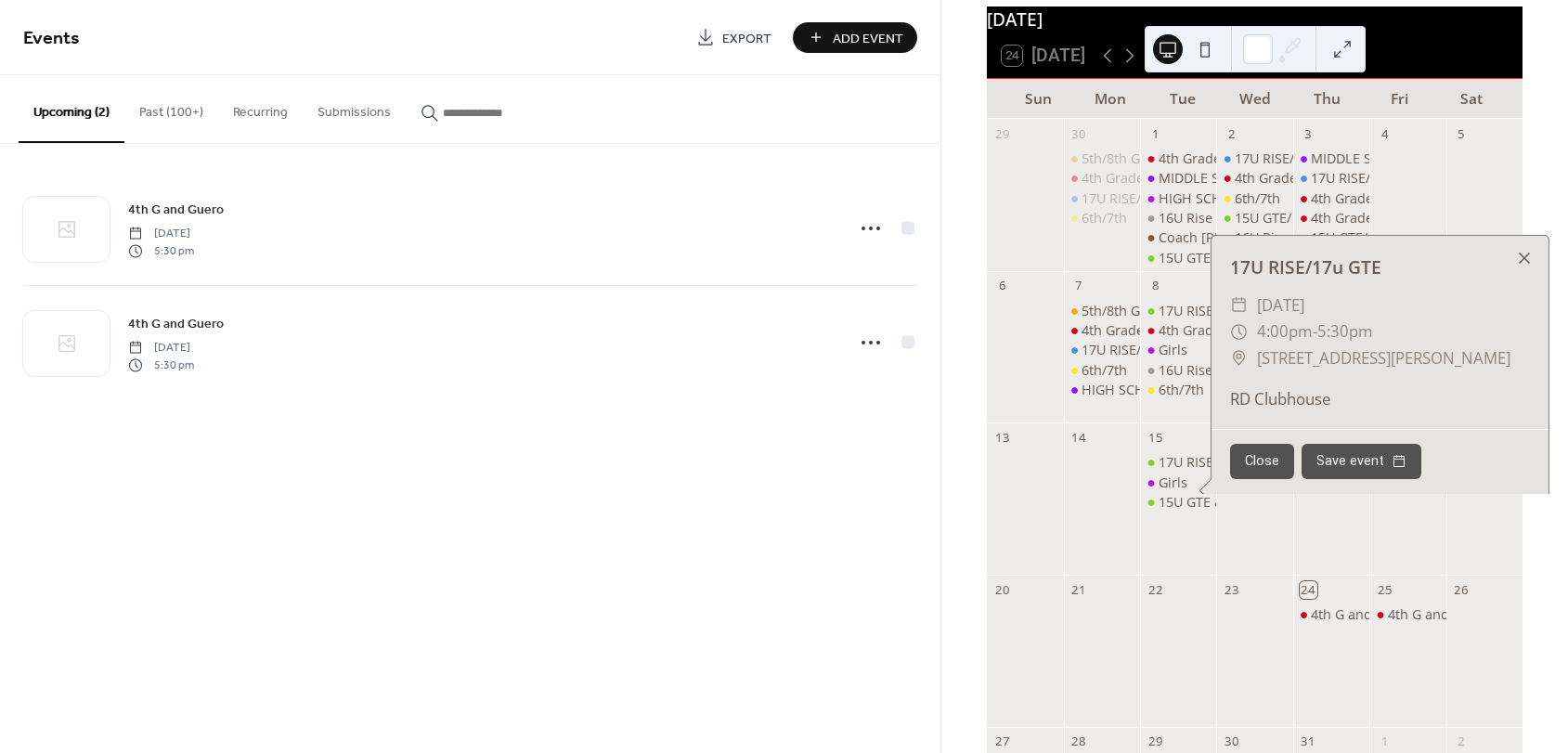 click at bounding box center [1524, 258] 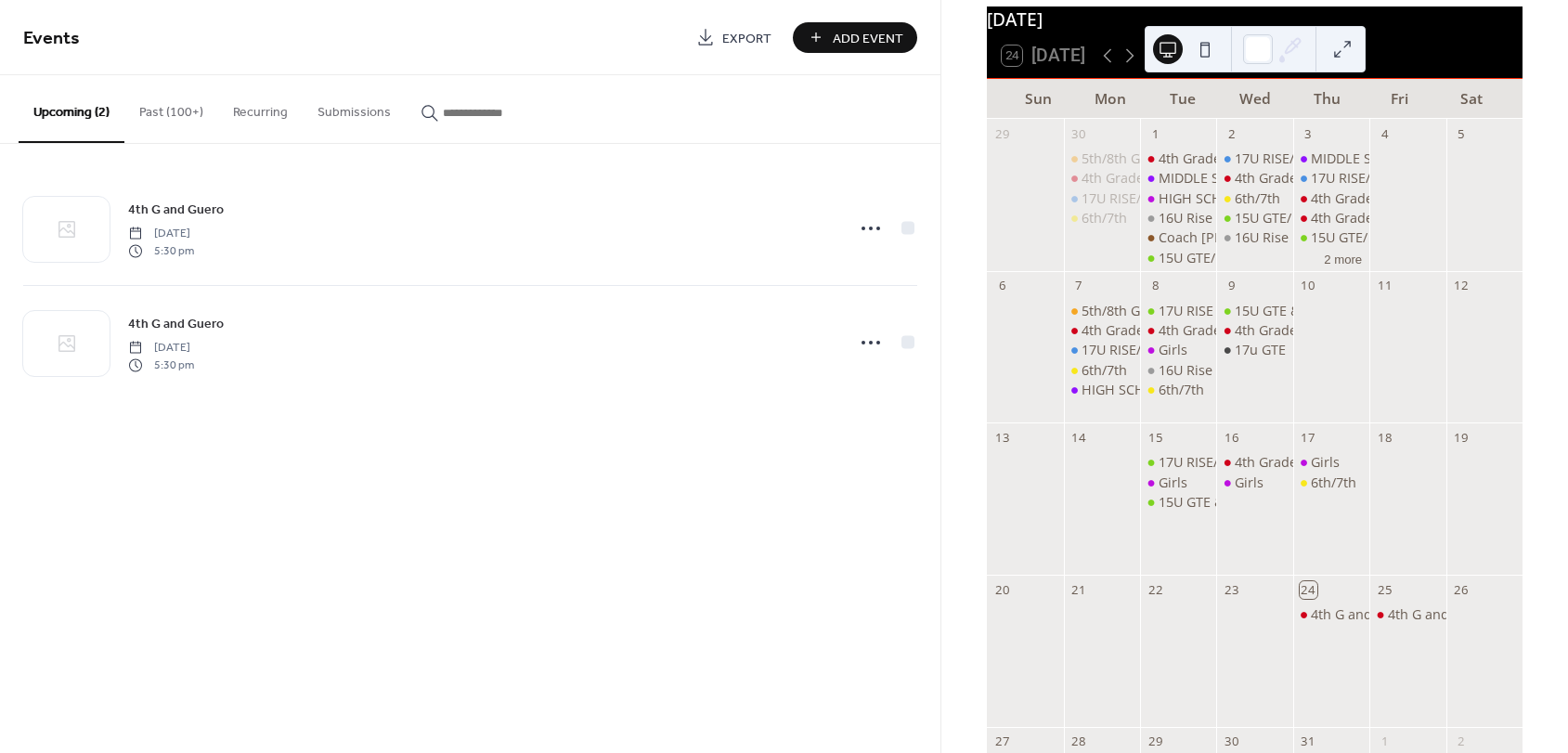click on "Past (100+)" at bounding box center [171, 108] 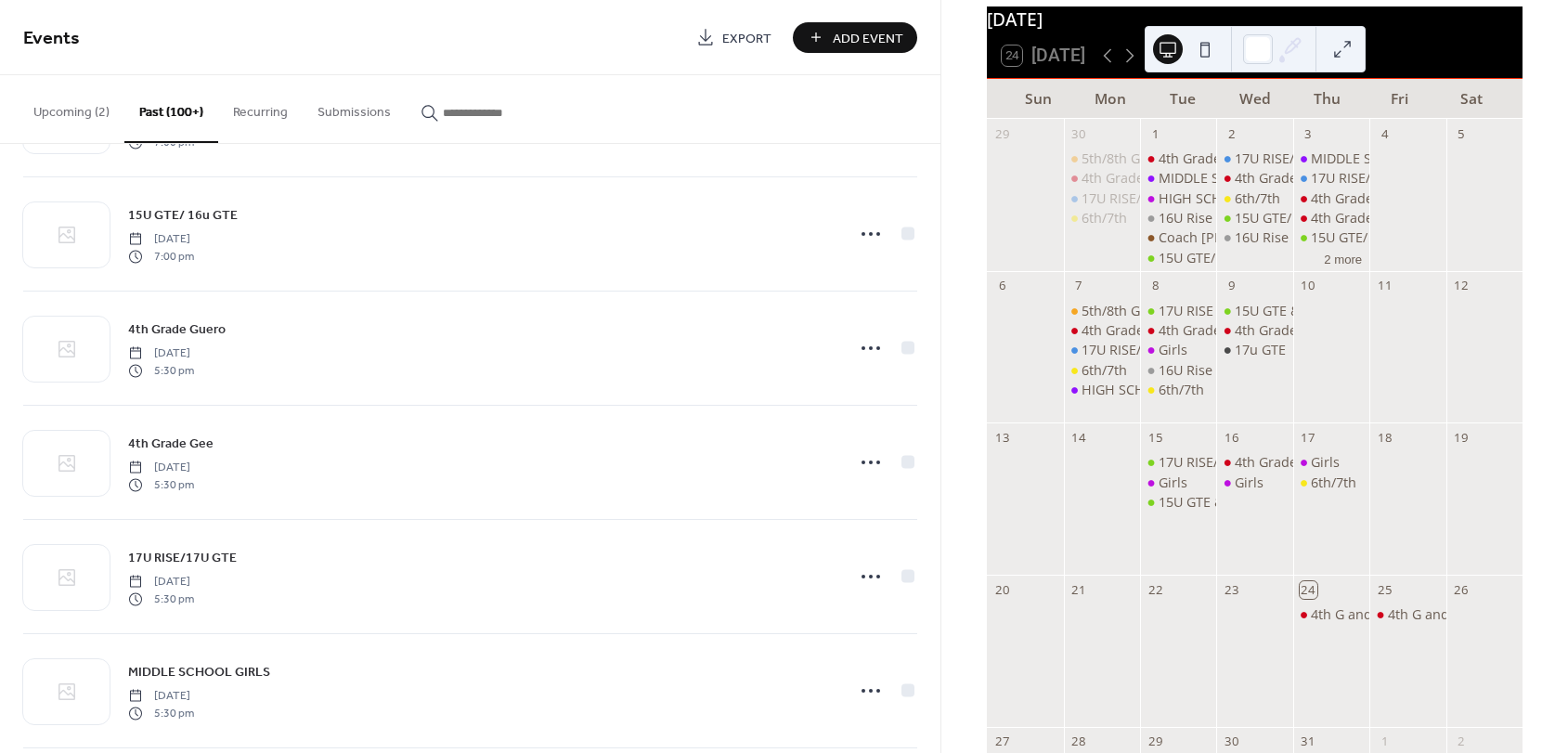 scroll, scrollTop: 2600, scrollLeft: 0, axis: vertical 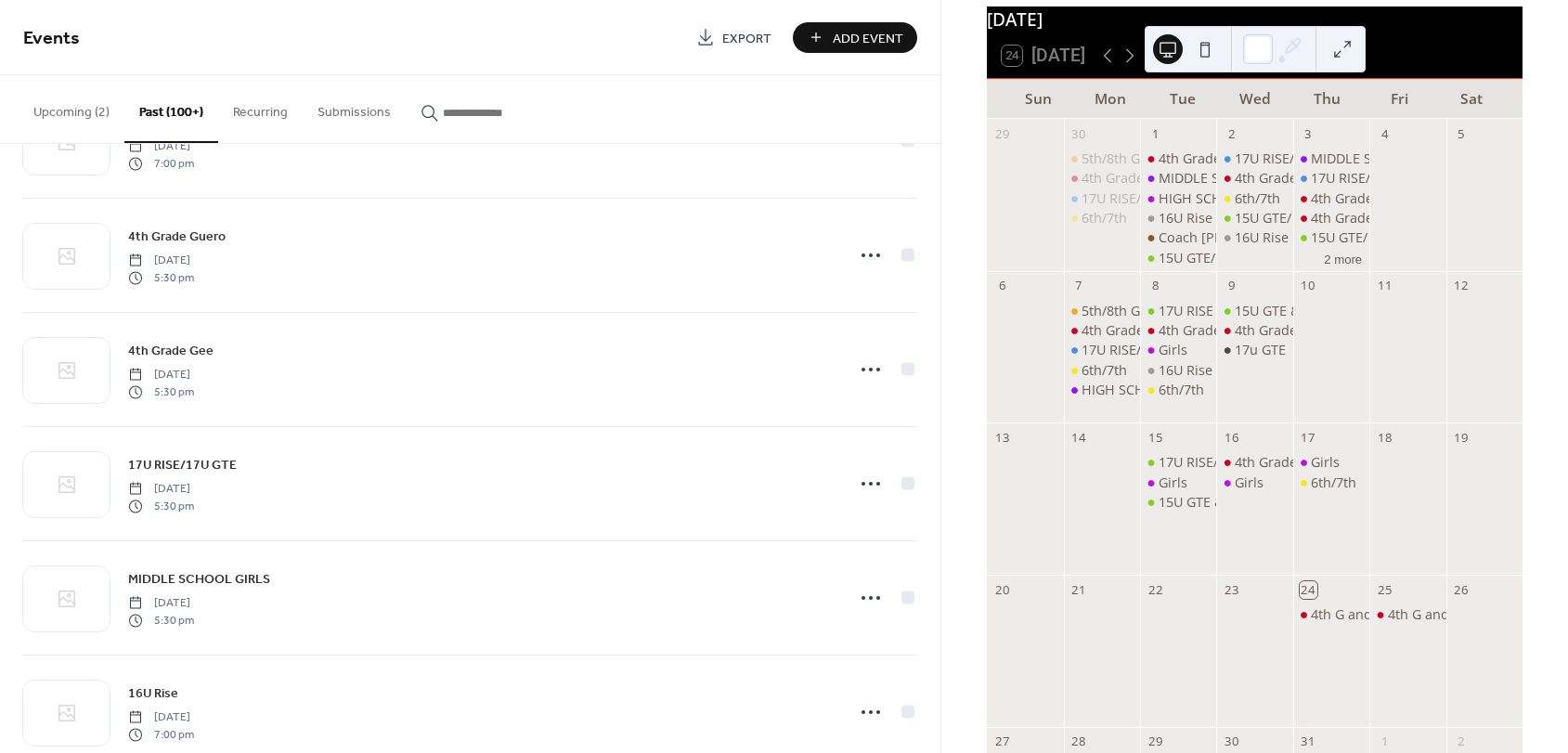 click on "Recurring" at bounding box center [260, 108] 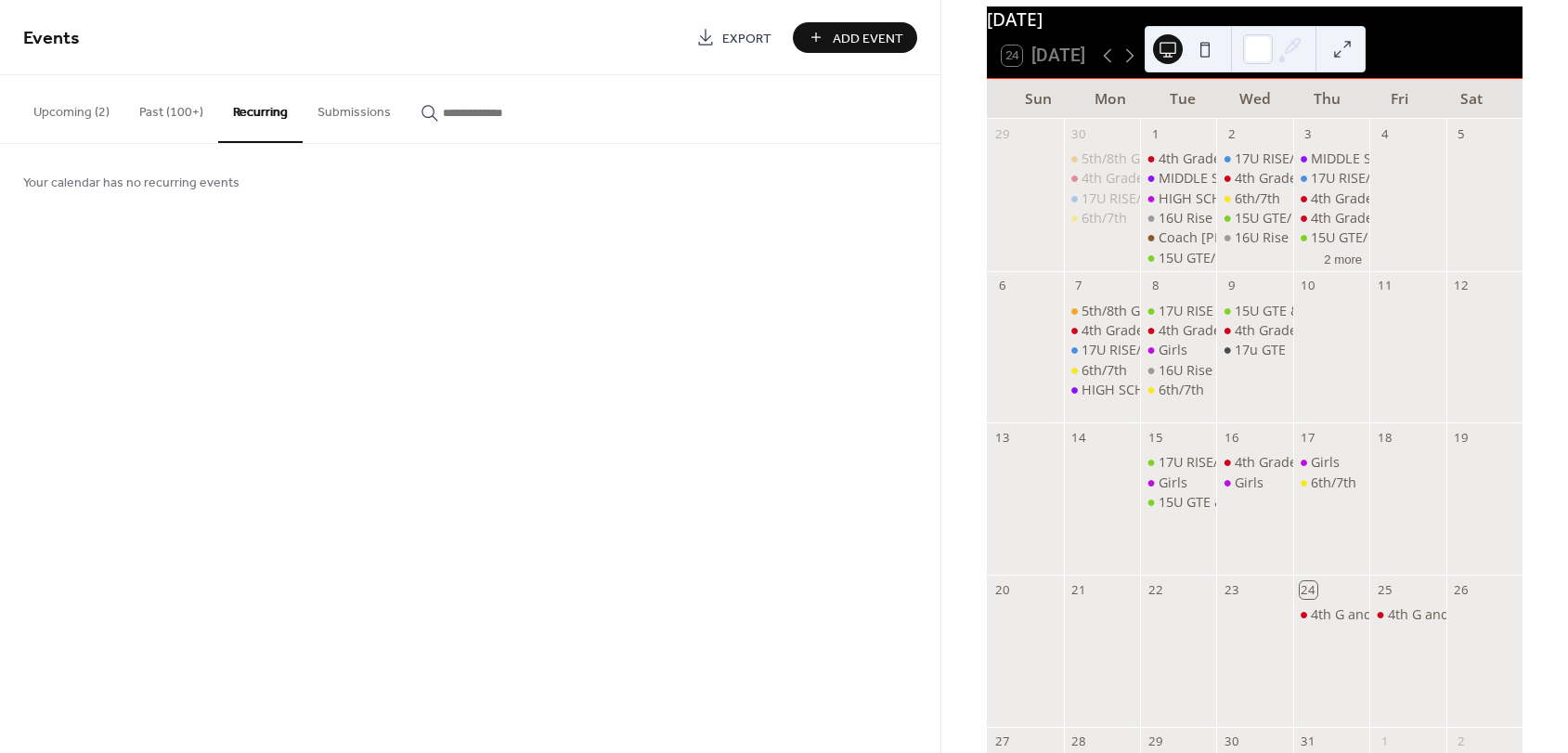 click on "Past (100+)" at bounding box center [171, 108] 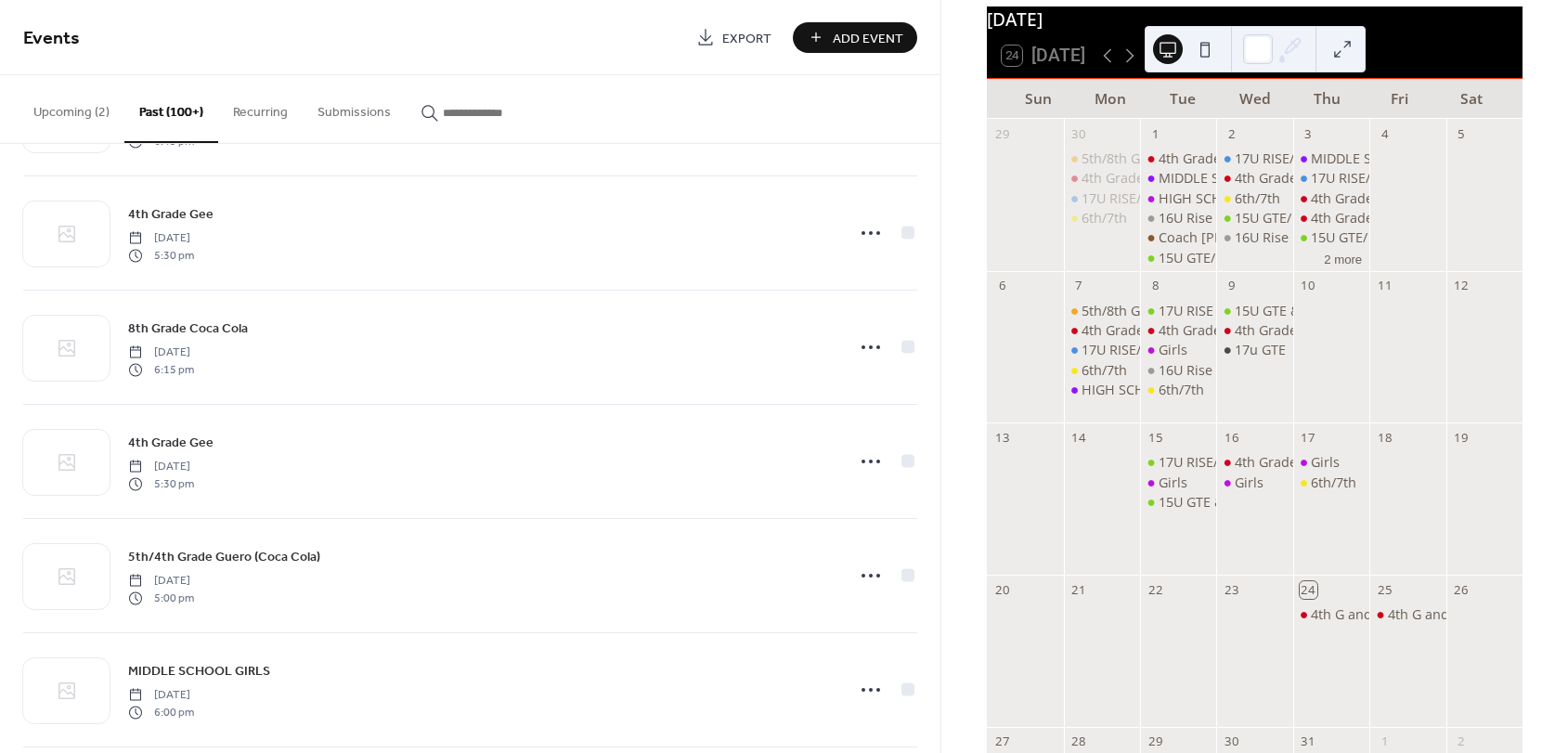 scroll, scrollTop: 5342, scrollLeft: 0, axis: vertical 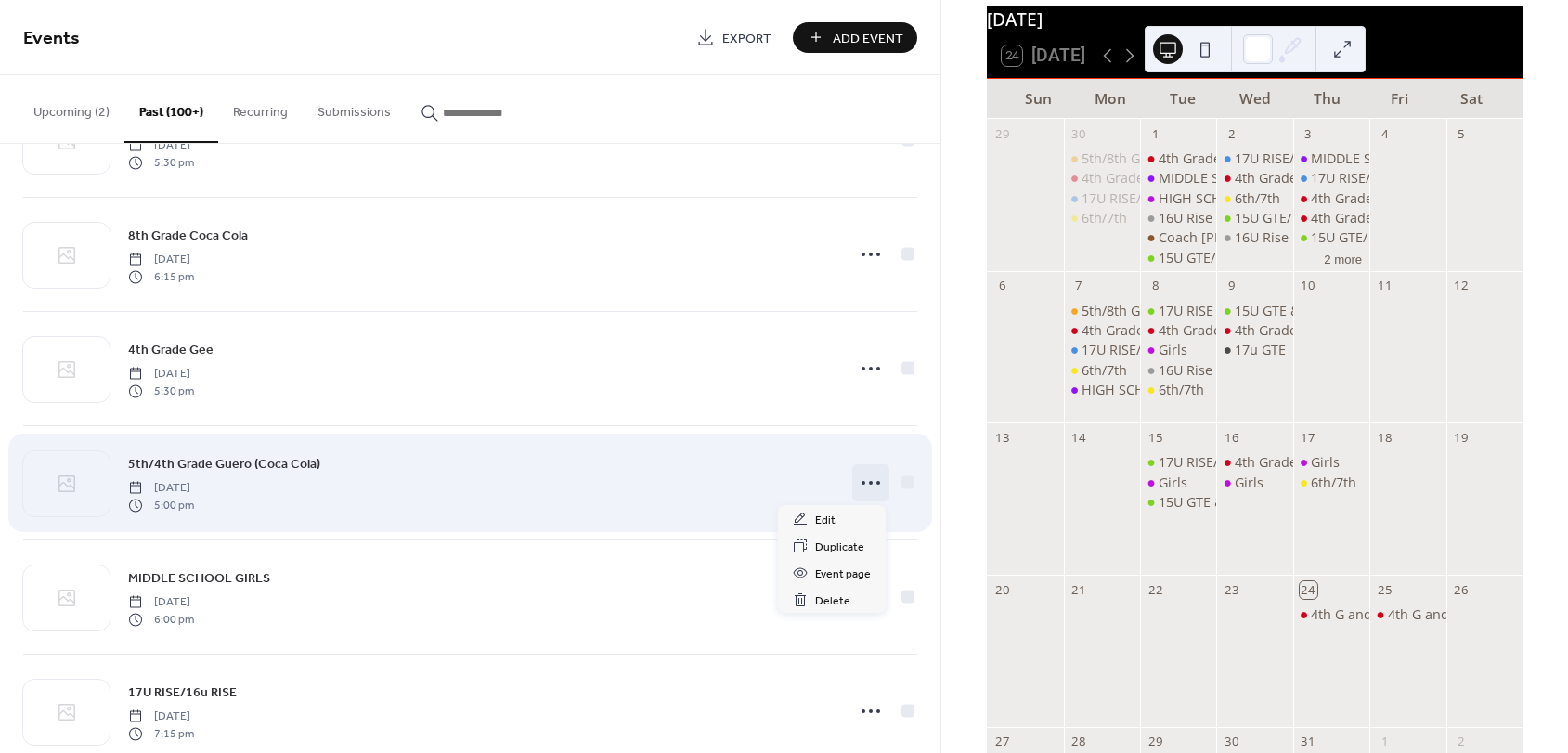 click 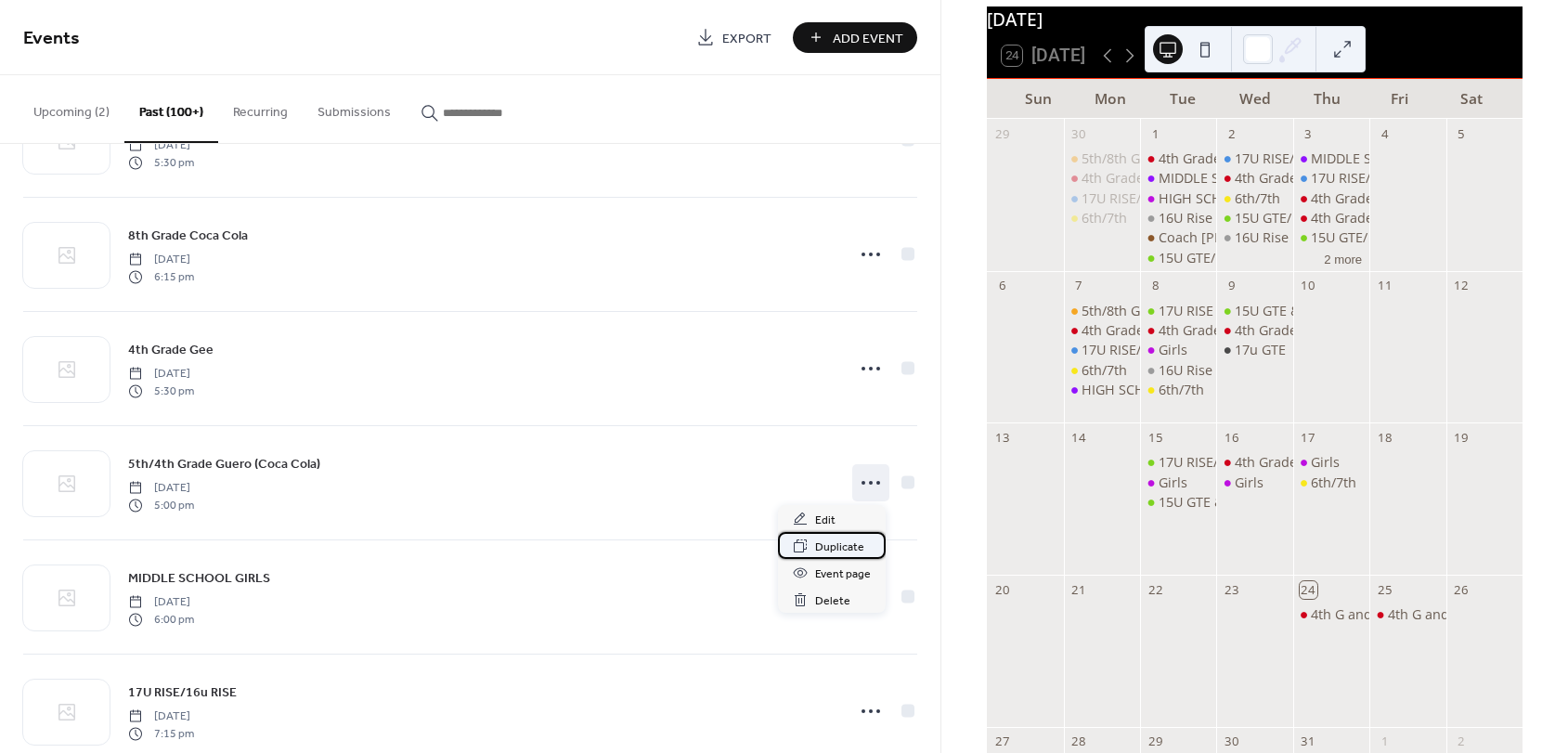 click on "Duplicate" at bounding box center (839, 547) 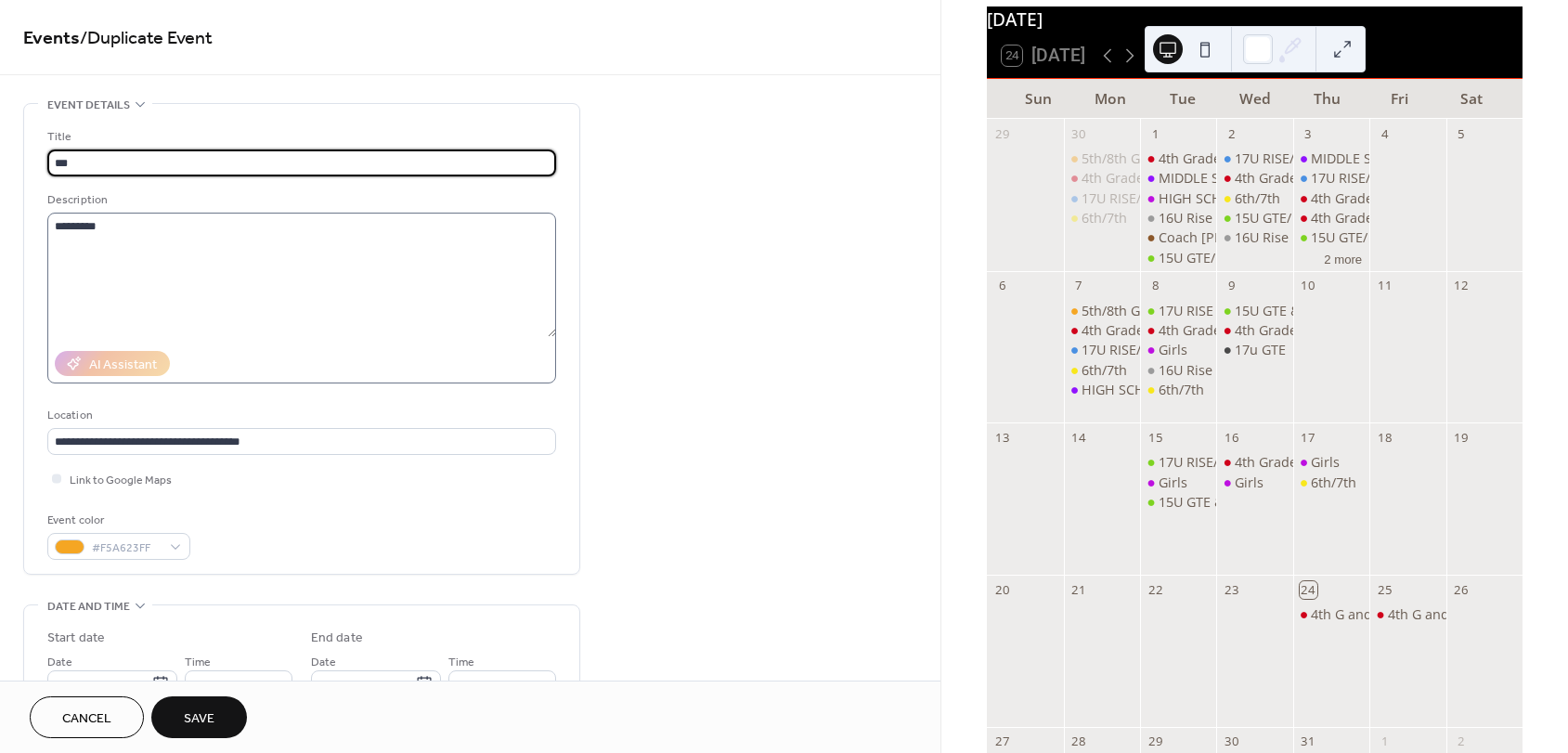 type on "***" 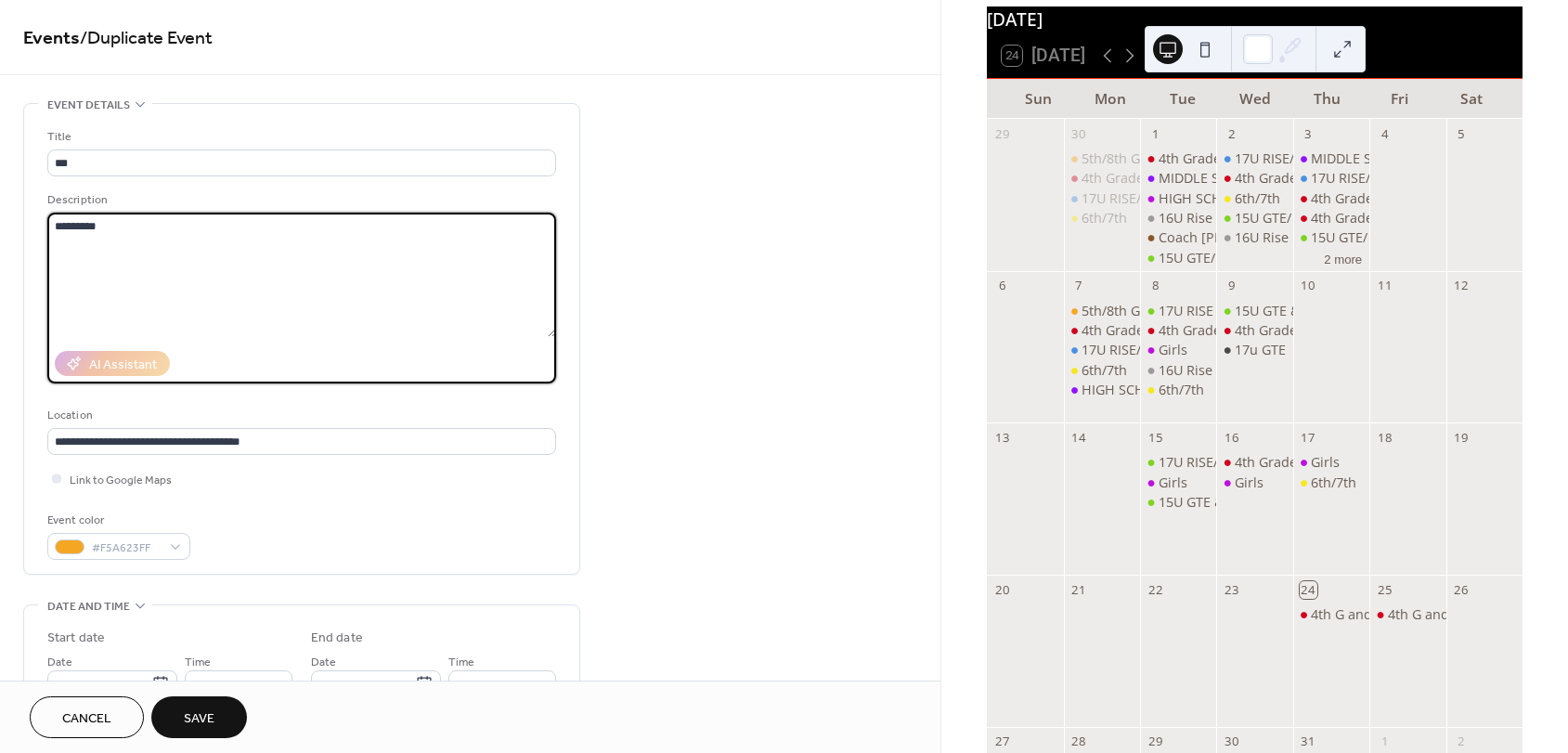 click on "*********" at bounding box center [302, 275] 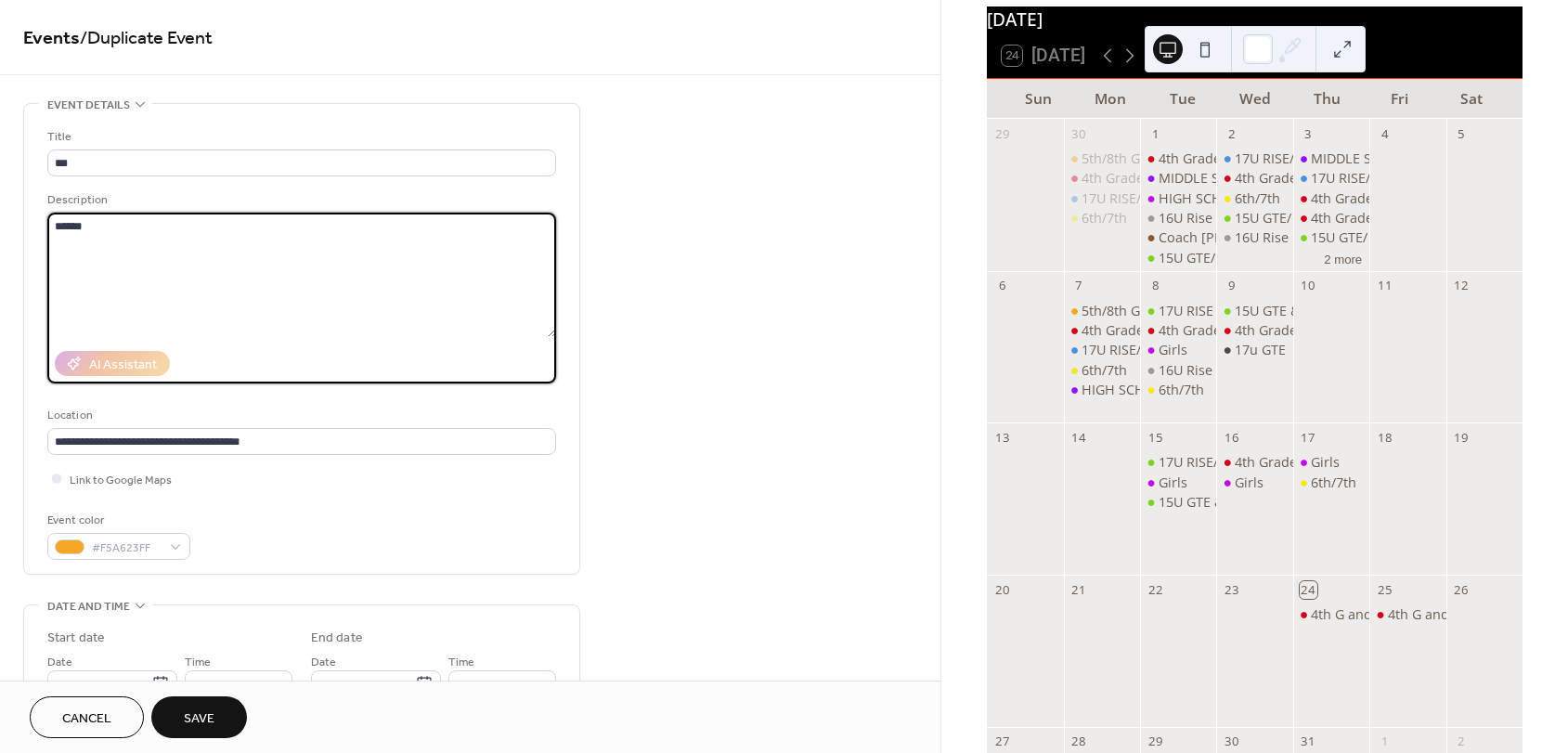 type on "*****" 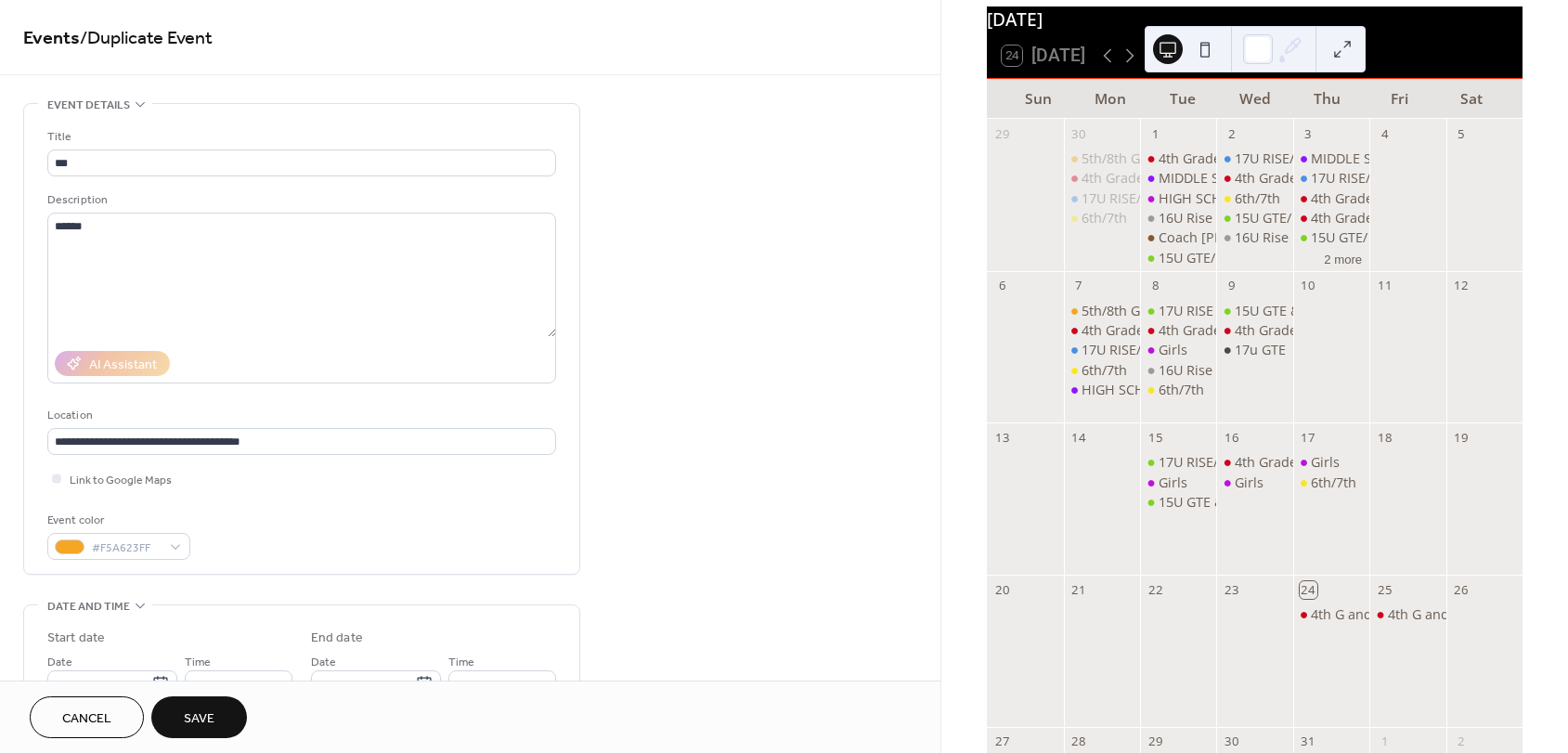 click on "**********" at bounding box center (470, 669) 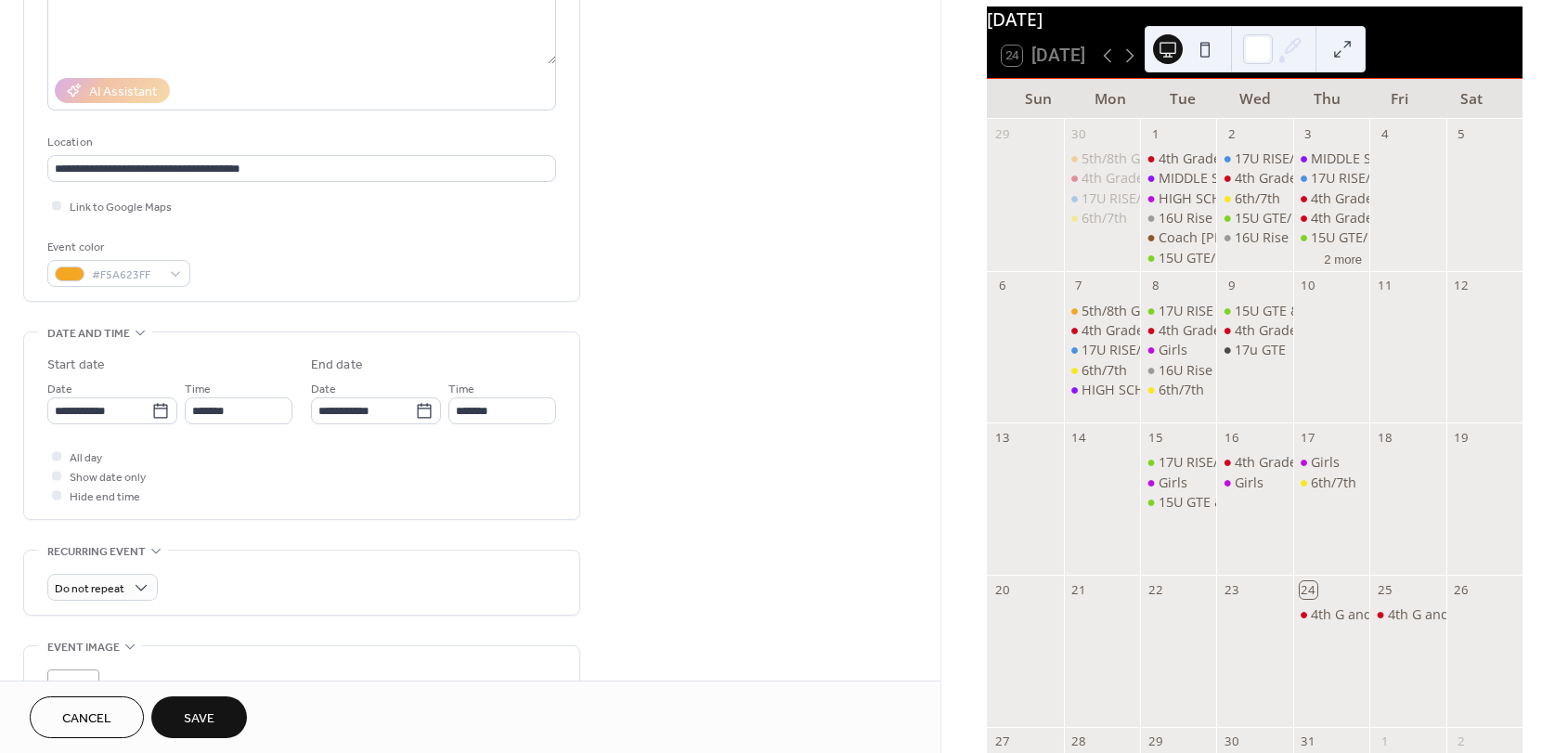 scroll, scrollTop: 279, scrollLeft: 0, axis: vertical 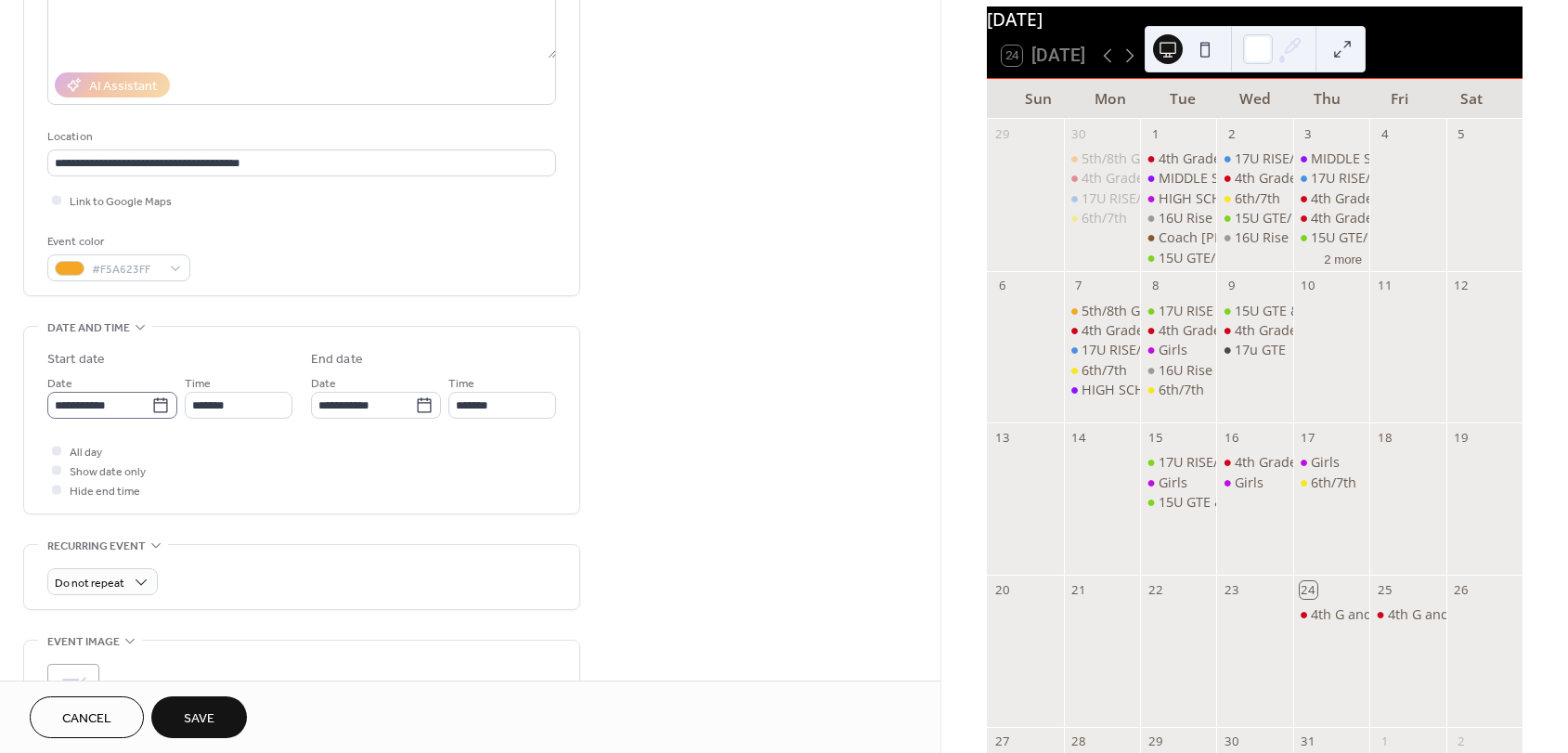 click 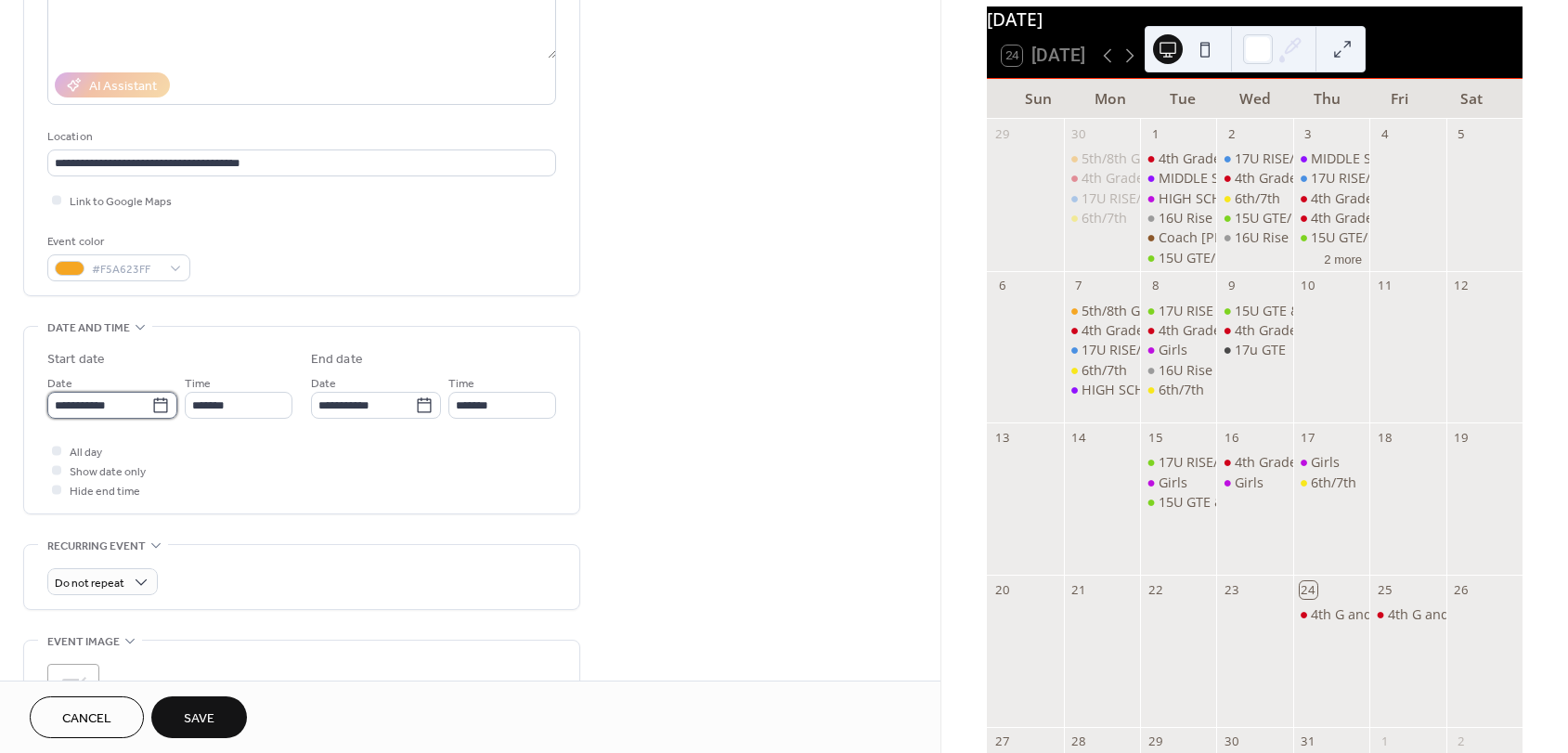 click on "**********" at bounding box center (99, 405) 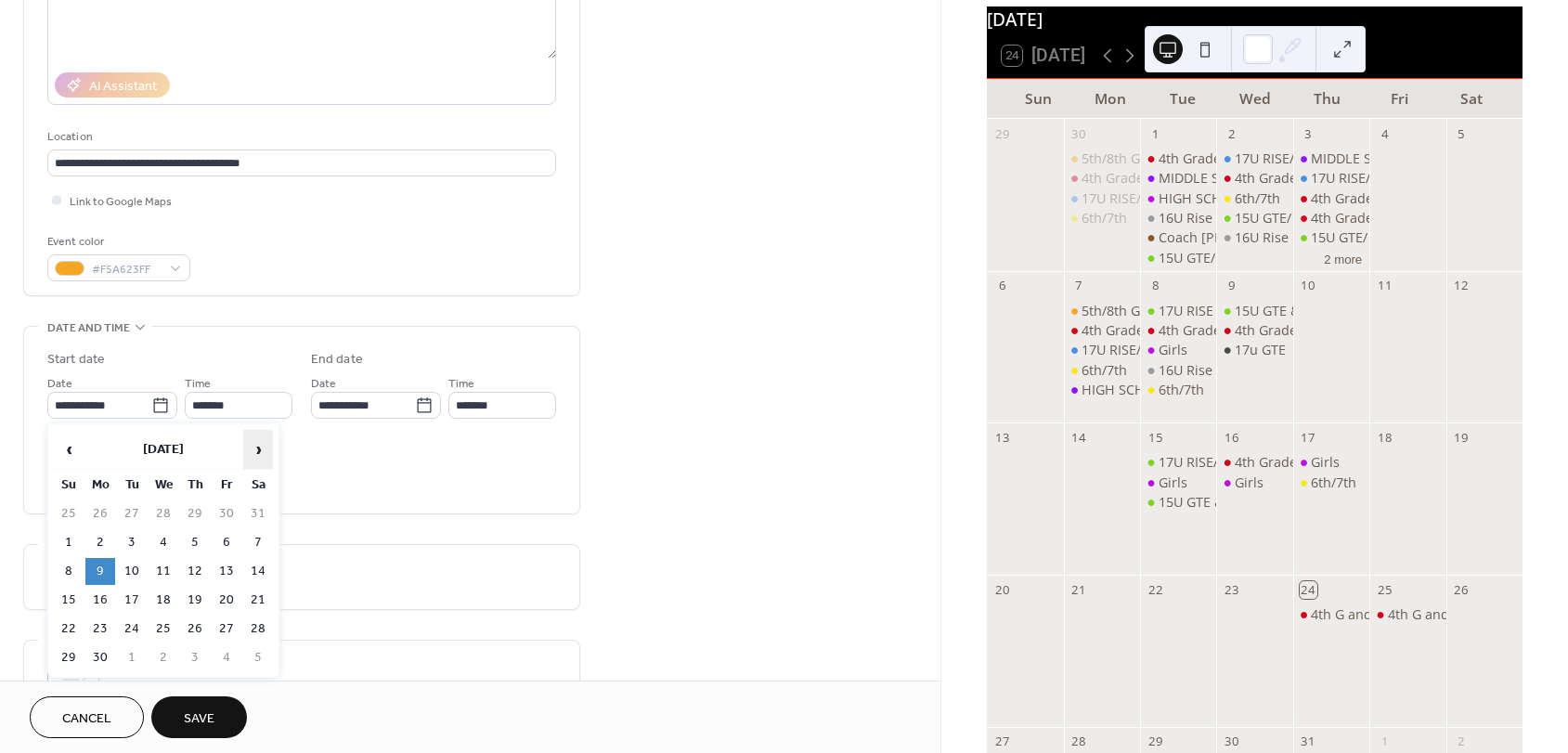 click on "›" at bounding box center [258, 449] 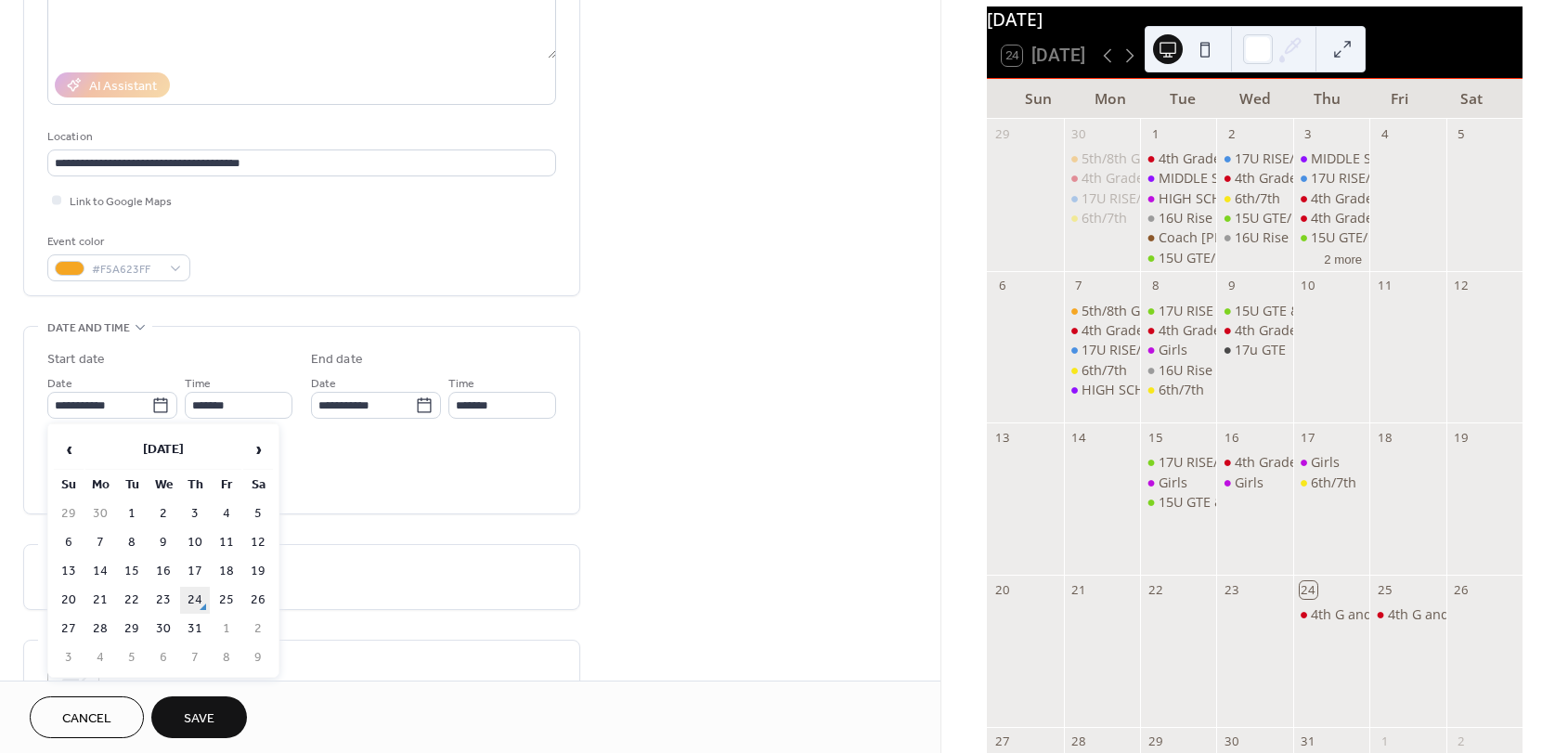 click on "24" at bounding box center [195, 600] 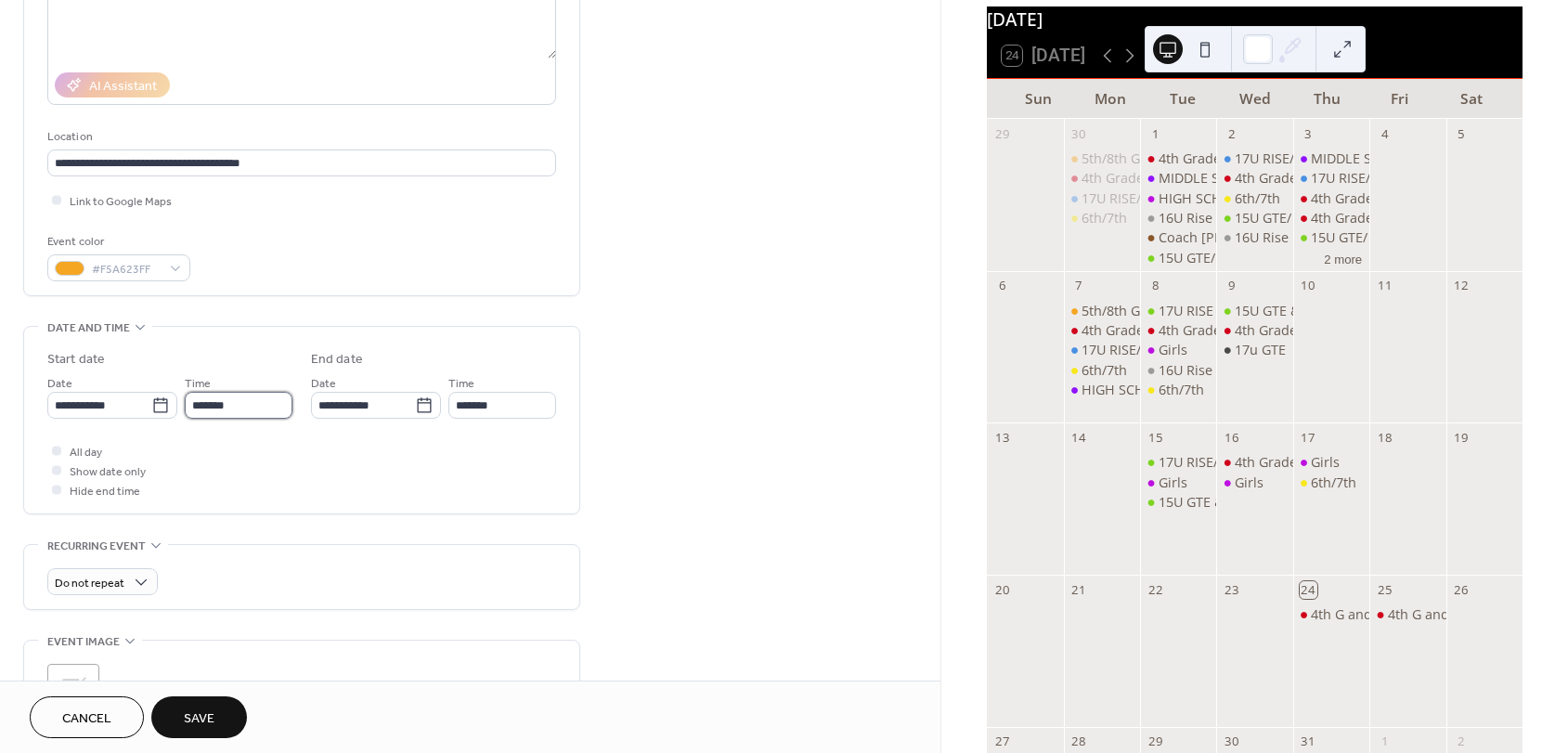 click on "*******" at bounding box center (239, 405) 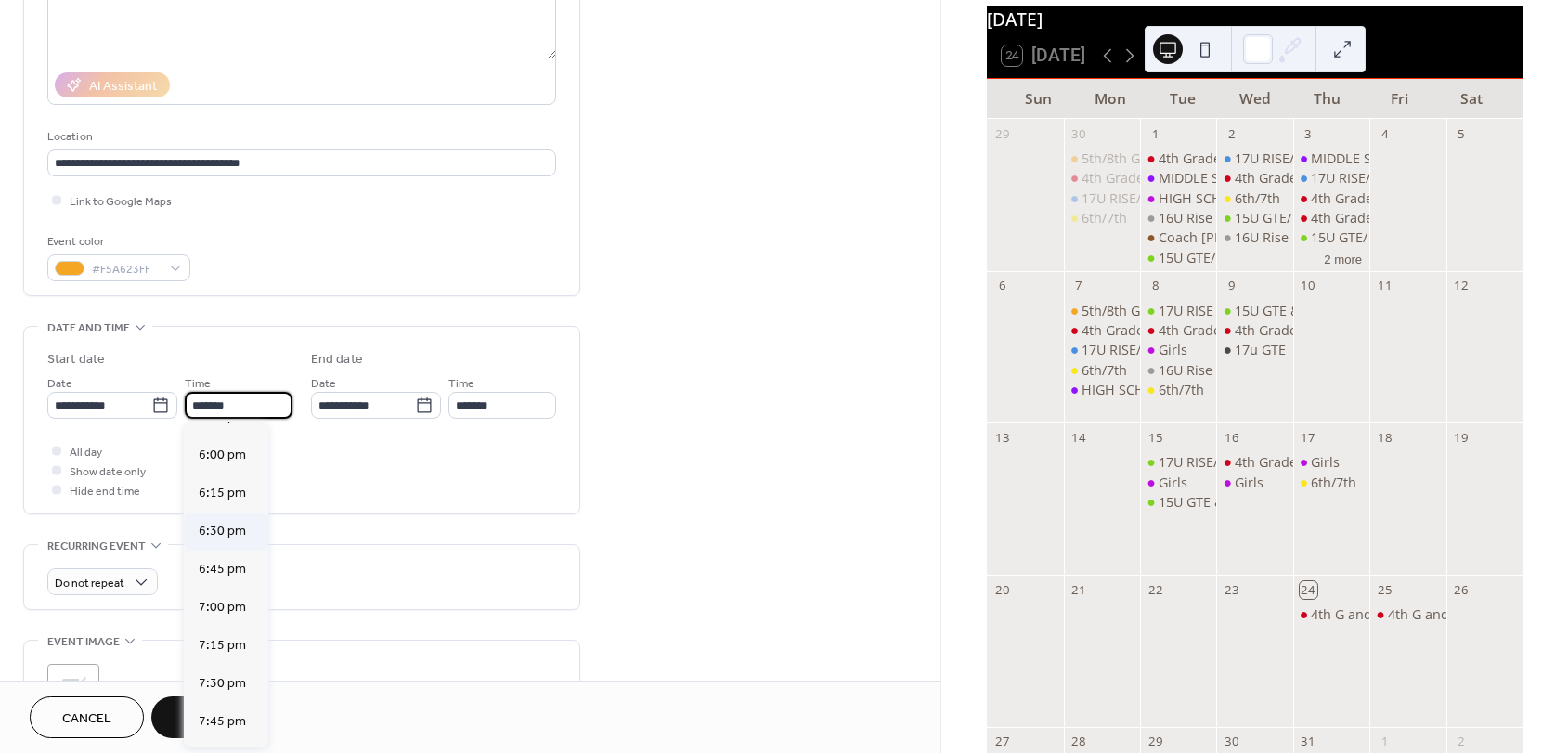 scroll, scrollTop: 2681, scrollLeft: 0, axis: vertical 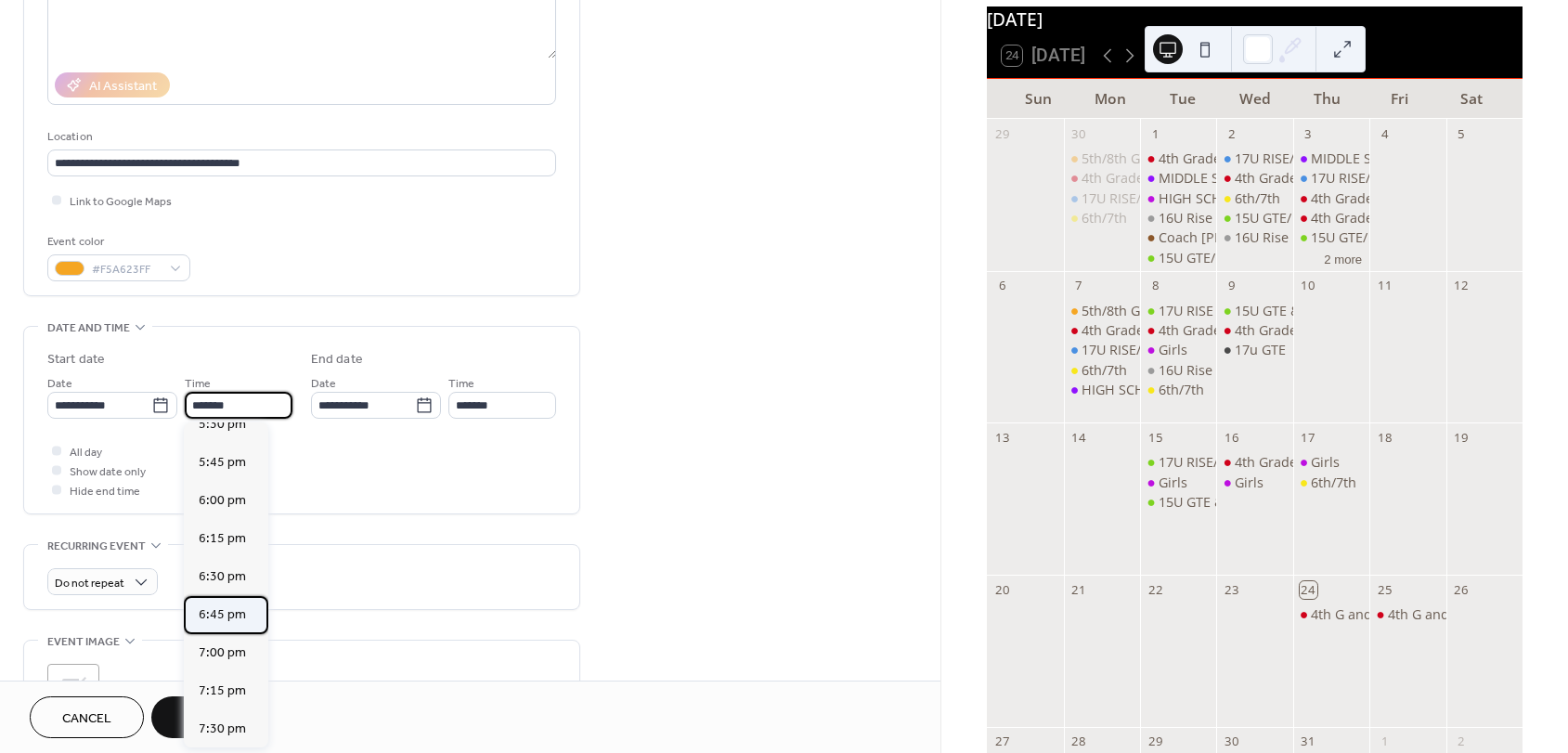 click on "6:45 pm" at bounding box center (222, 615) 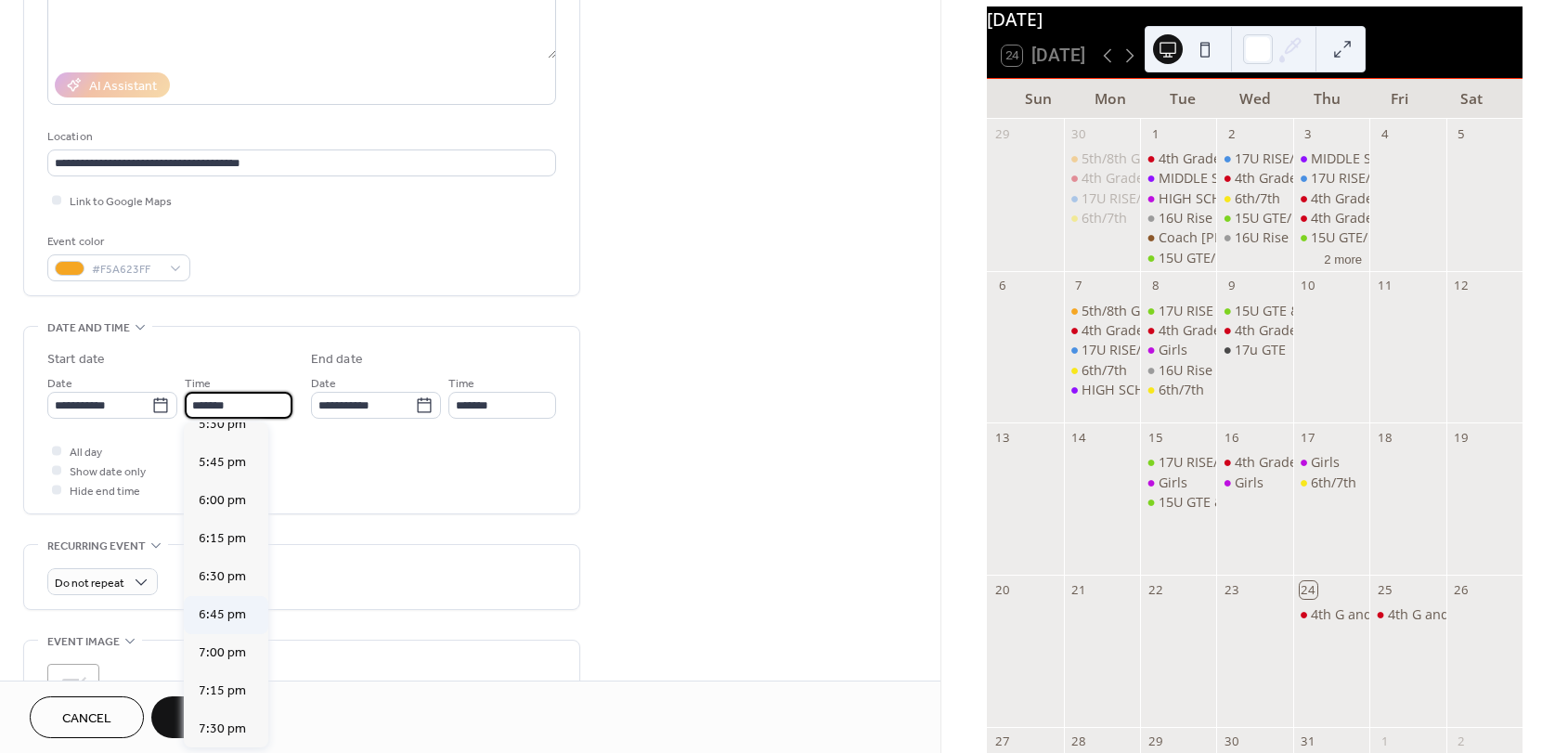 type on "*******" 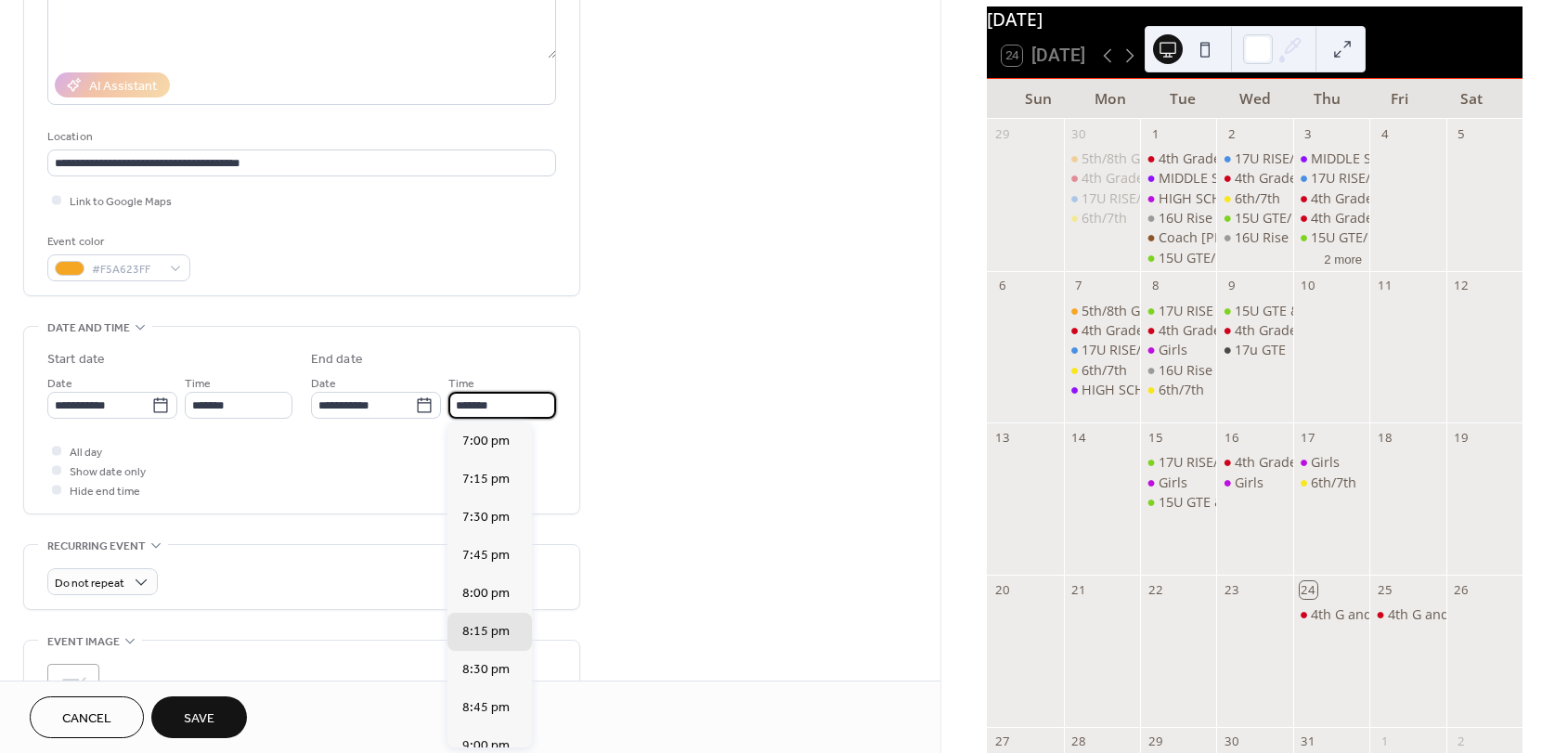 click on "*******" at bounding box center (502, 405) 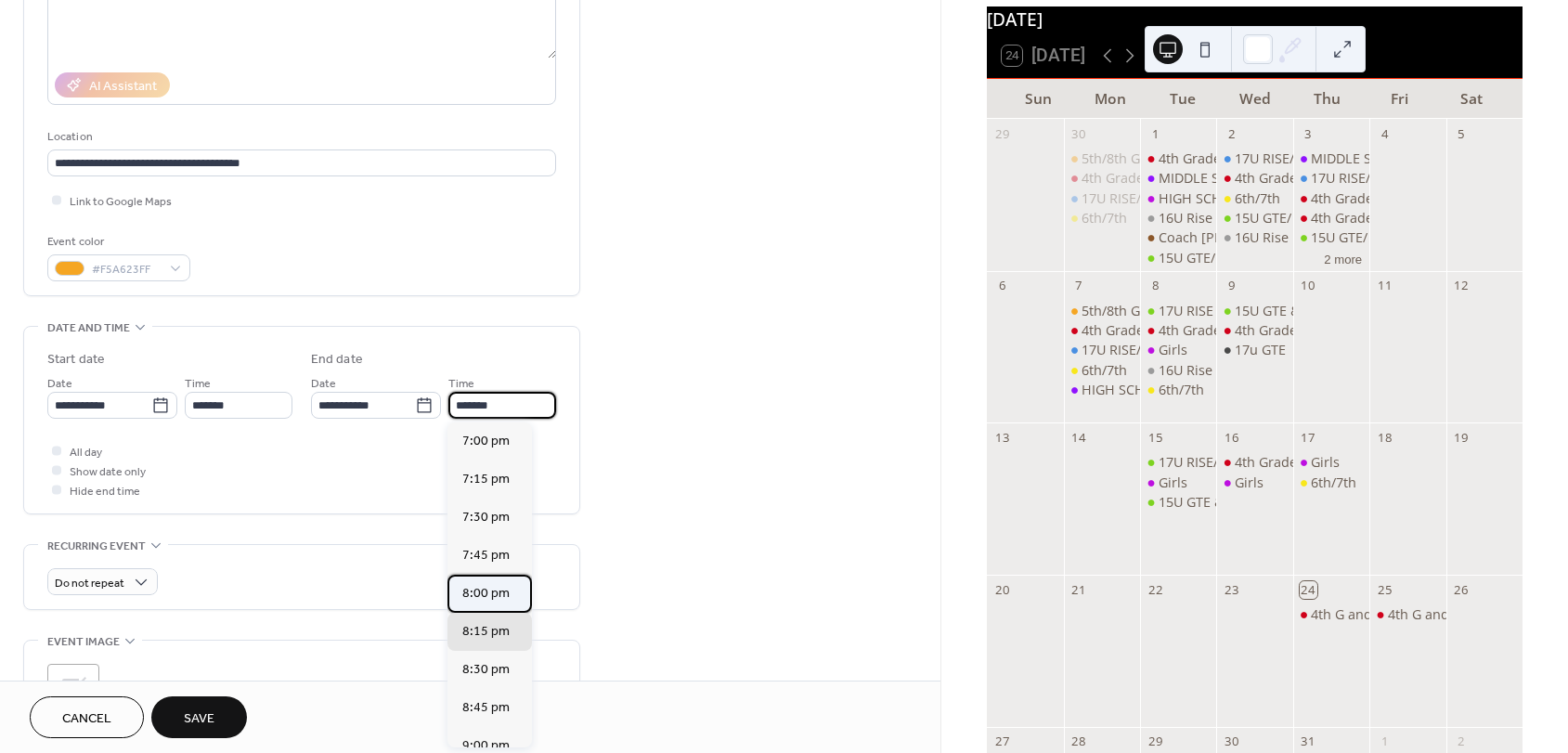 click on "8:00 pm" at bounding box center [486, 593] 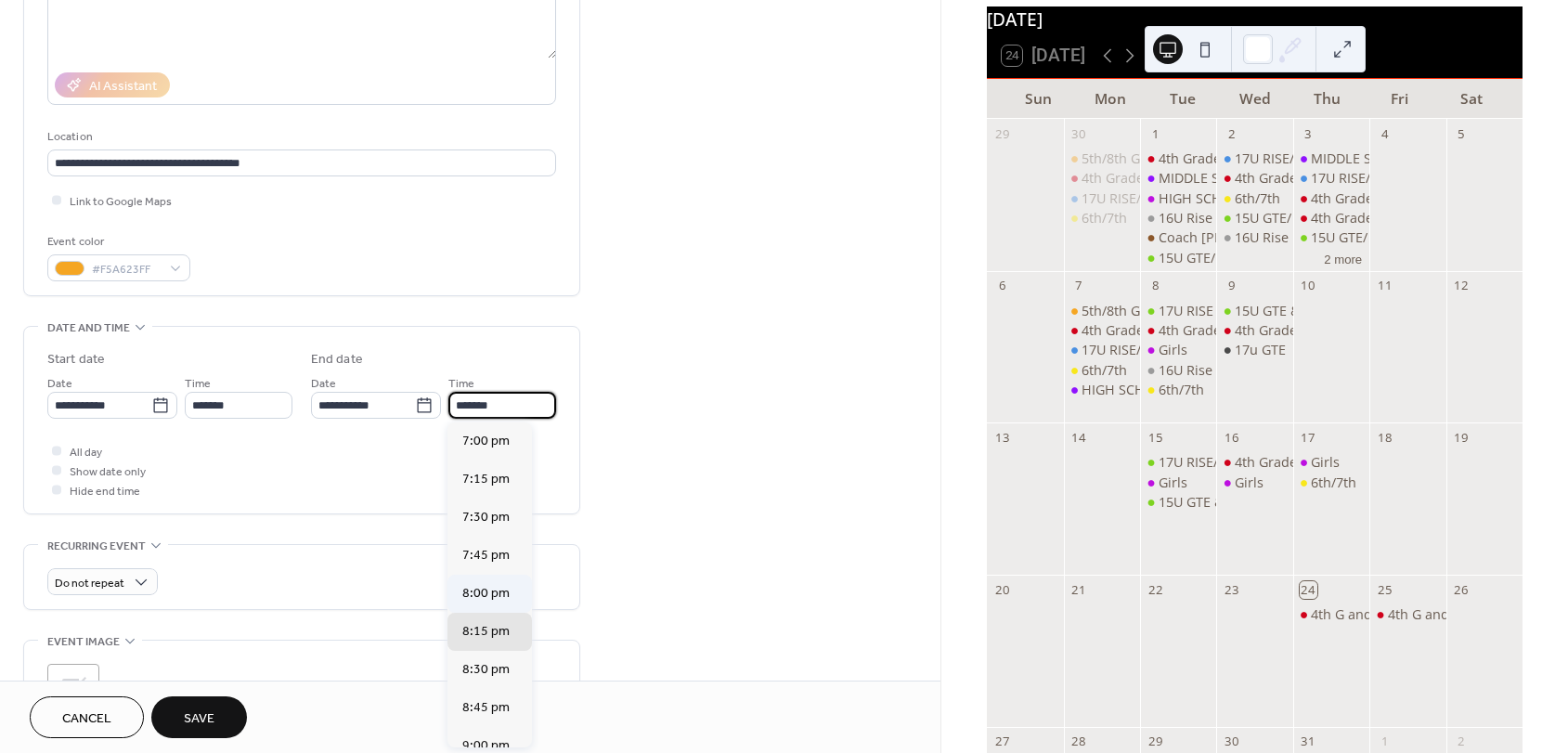 type on "*******" 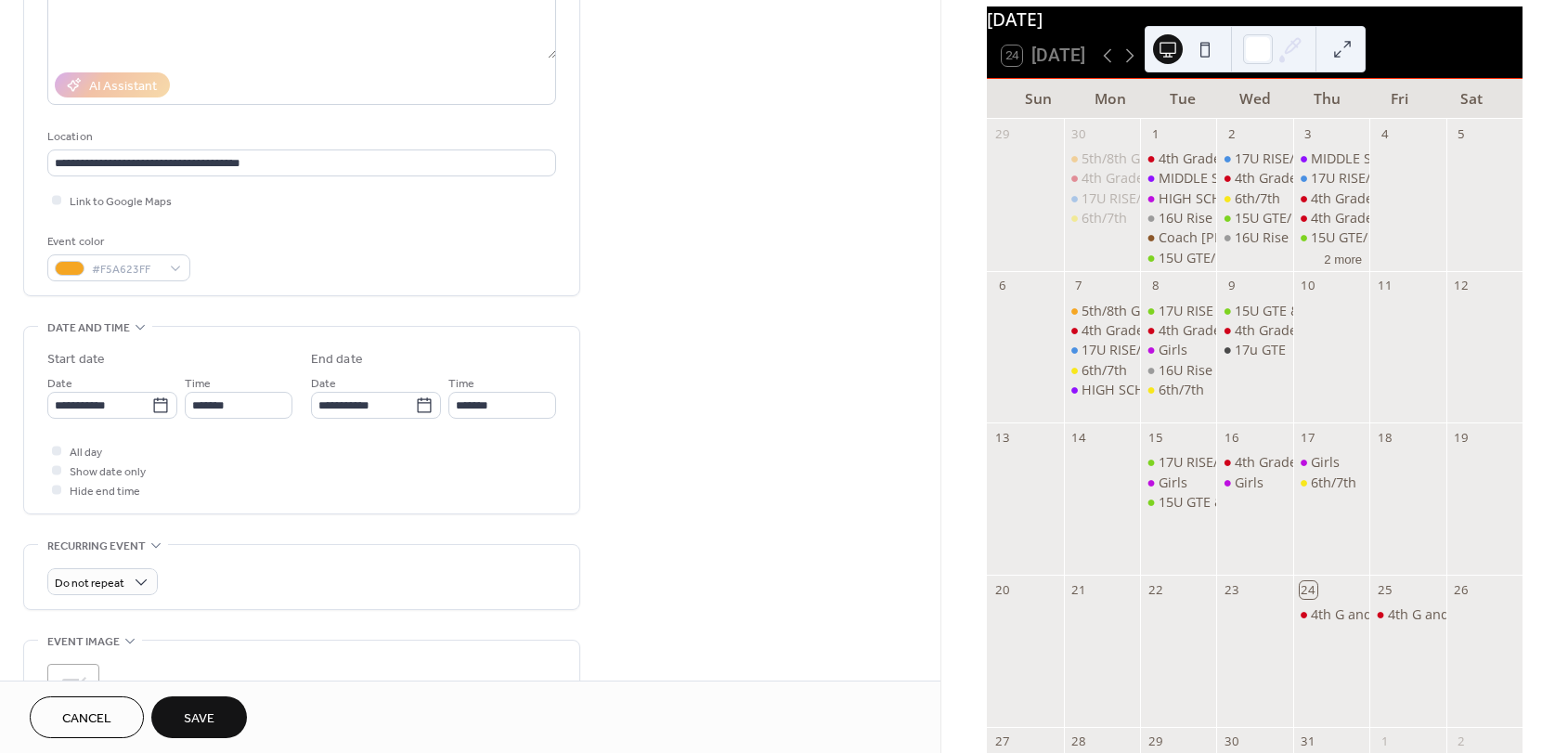 click on "**********" at bounding box center [470, 390] 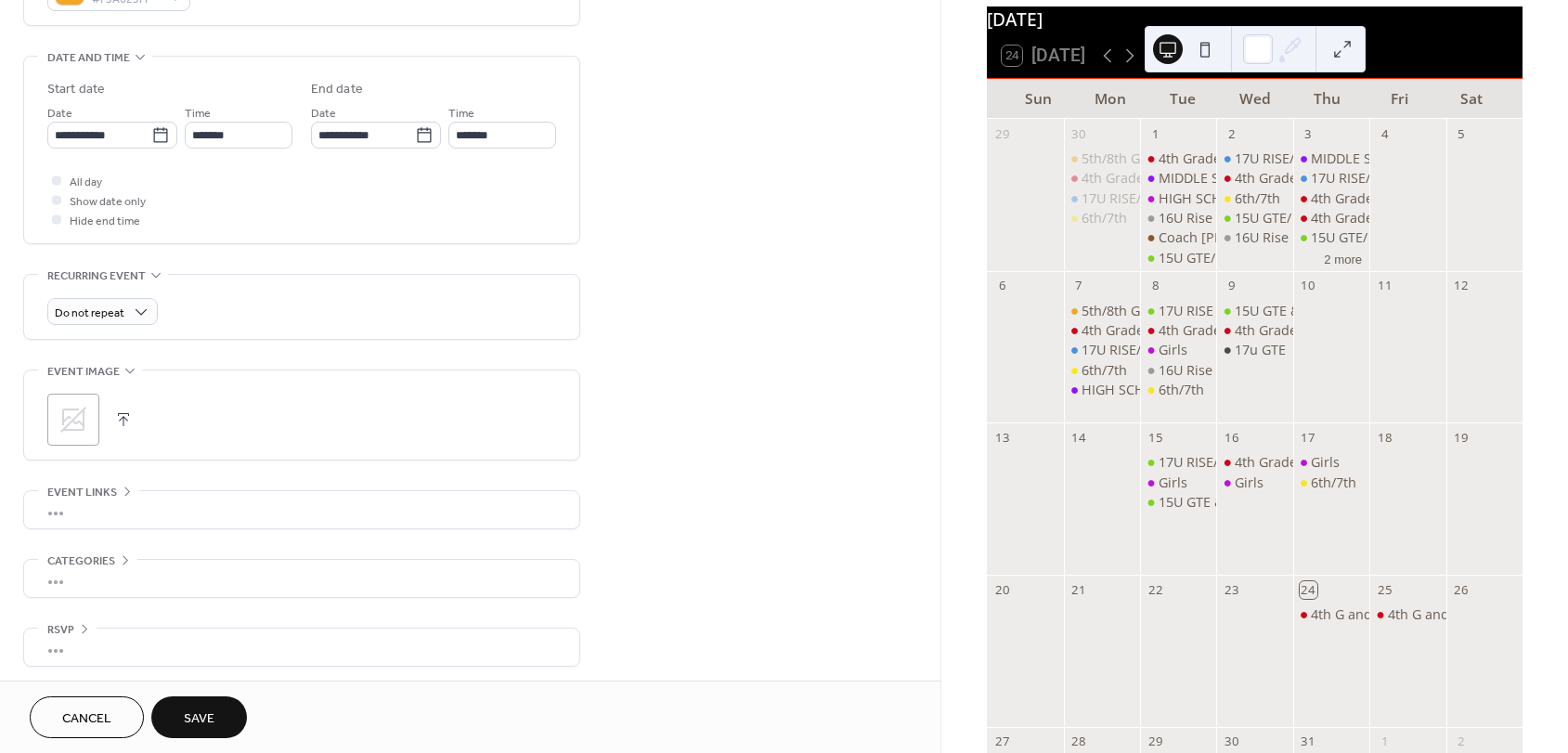 scroll, scrollTop: 553, scrollLeft: 0, axis: vertical 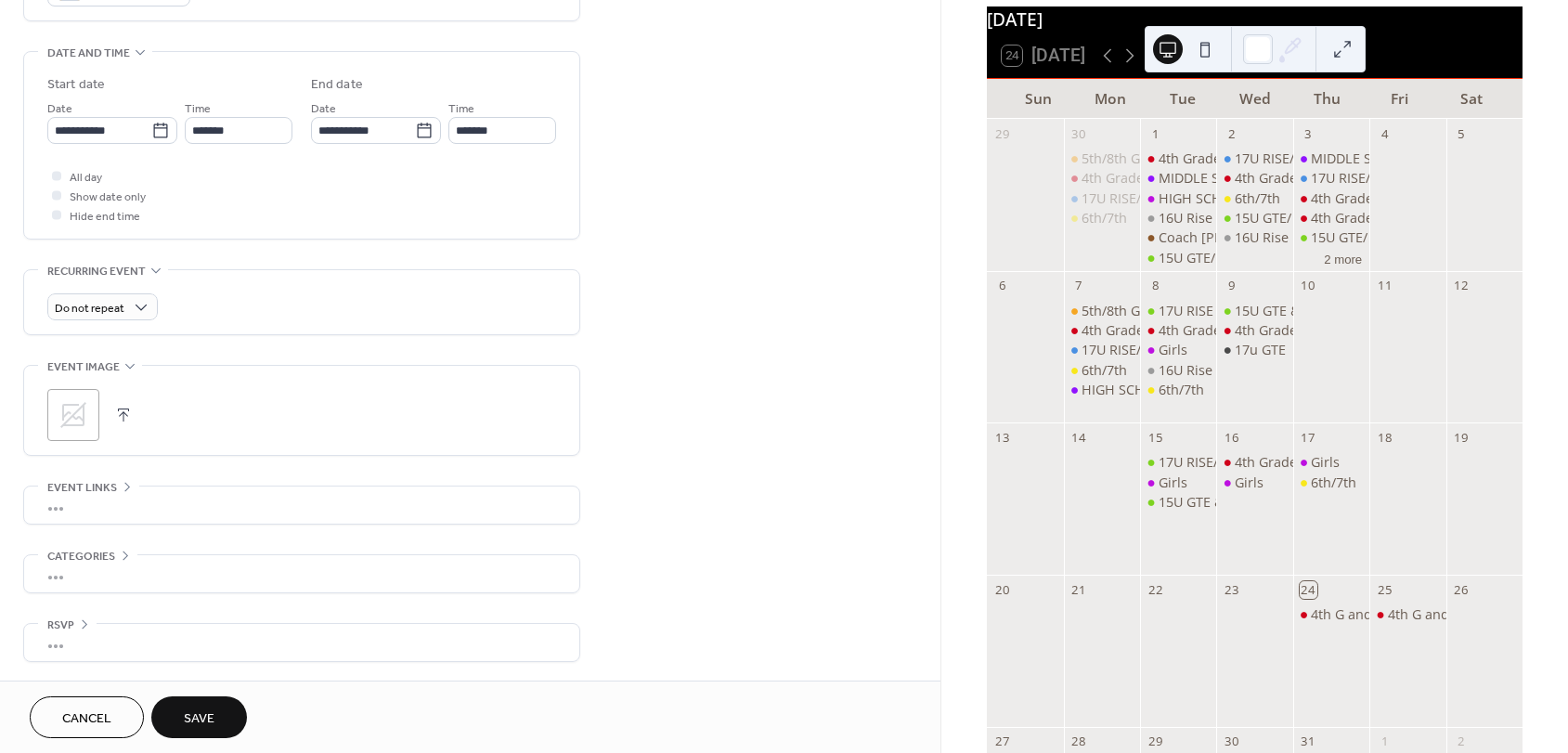 click on "Save" at bounding box center [199, 719] 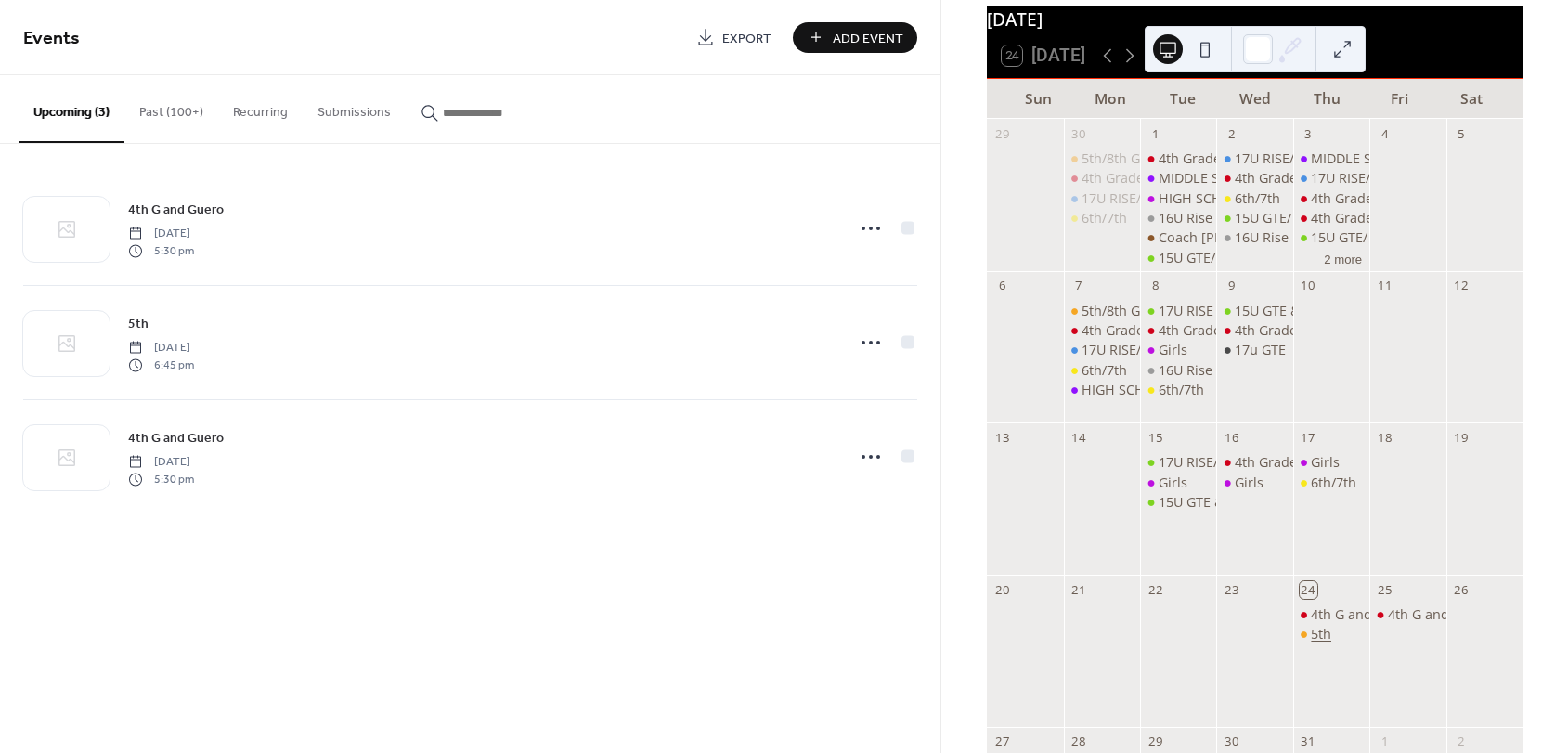 click on "5th" at bounding box center (1321, 634) 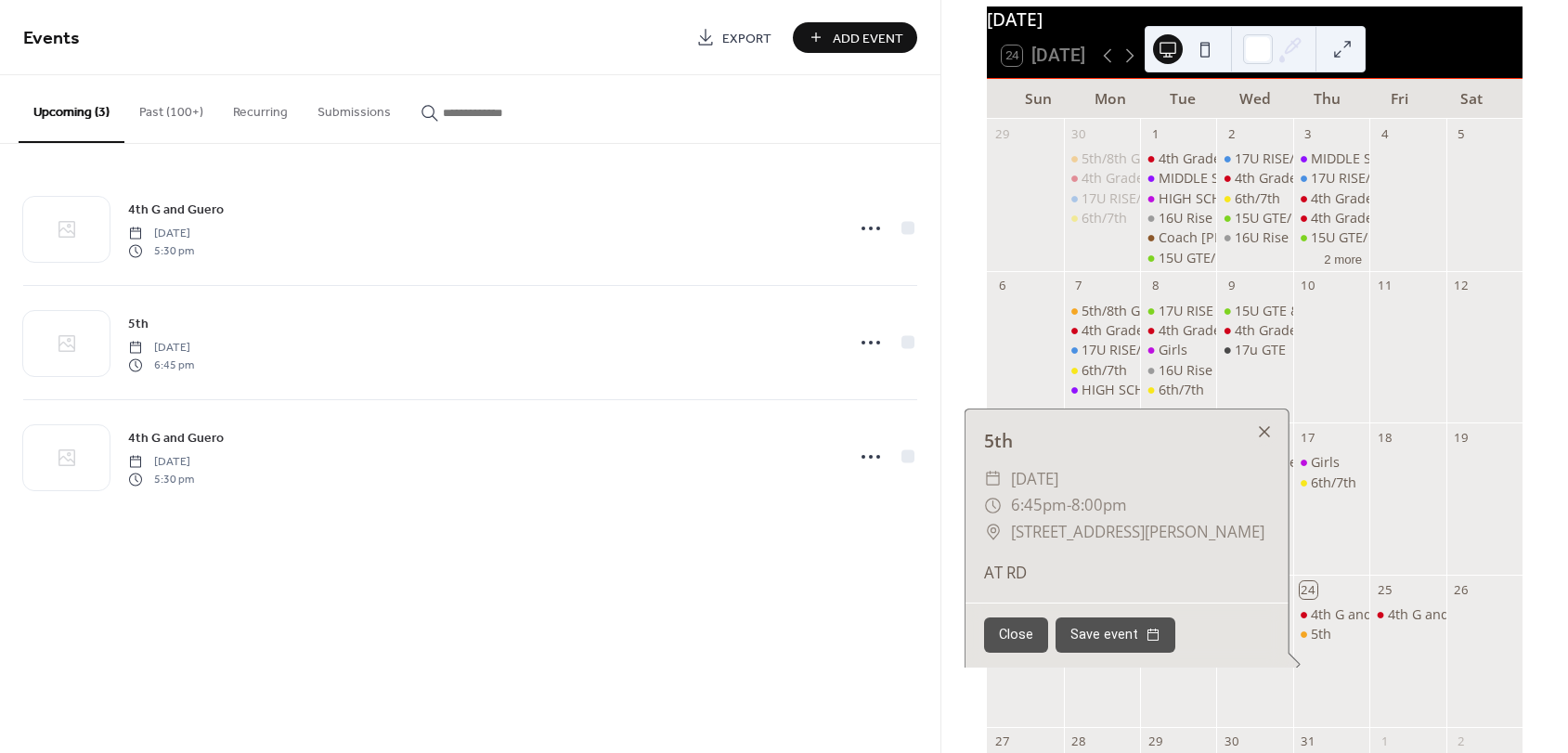 click at bounding box center (1264, 432) 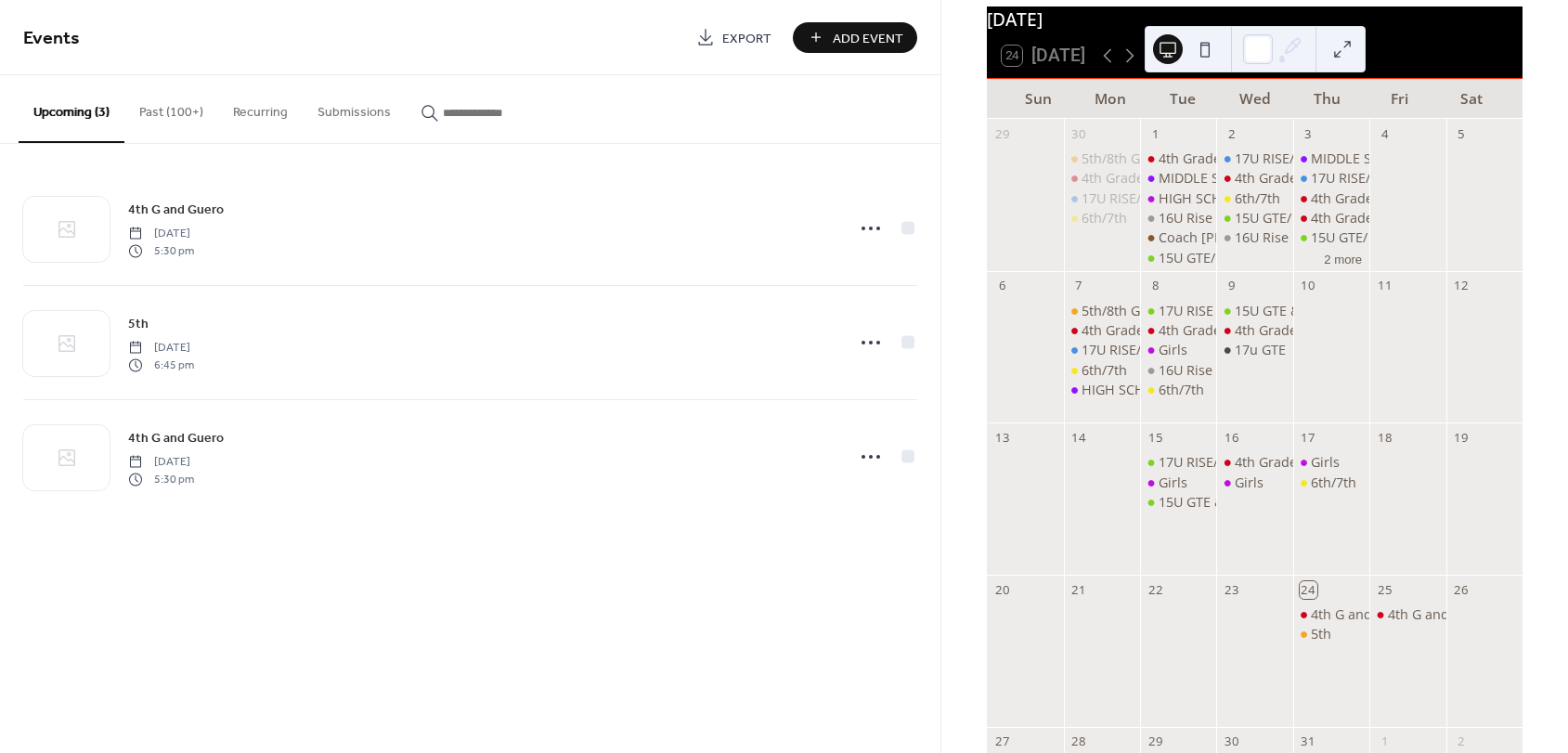 click on "Past (100+)" at bounding box center [171, 108] 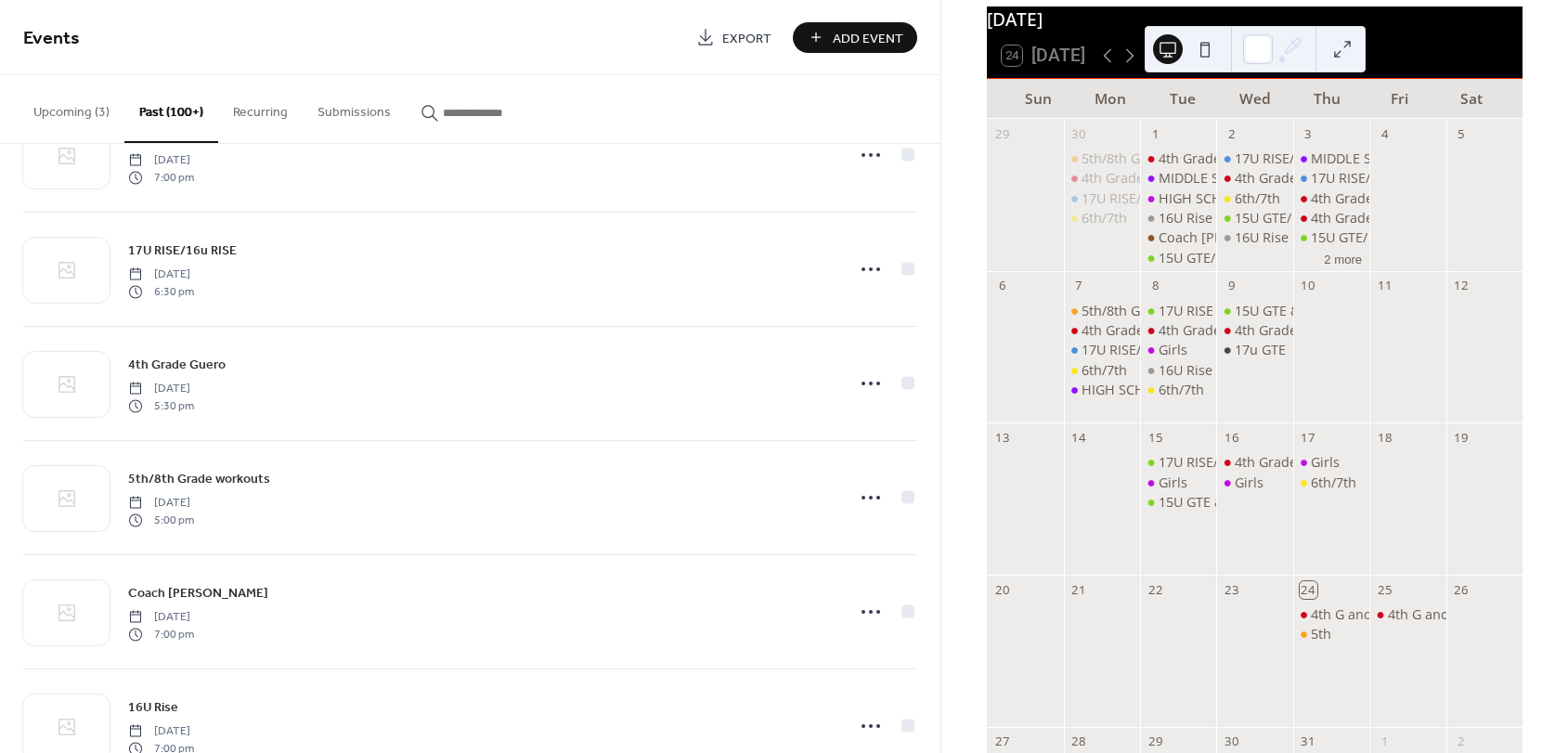 scroll, scrollTop: 1950, scrollLeft: 0, axis: vertical 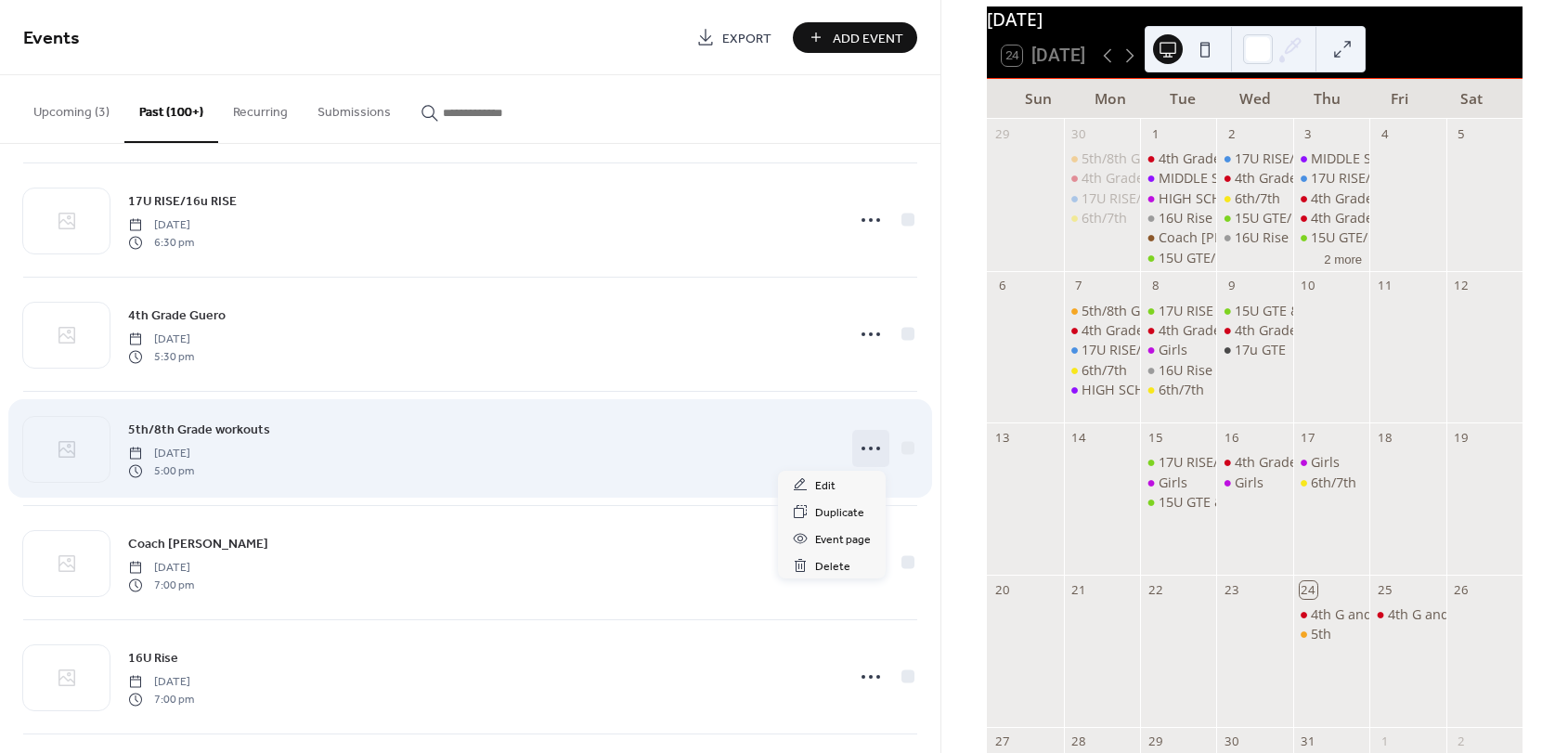 click 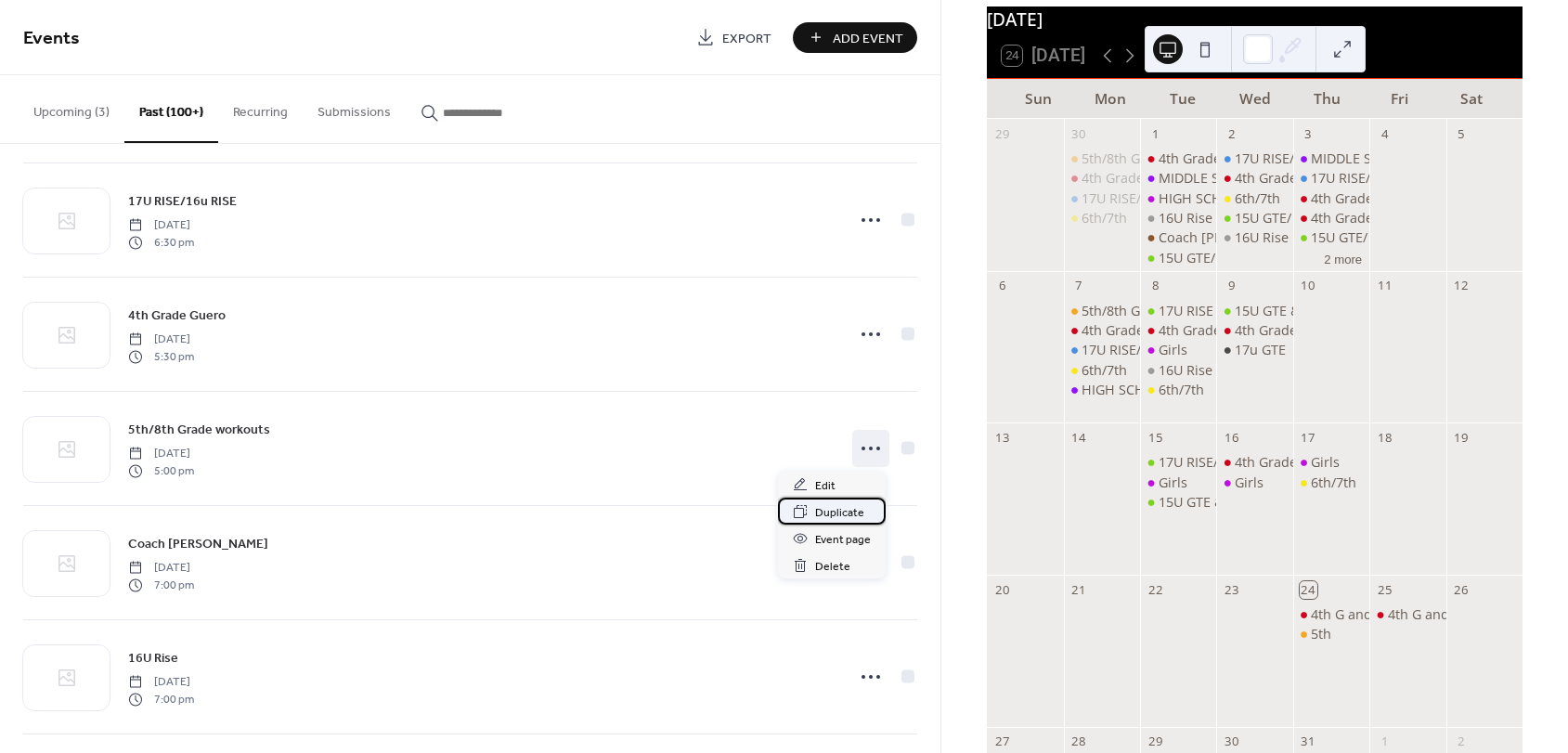 click on "Duplicate" at bounding box center [839, 513] 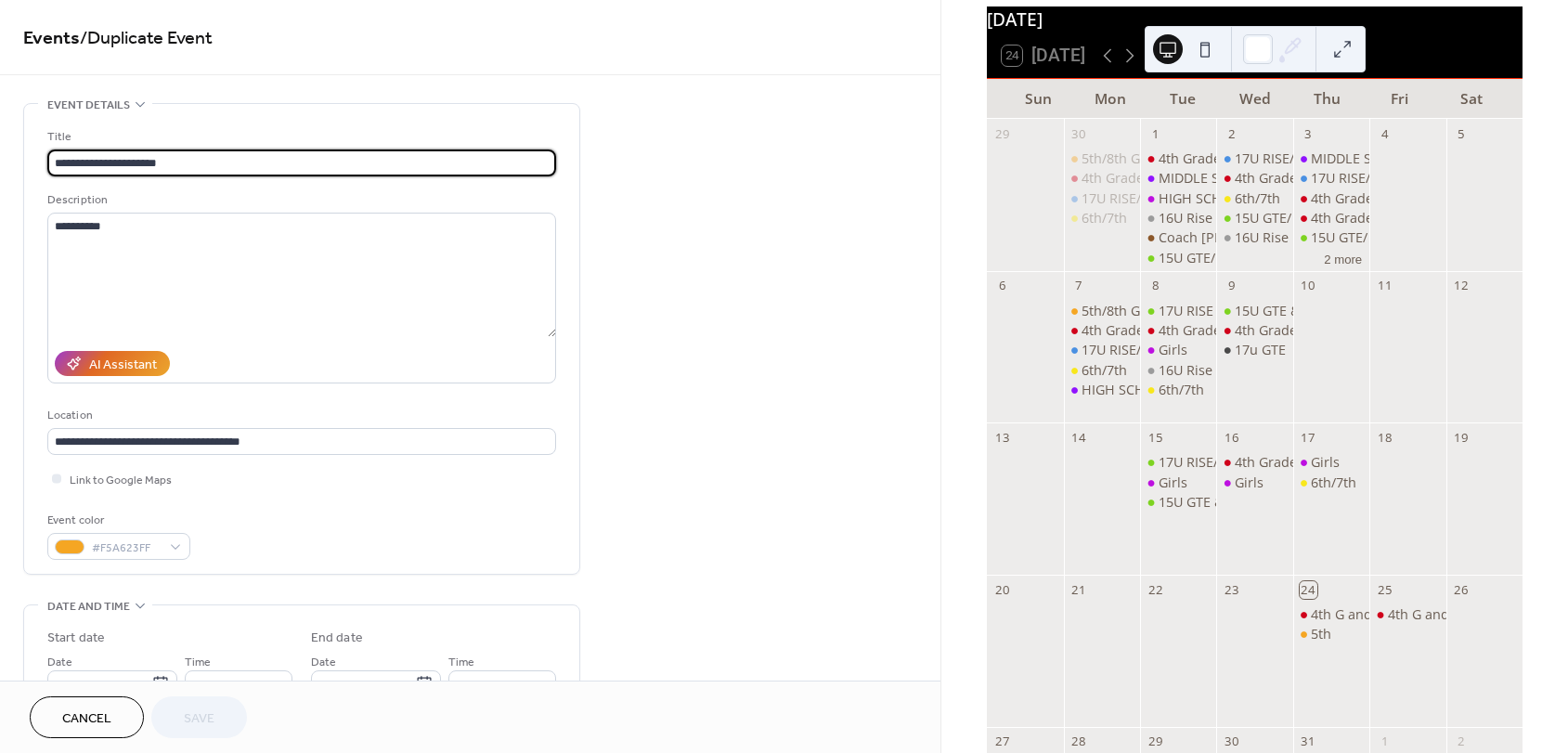 drag, startPoint x: 197, startPoint y: 154, endPoint x: 20, endPoint y: 159, distance: 177.07061 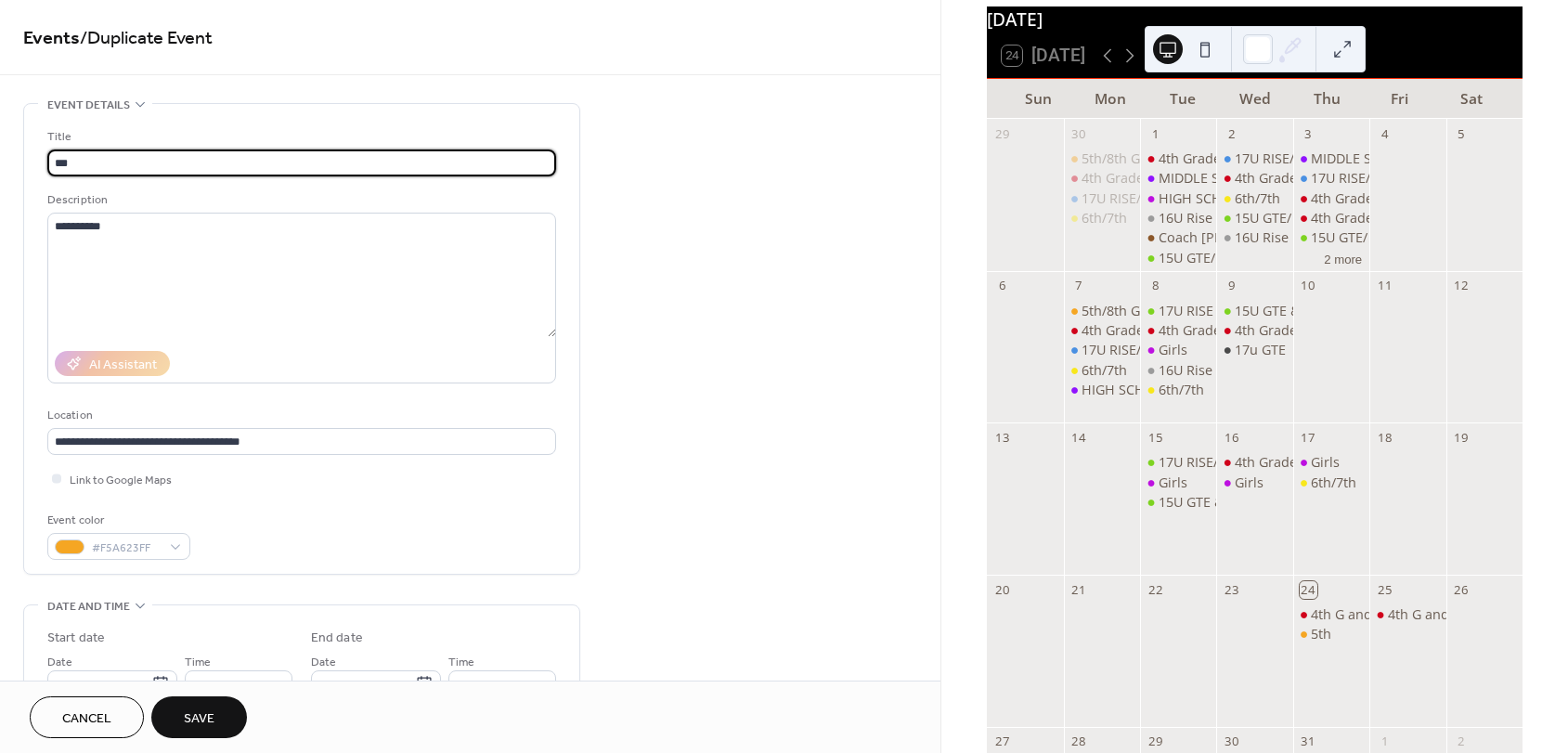 type on "***" 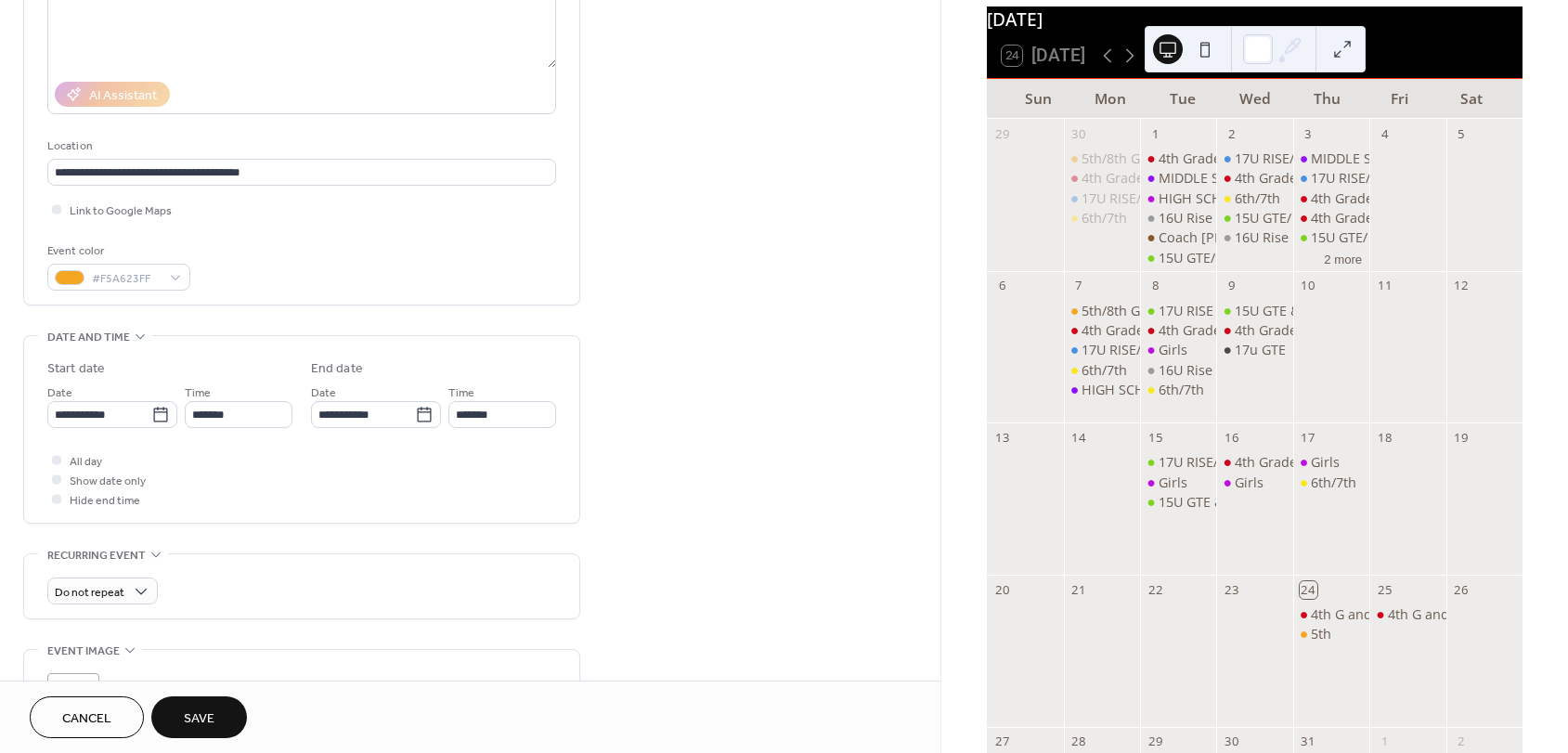 scroll, scrollTop: 279, scrollLeft: 0, axis: vertical 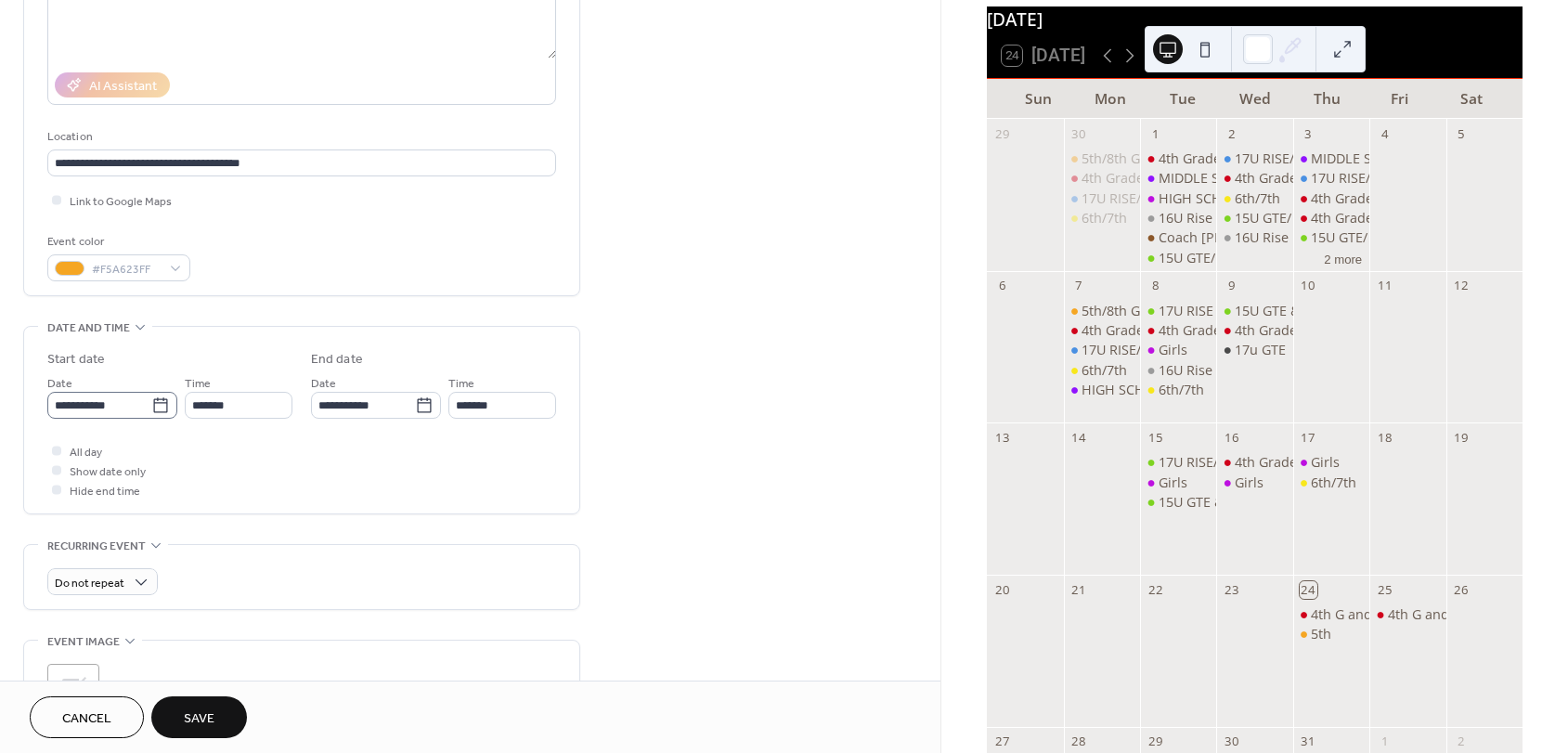 click 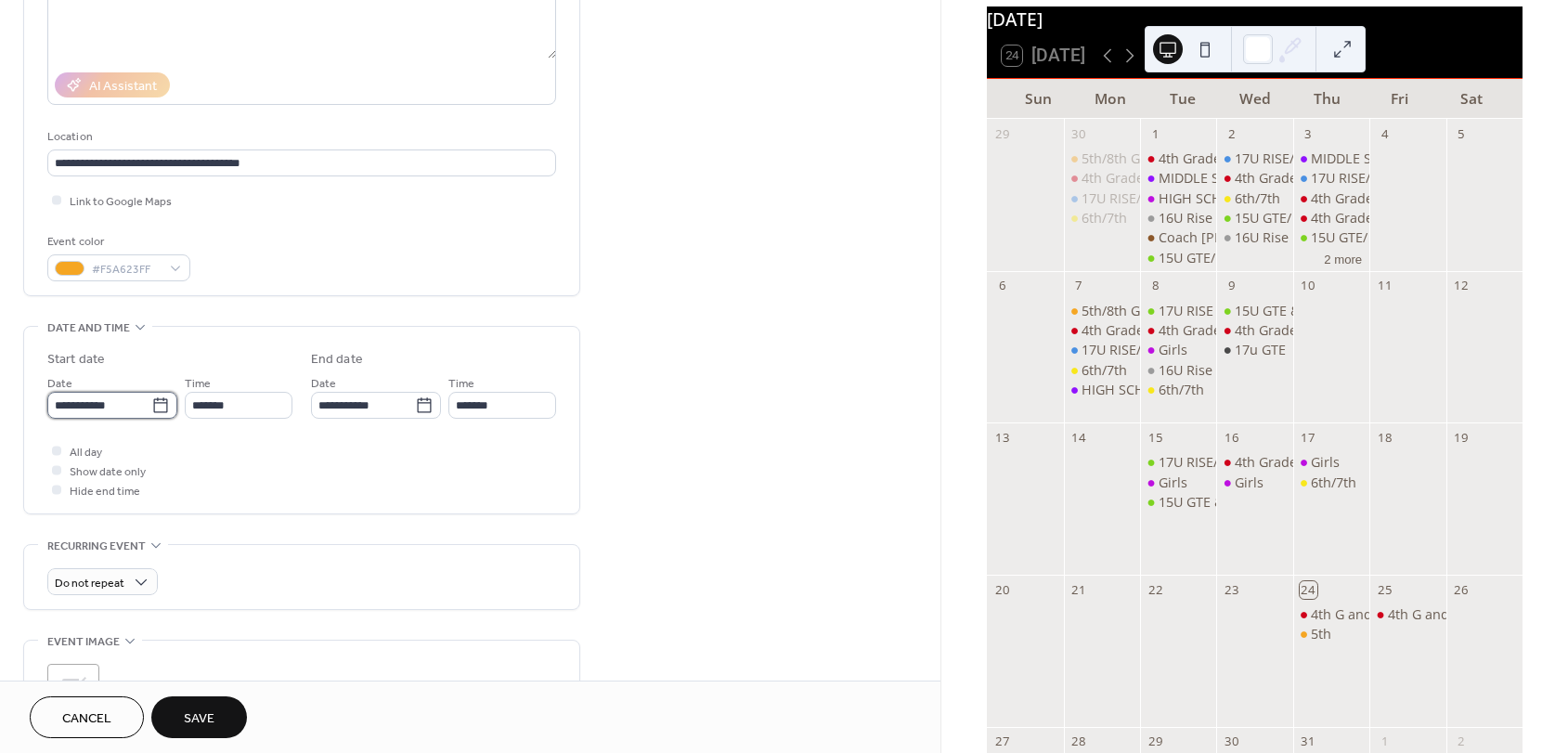 click on "**********" at bounding box center [99, 405] 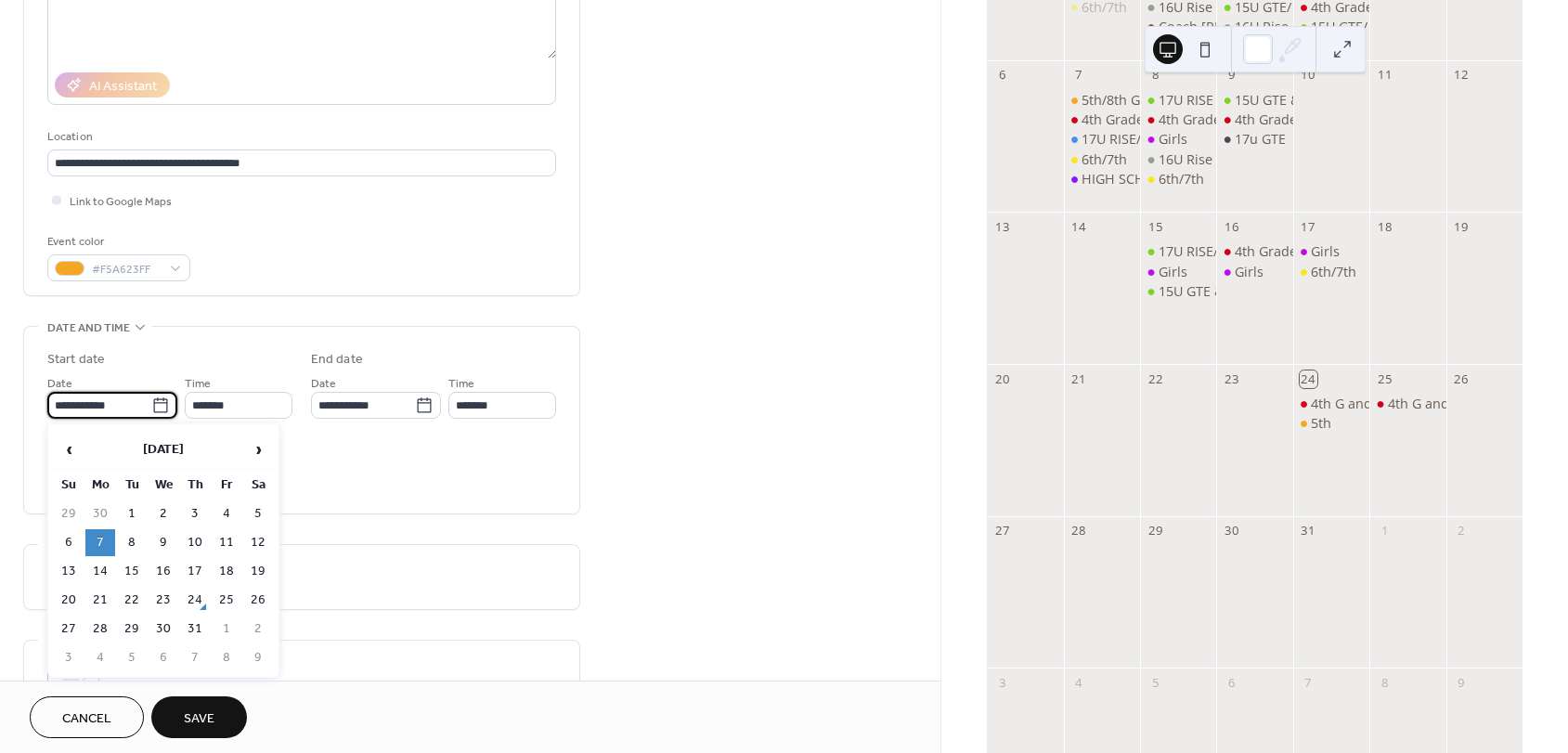scroll, scrollTop: 333, scrollLeft: 0, axis: vertical 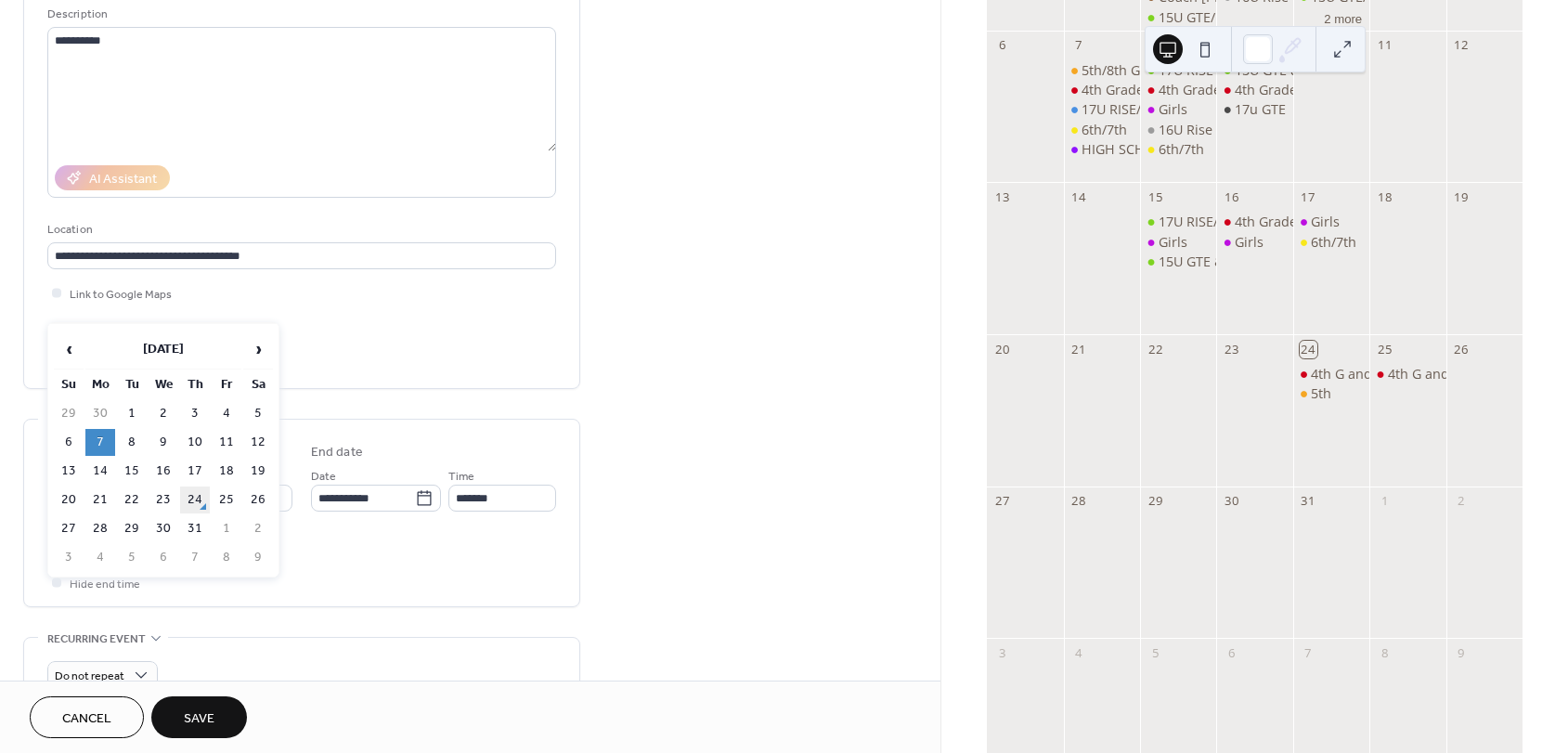 click on "24" at bounding box center (195, 500) 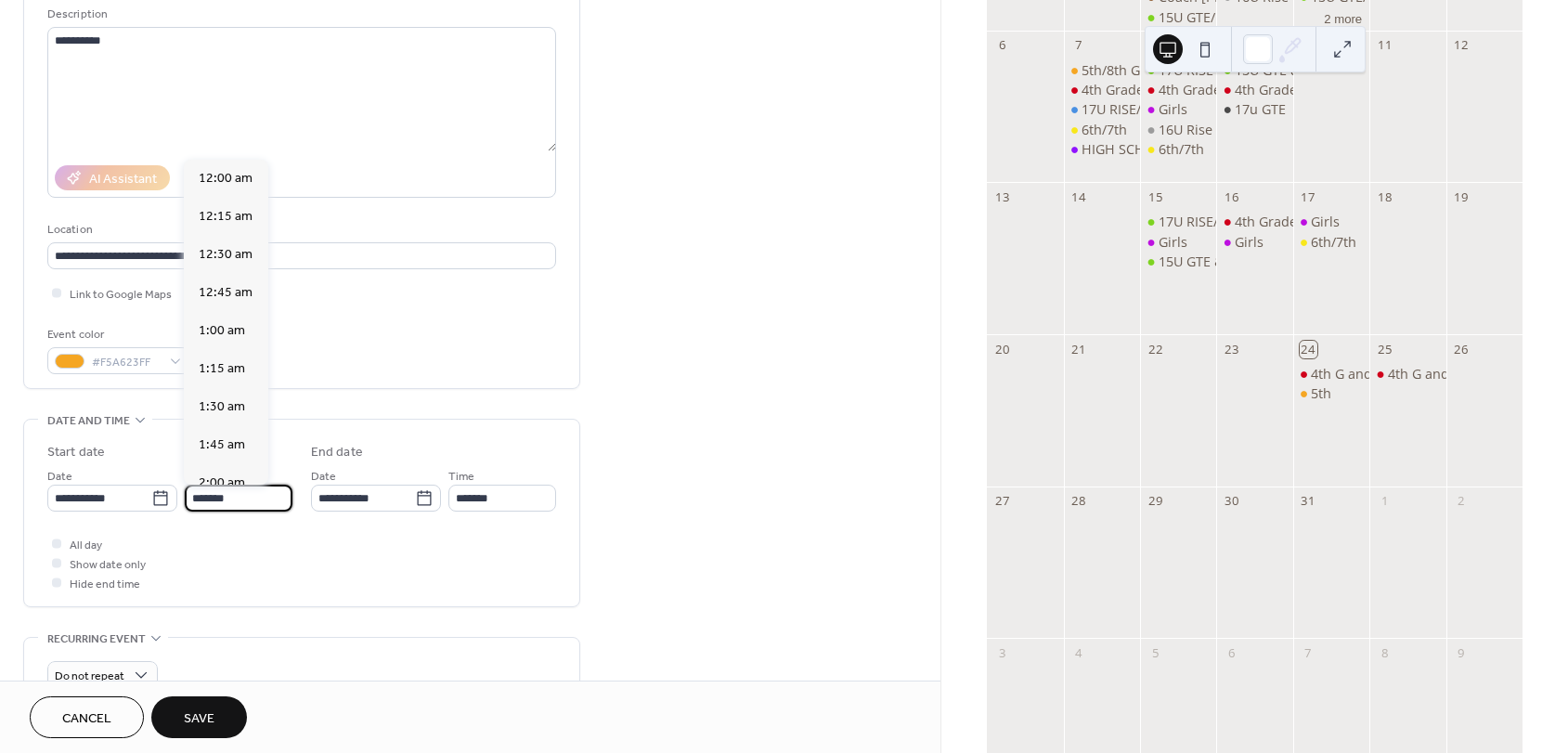 click on "*******" at bounding box center (239, 498) 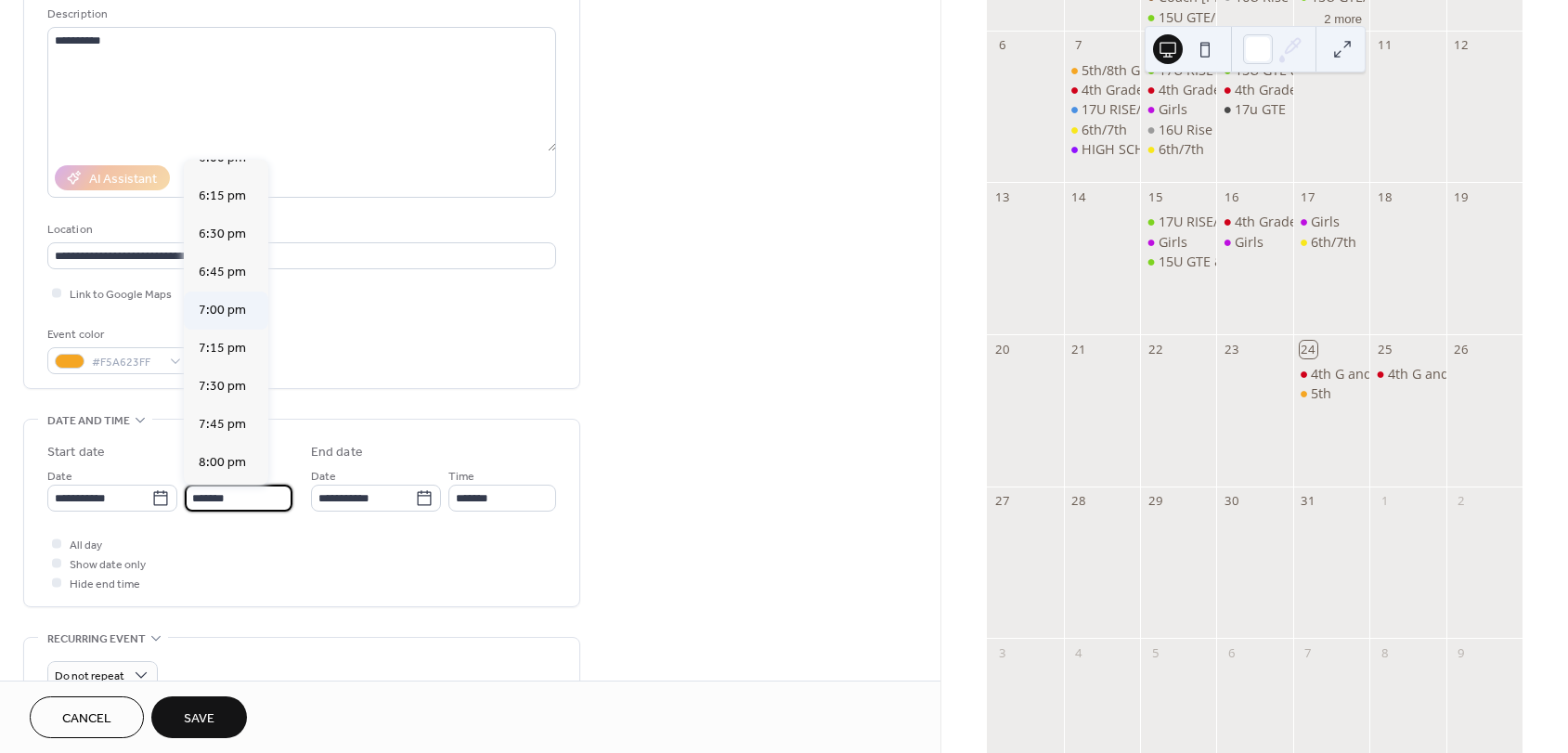 scroll, scrollTop: 2774, scrollLeft: 0, axis: vertical 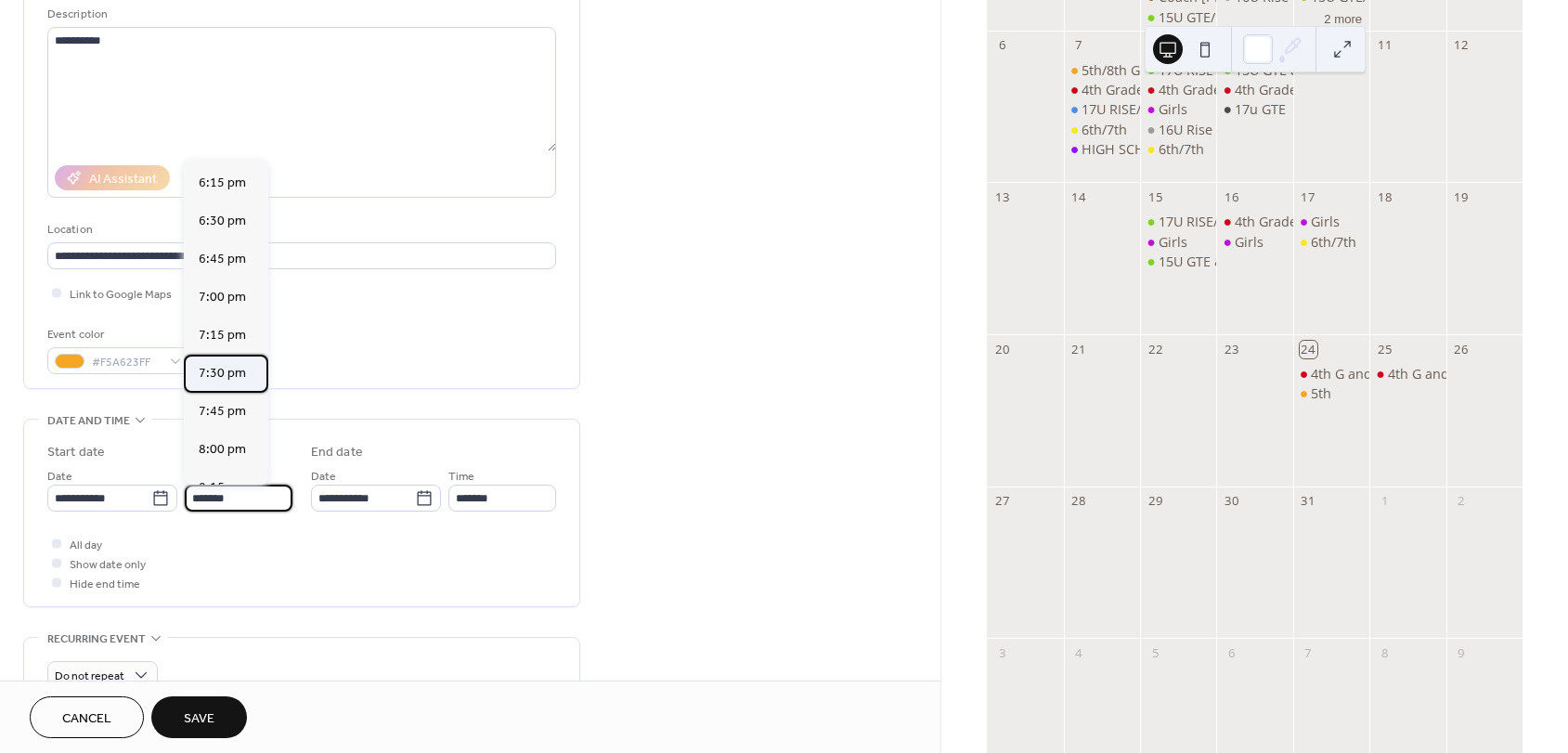 click on "7:30 pm" at bounding box center [222, 373] 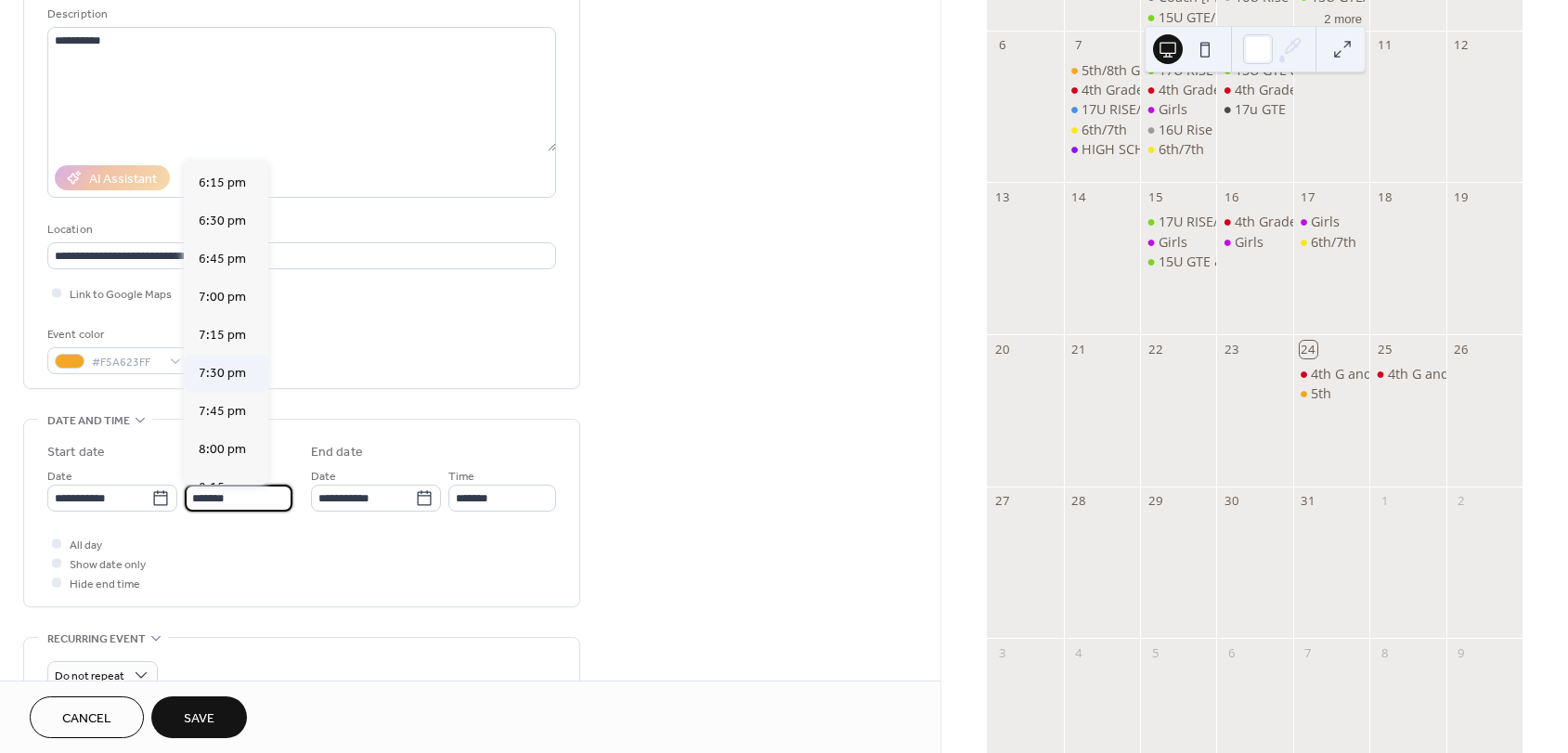 type on "*******" 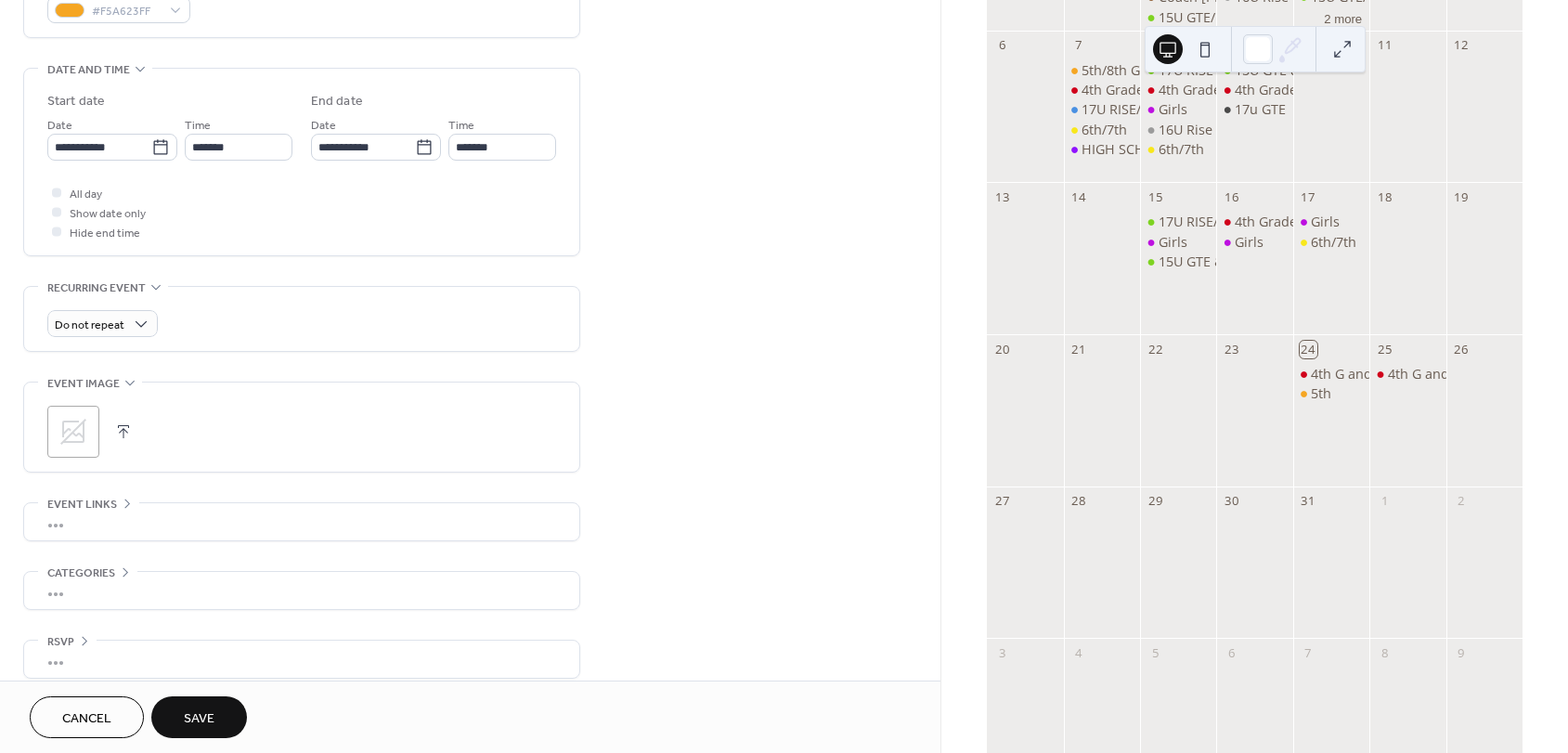 scroll, scrollTop: 553, scrollLeft: 0, axis: vertical 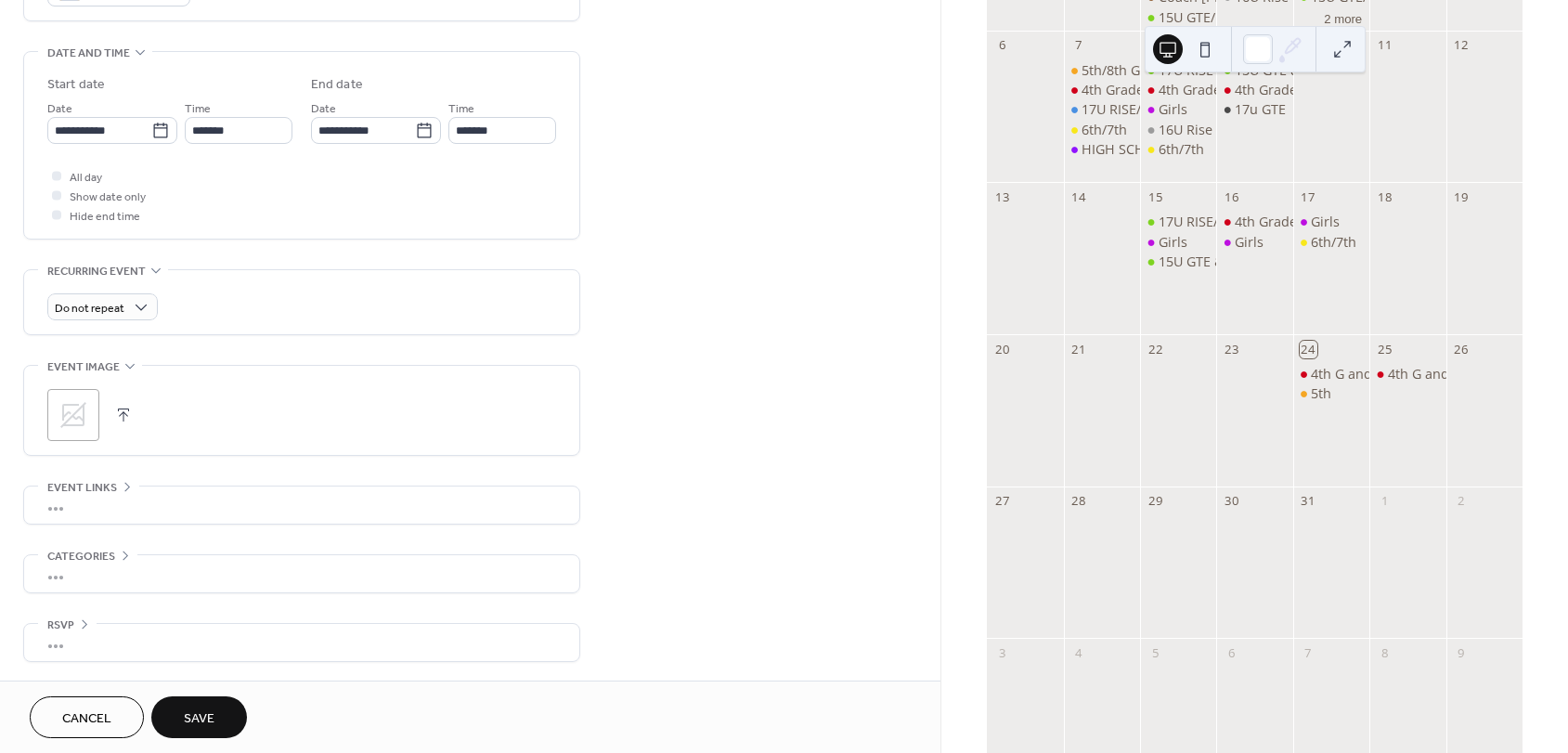 click on "Save" at bounding box center (199, 717) 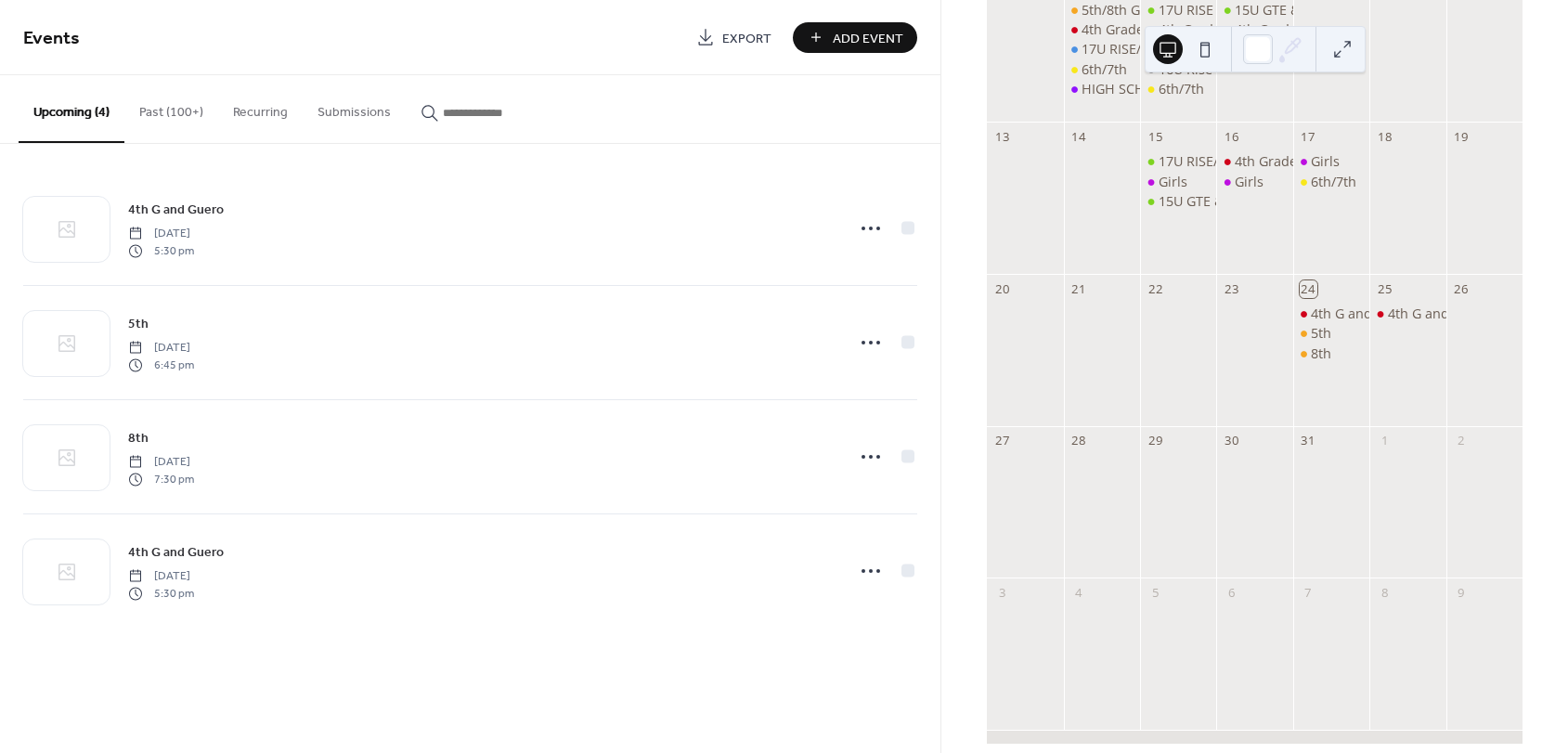 scroll, scrollTop: 426, scrollLeft: 0, axis: vertical 